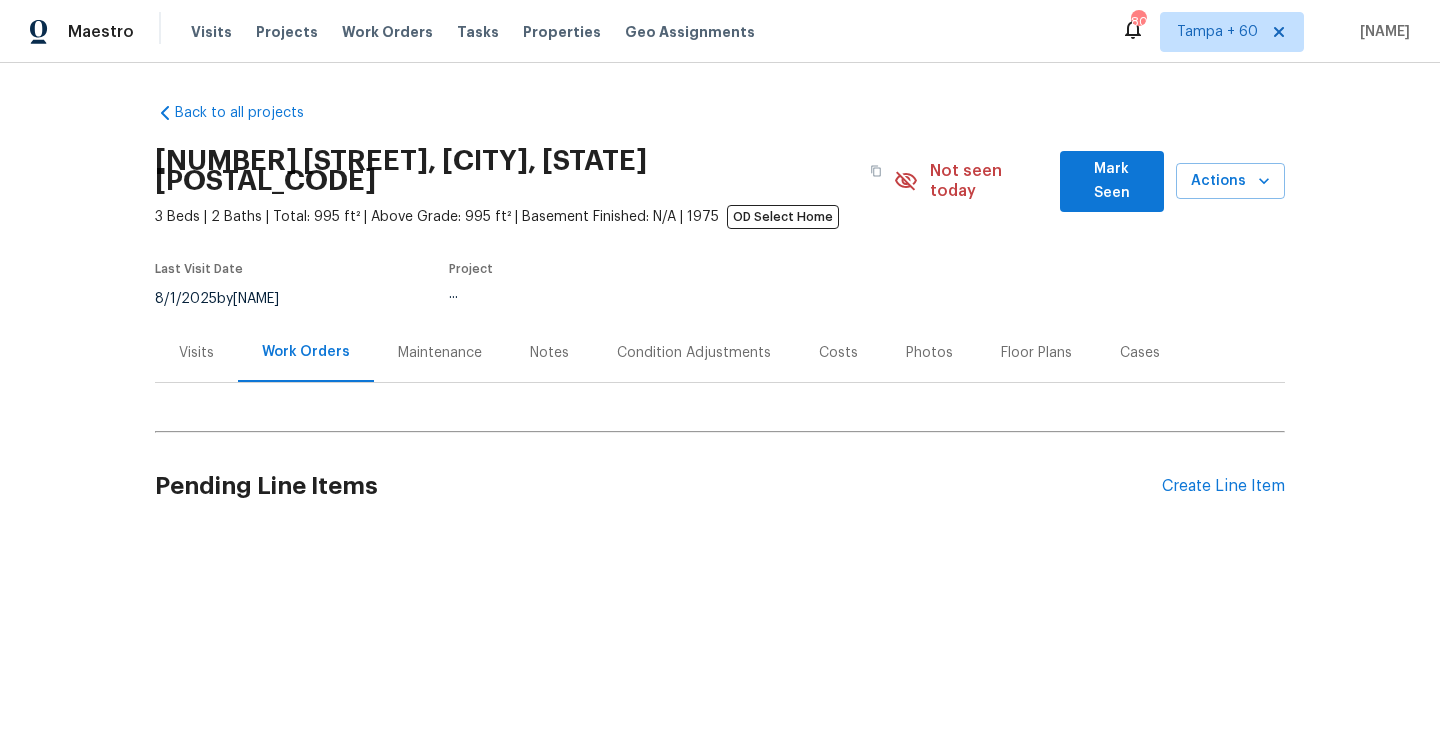 scroll, scrollTop: 0, scrollLeft: 0, axis: both 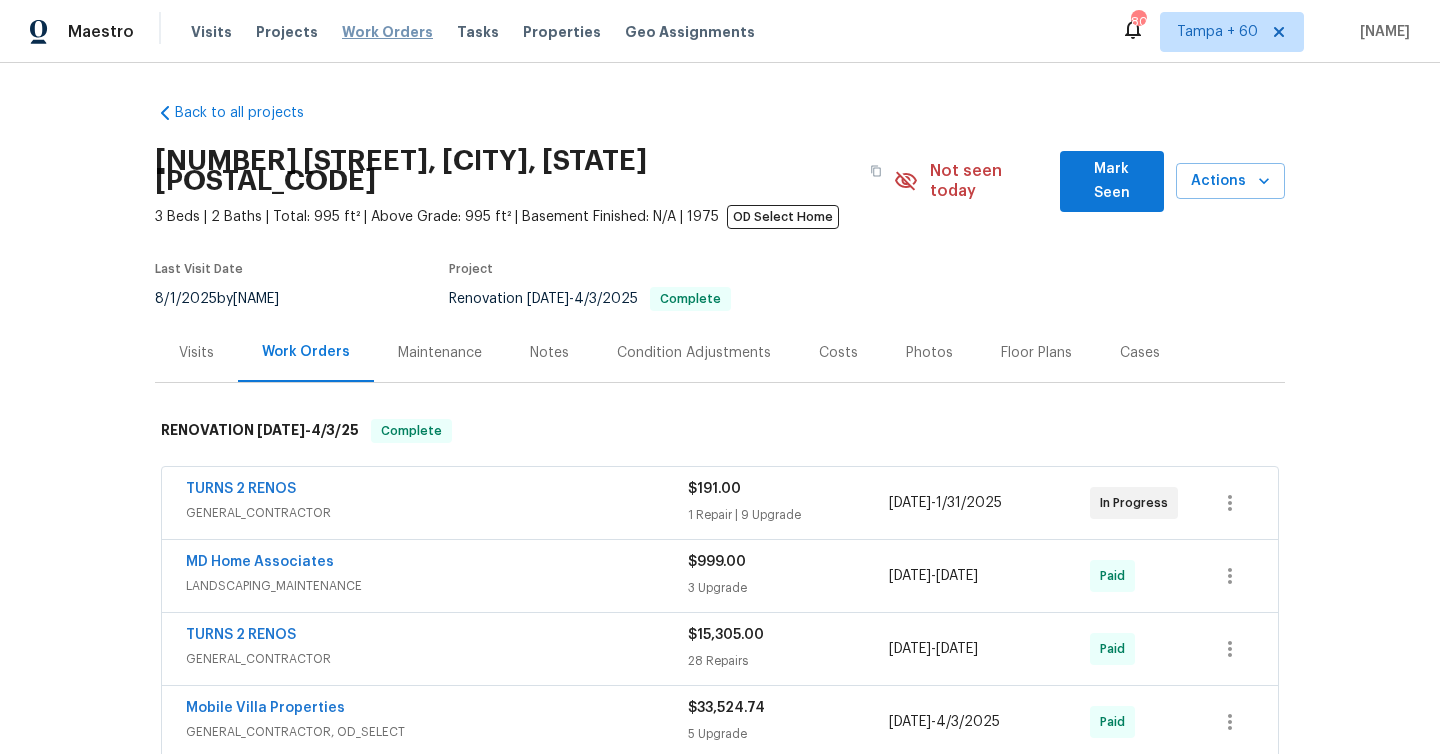 click on "Work Orders" at bounding box center [387, 32] 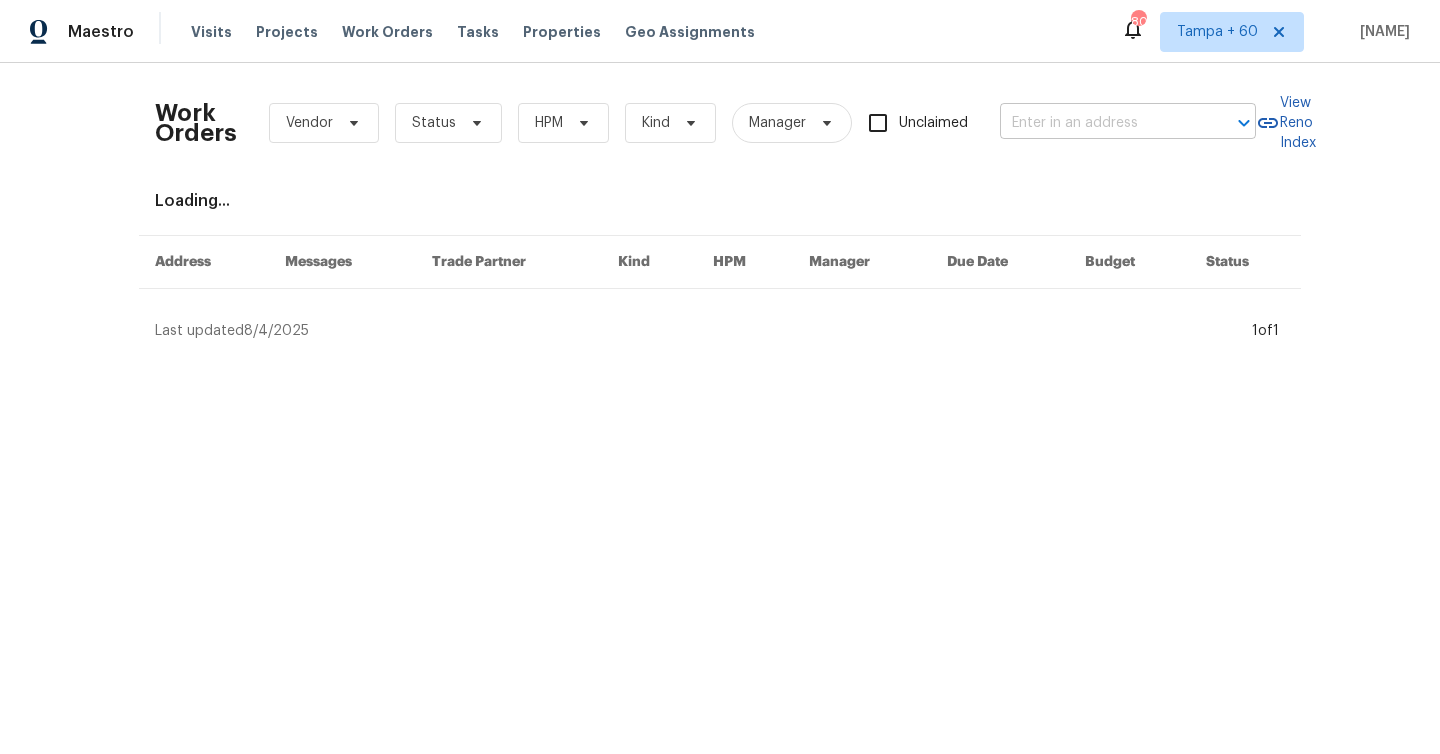 click at bounding box center [1100, 123] 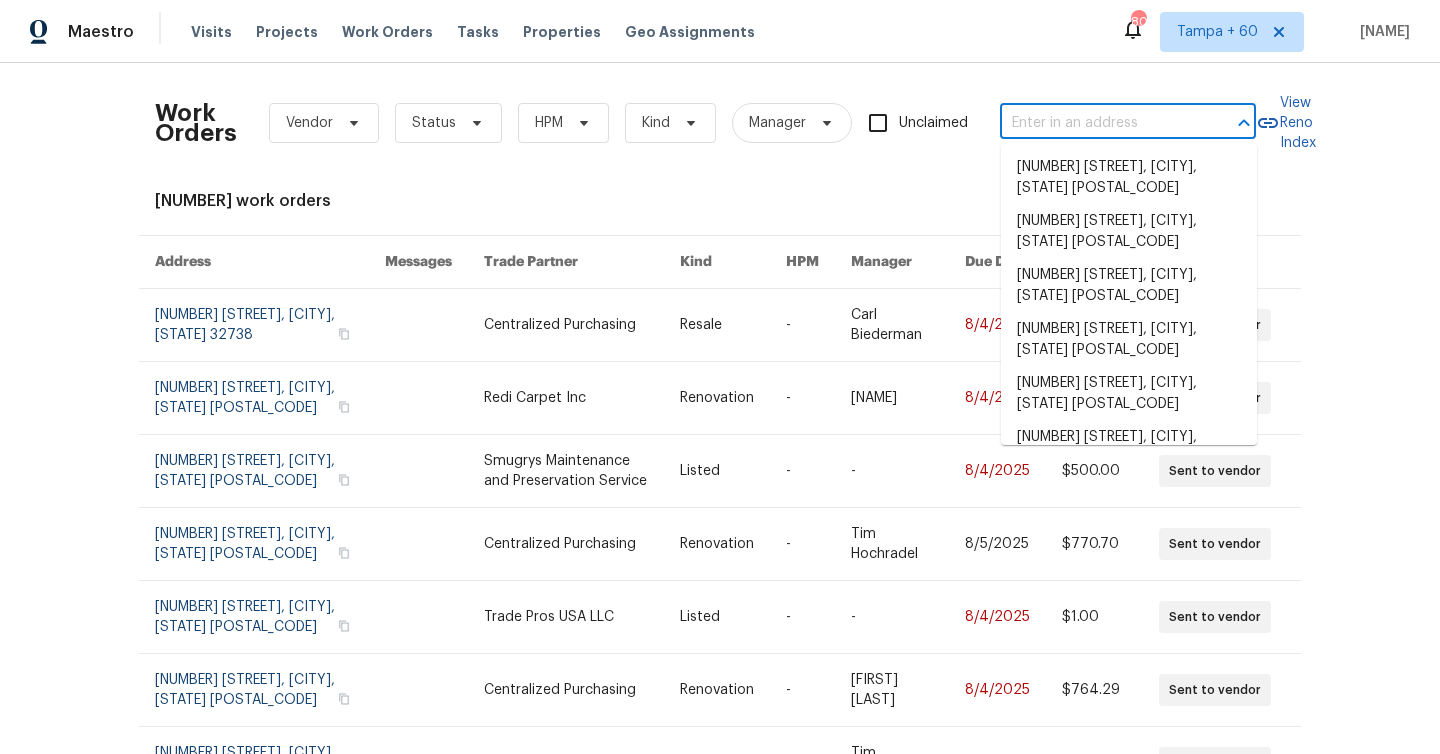 paste on "[NUMBER] [STREET] [CITY], [STATE] [POSTAL_CODE]" 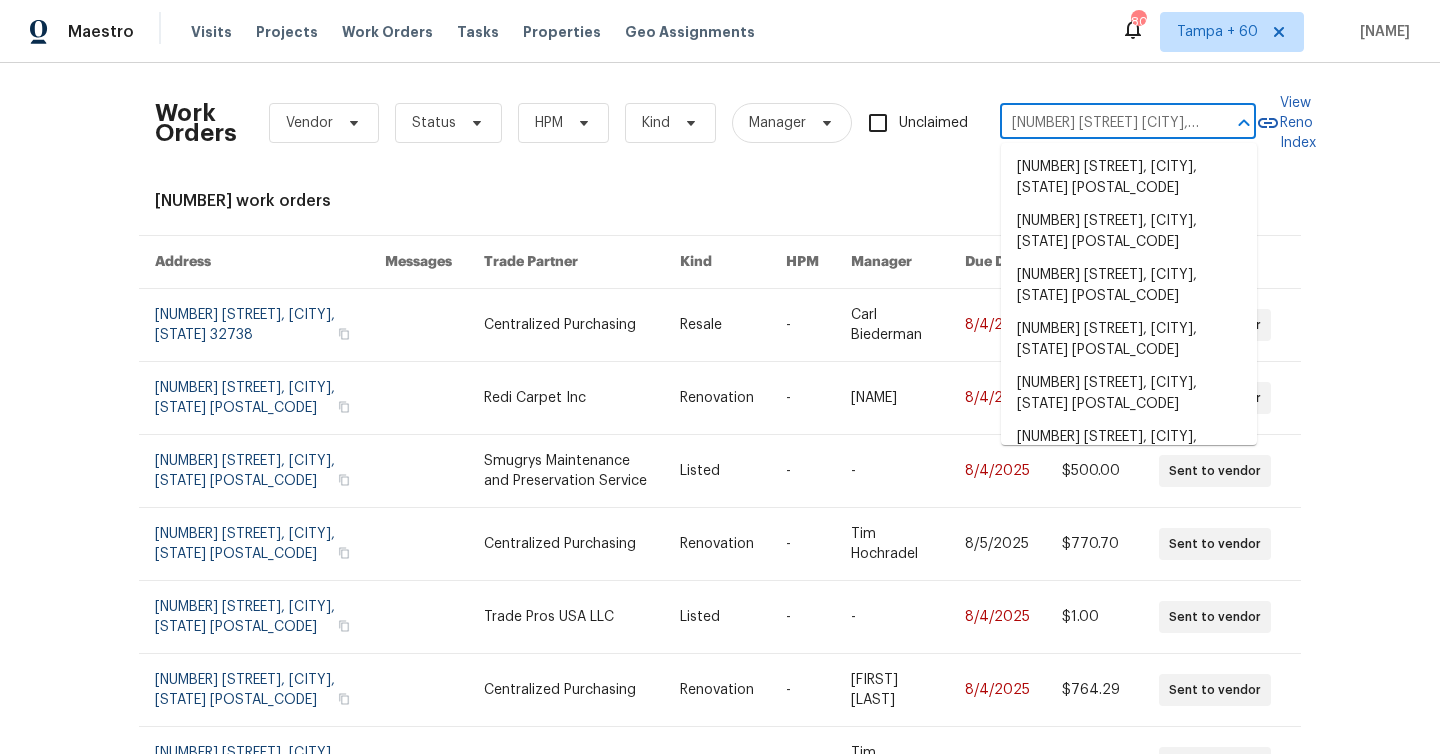 scroll, scrollTop: 0, scrollLeft: 104, axis: horizontal 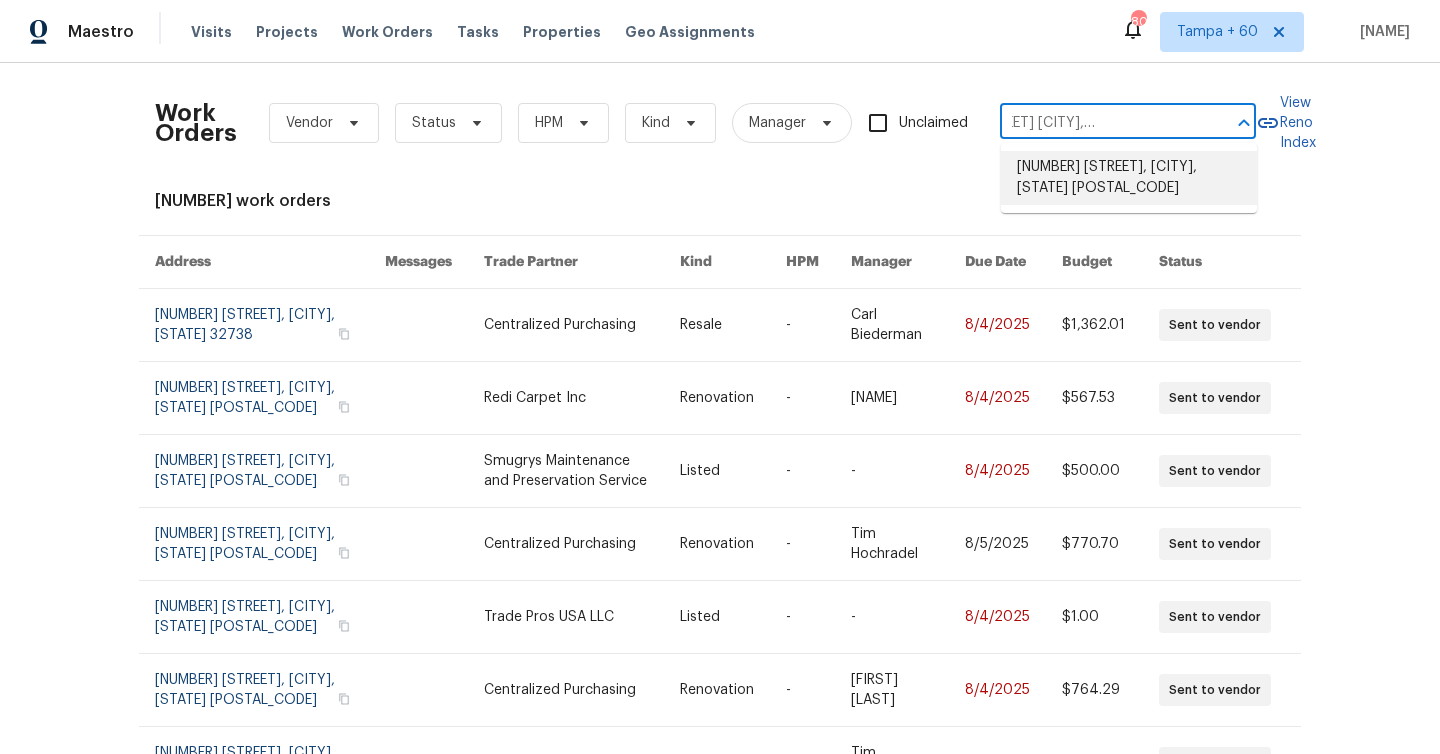 click on "[NUMBER] [STREET], [CITY], [STATE] [POSTAL_CODE]" at bounding box center (1129, 178) 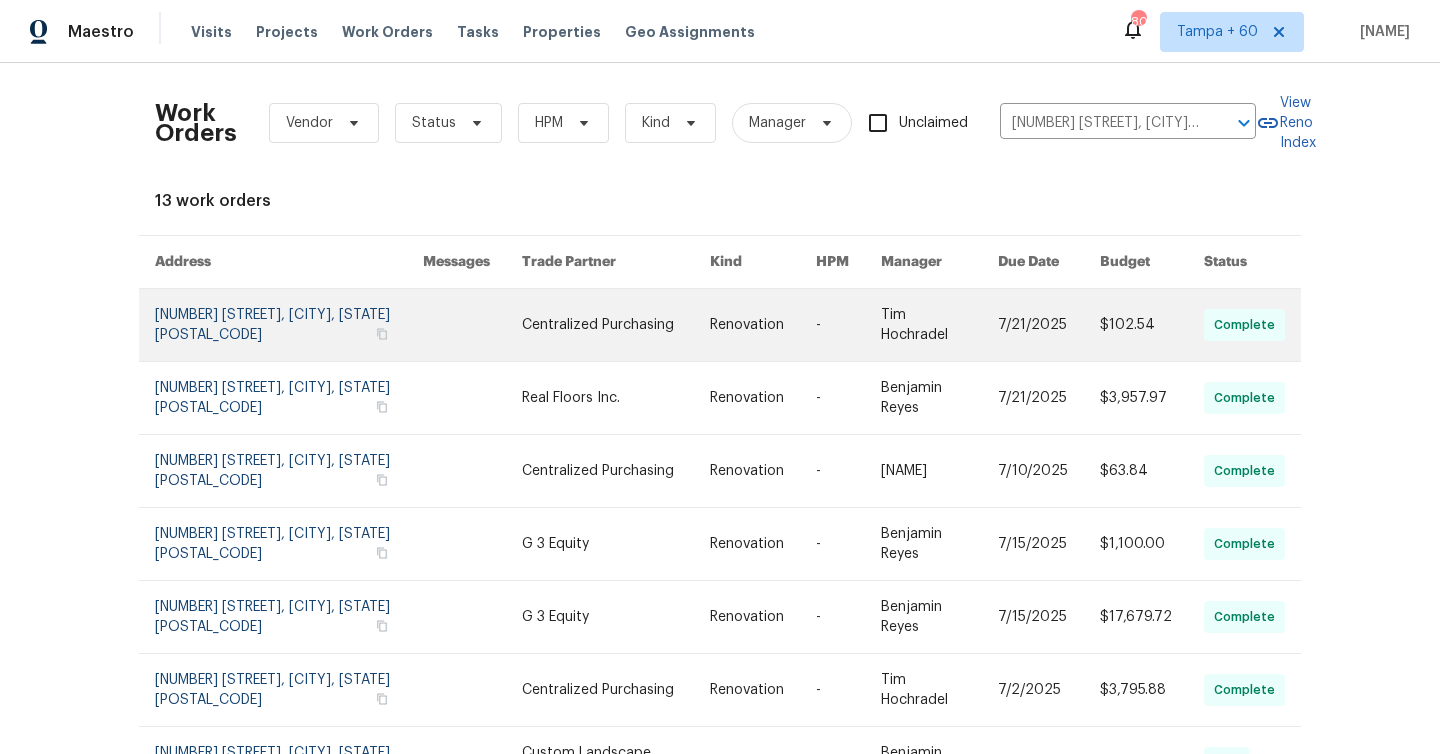 click at bounding box center [289, 325] 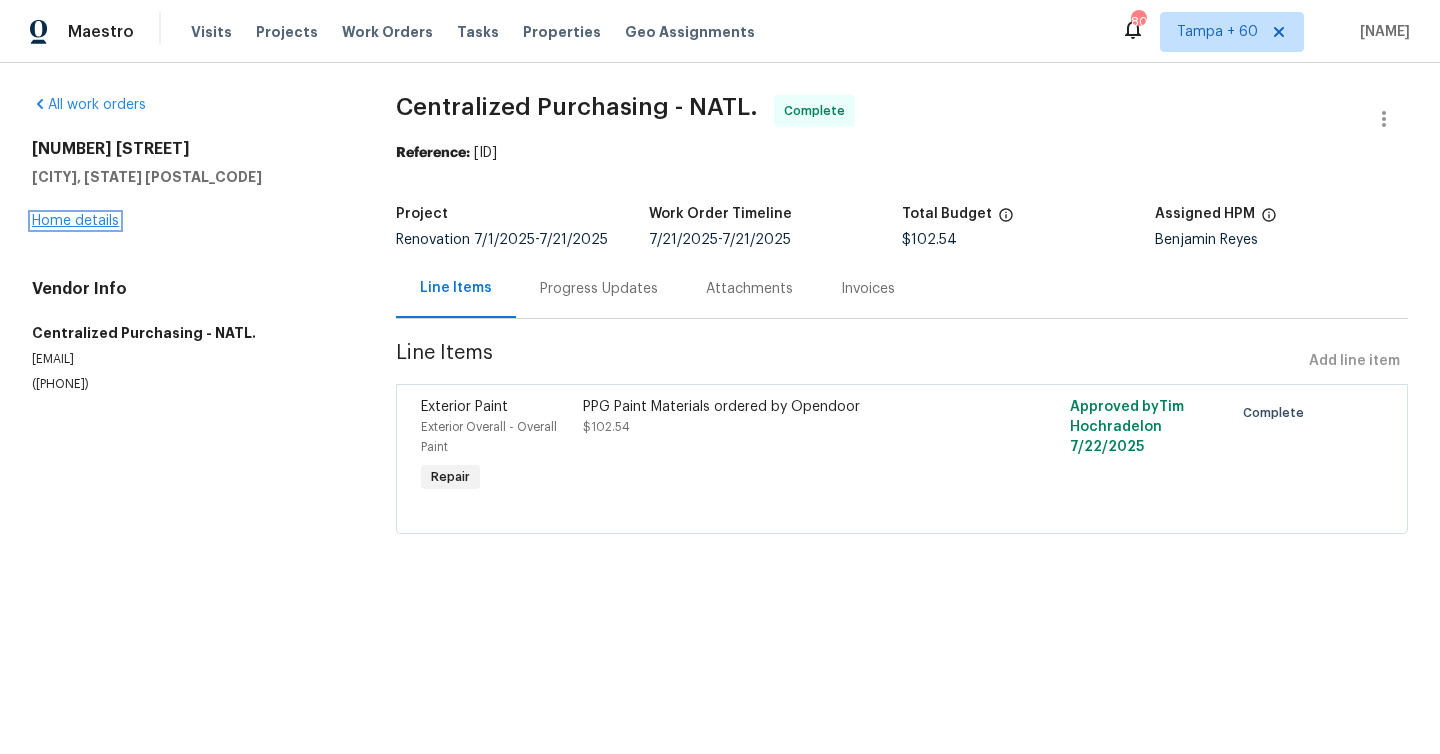 click on "Home details" at bounding box center [75, 221] 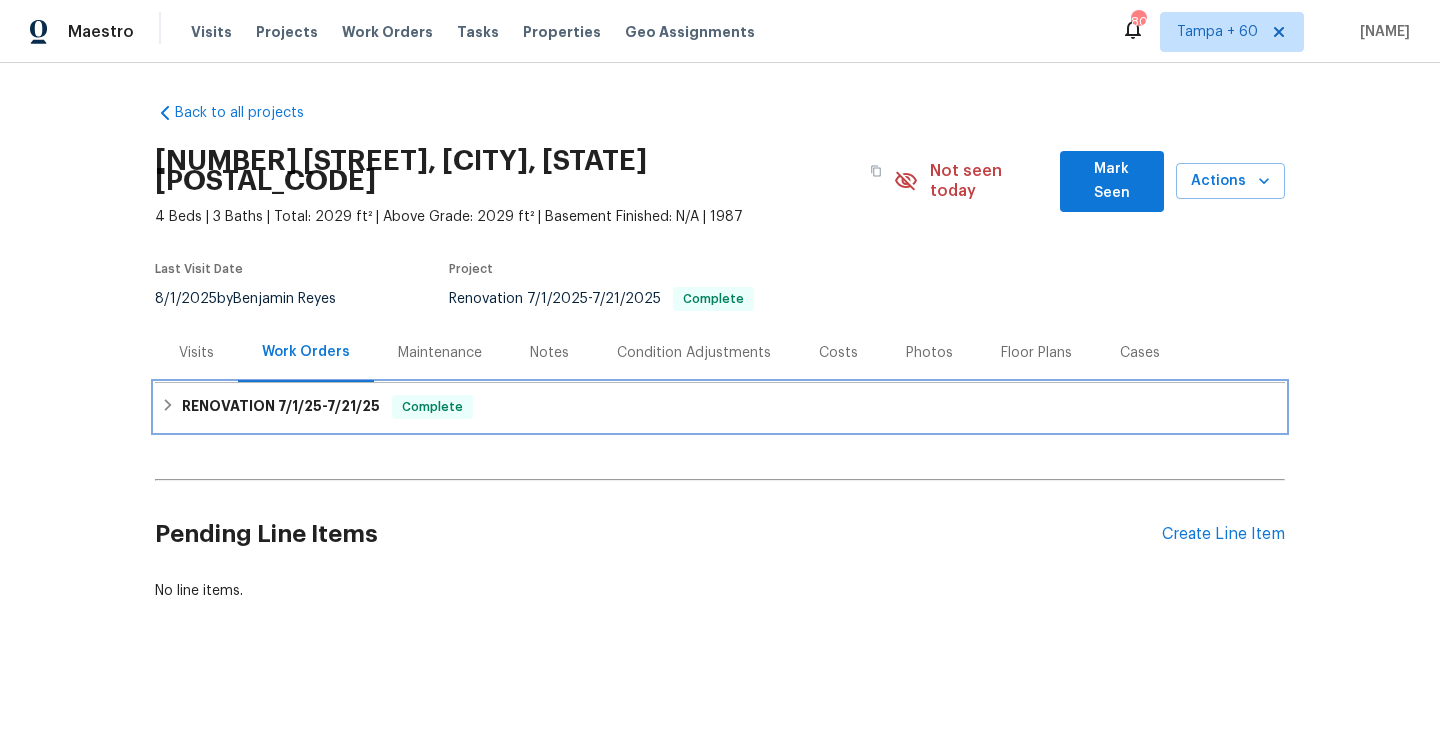 click on "[GENERAL_TERM] [DATE] - [DATE]" at bounding box center [720, 407] 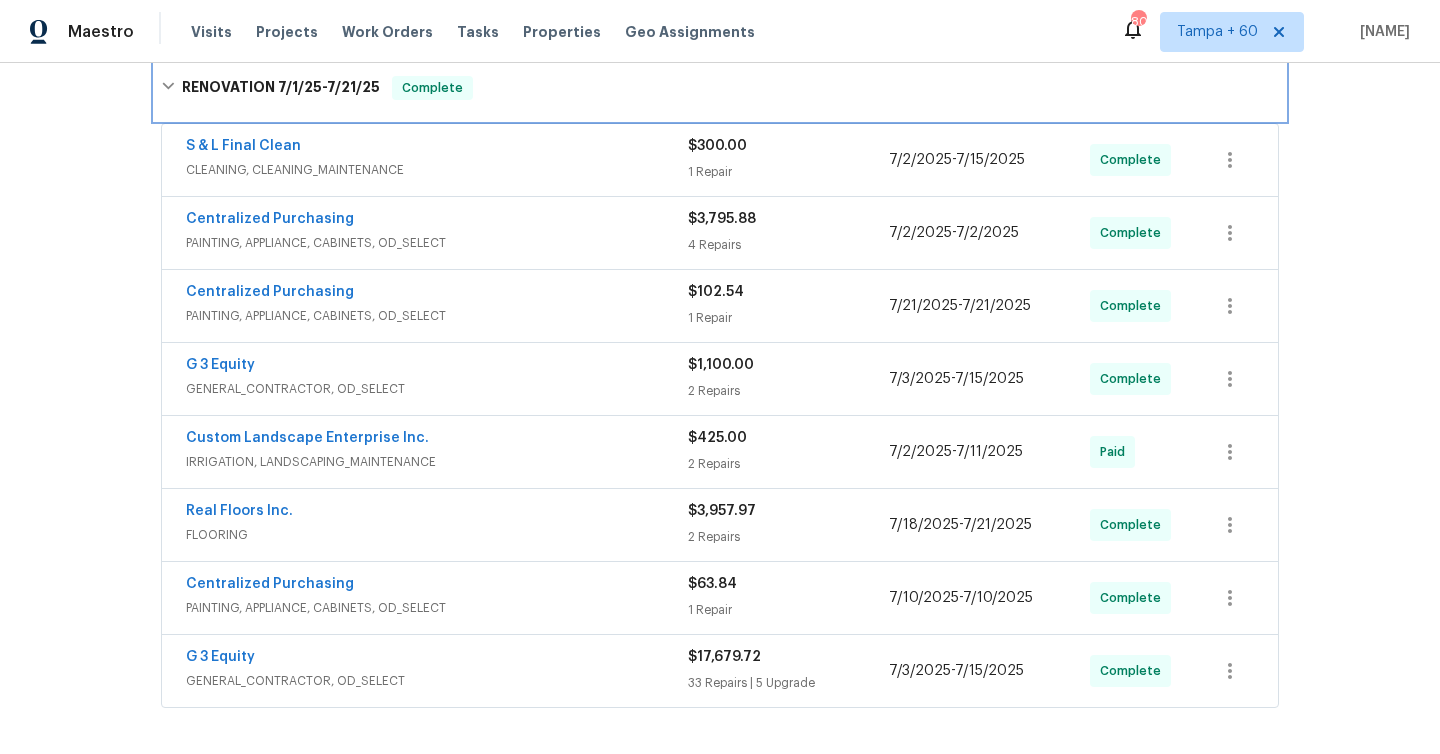 scroll, scrollTop: 350, scrollLeft: 0, axis: vertical 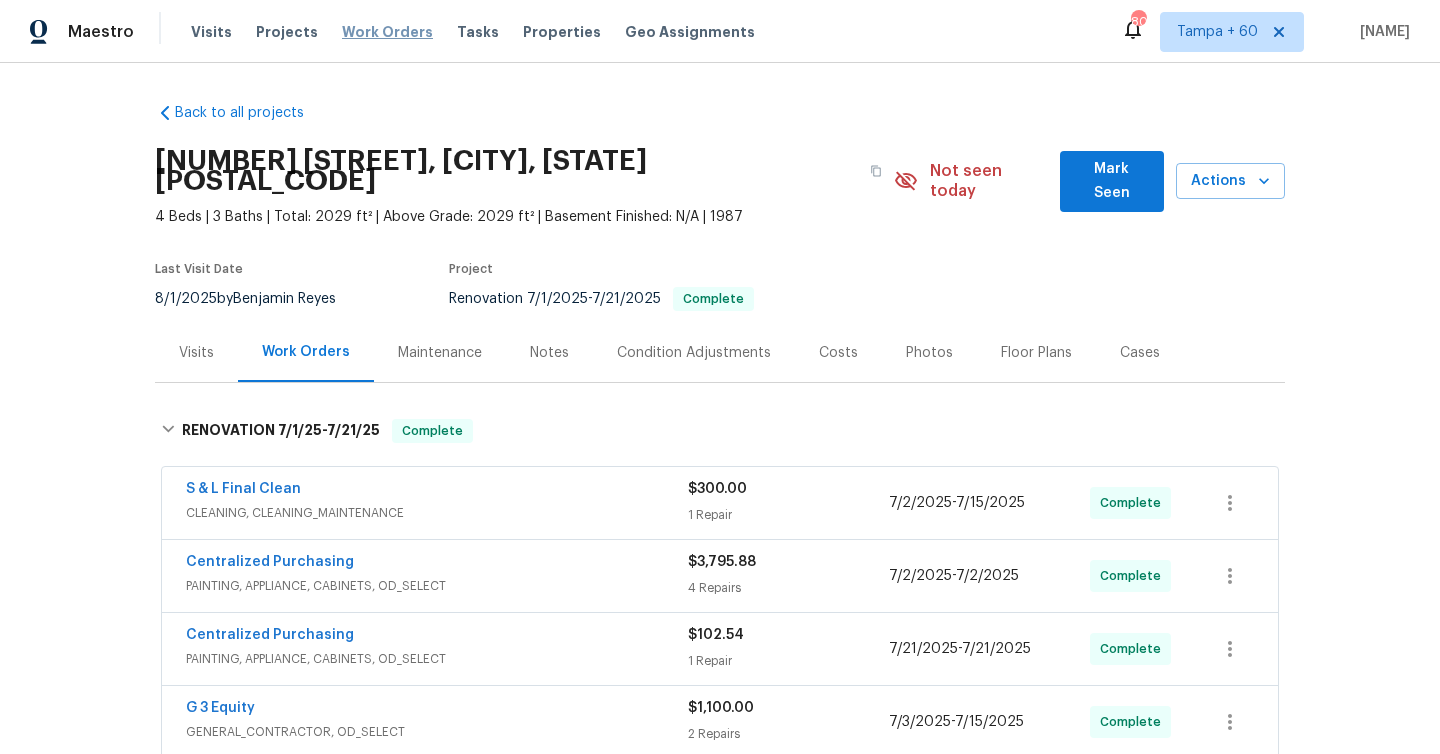 click on "Work Orders" at bounding box center (387, 32) 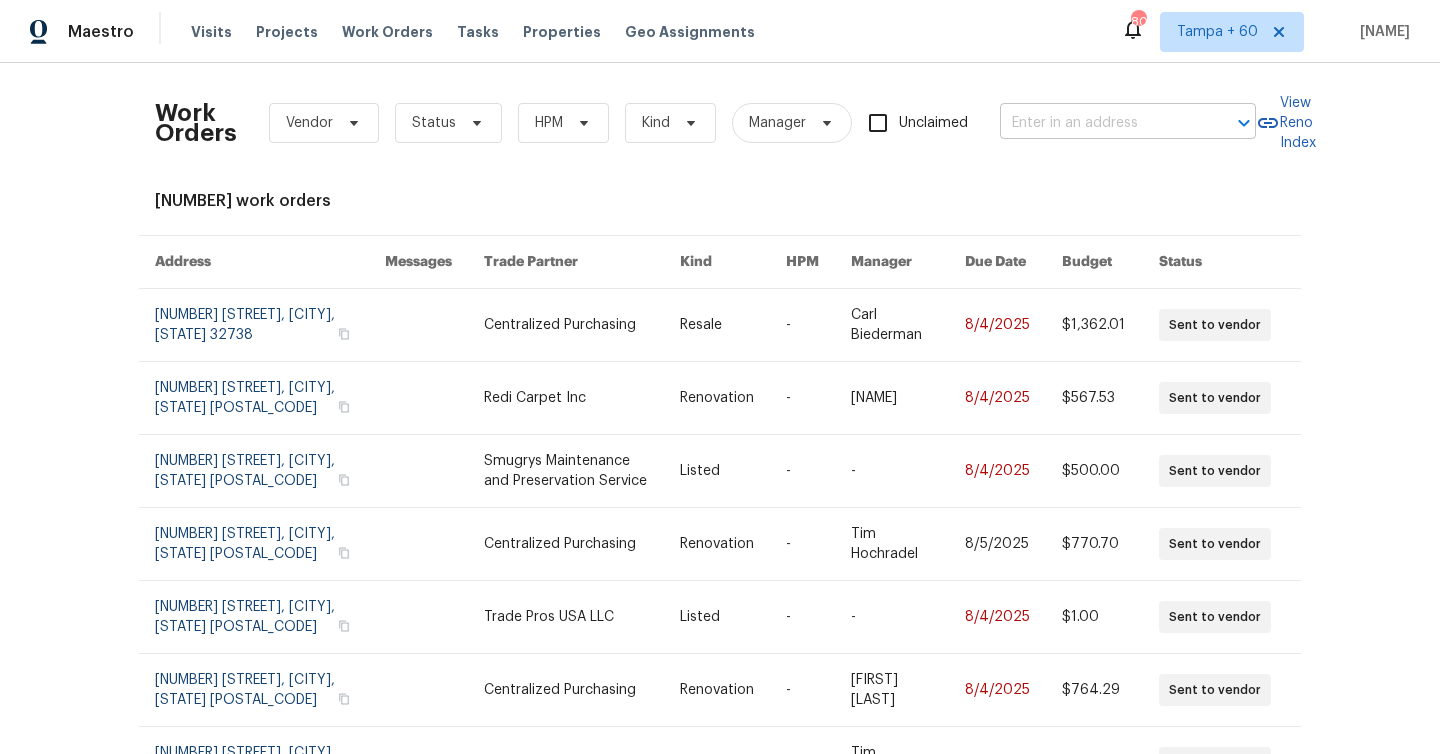 click at bounding box center [1100, 123] 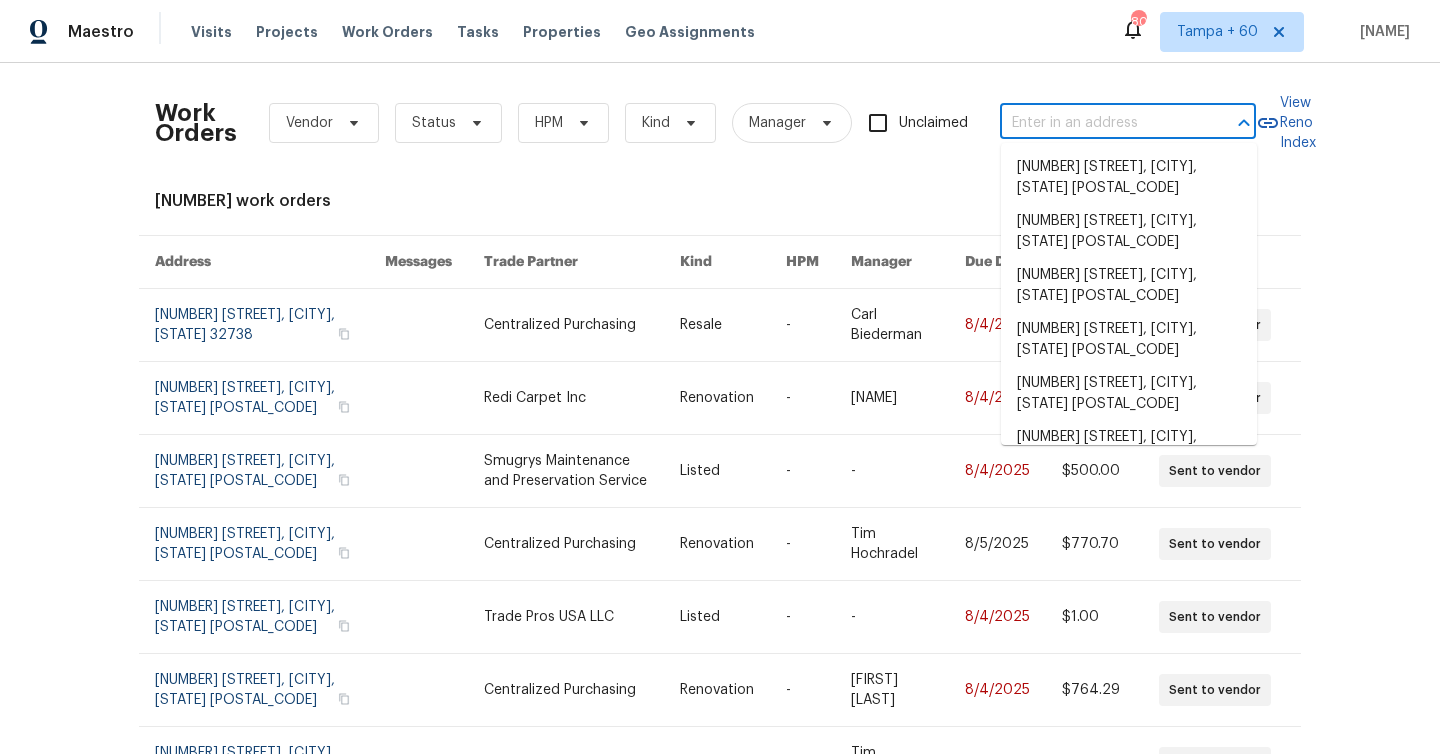 paste on "[NUMBER] [STREET] [CITY], [STATE] [POSTAL_CODE]" 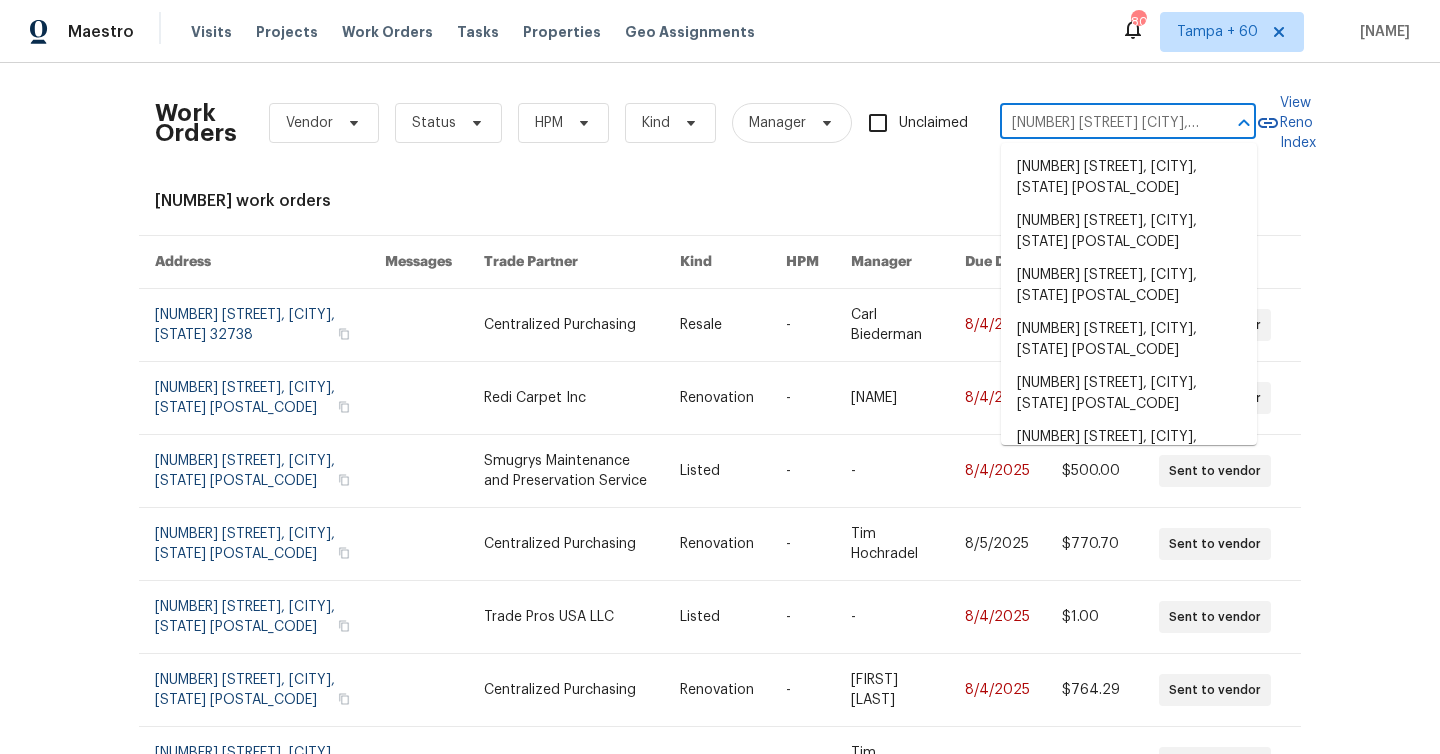 scroll, scrollTop: 0, scrollLeft: 60, axis: horizontal 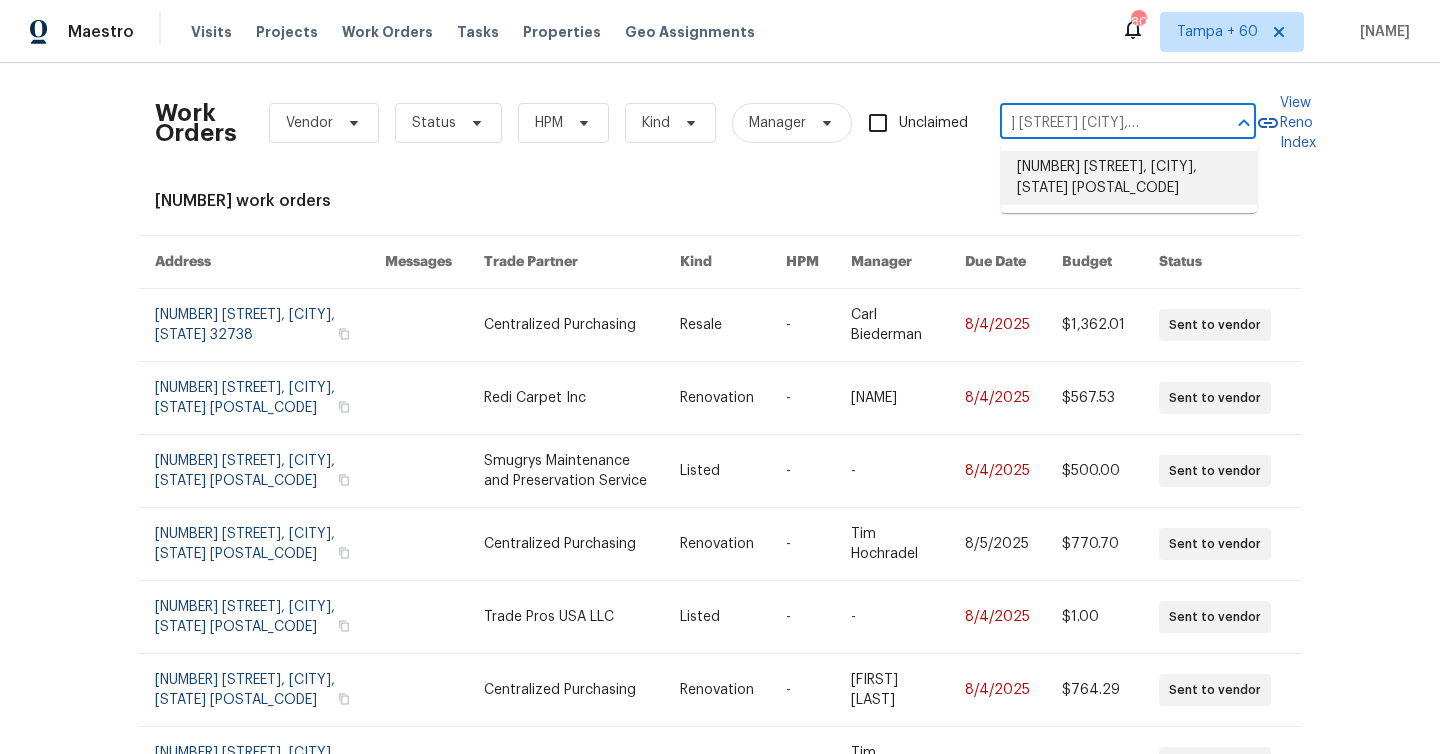 click on "[NUMBER] [STREET], [CITY], [STATE] [POSTAL_CODE]" at bounding box center [1129, 178] 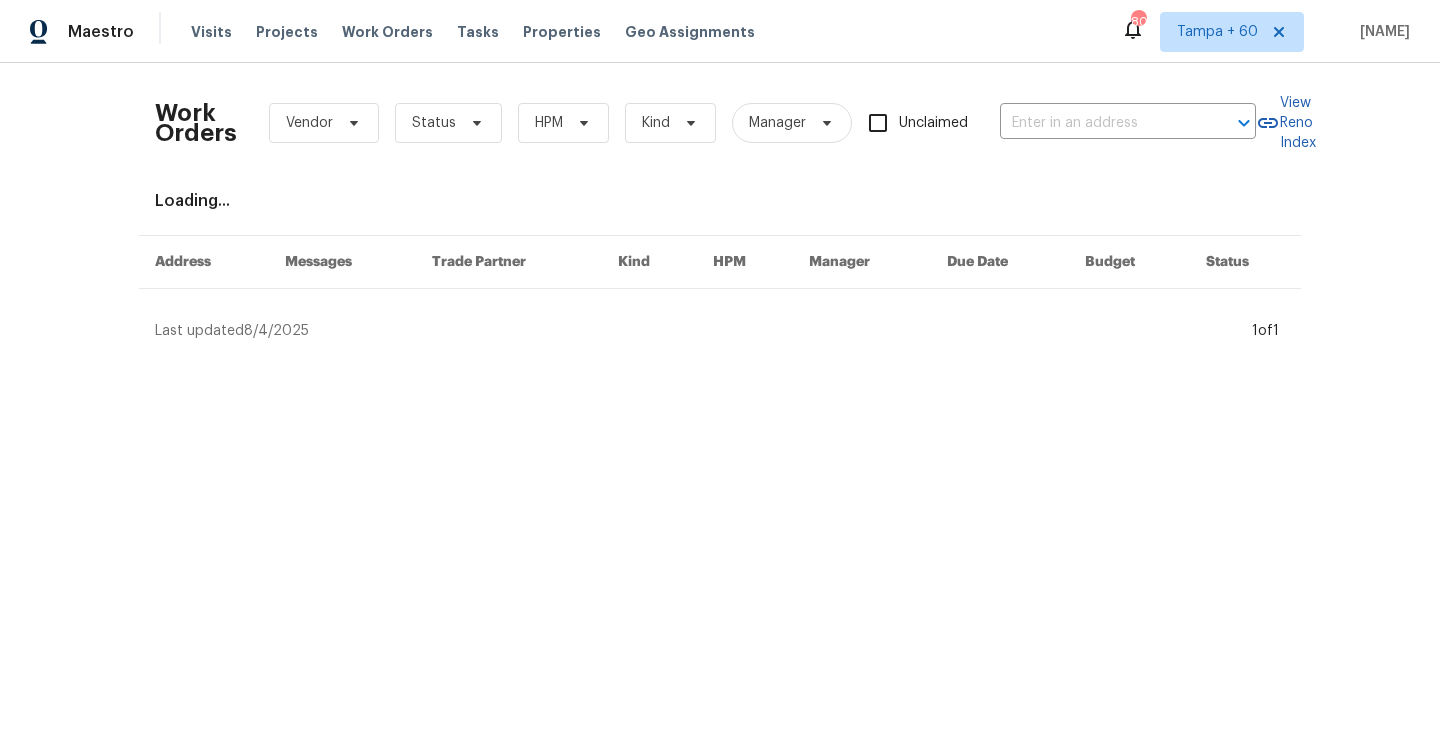 type on "[NUMBER] [STREET], [CITY], [STATE] [POSTAL_CODE]" 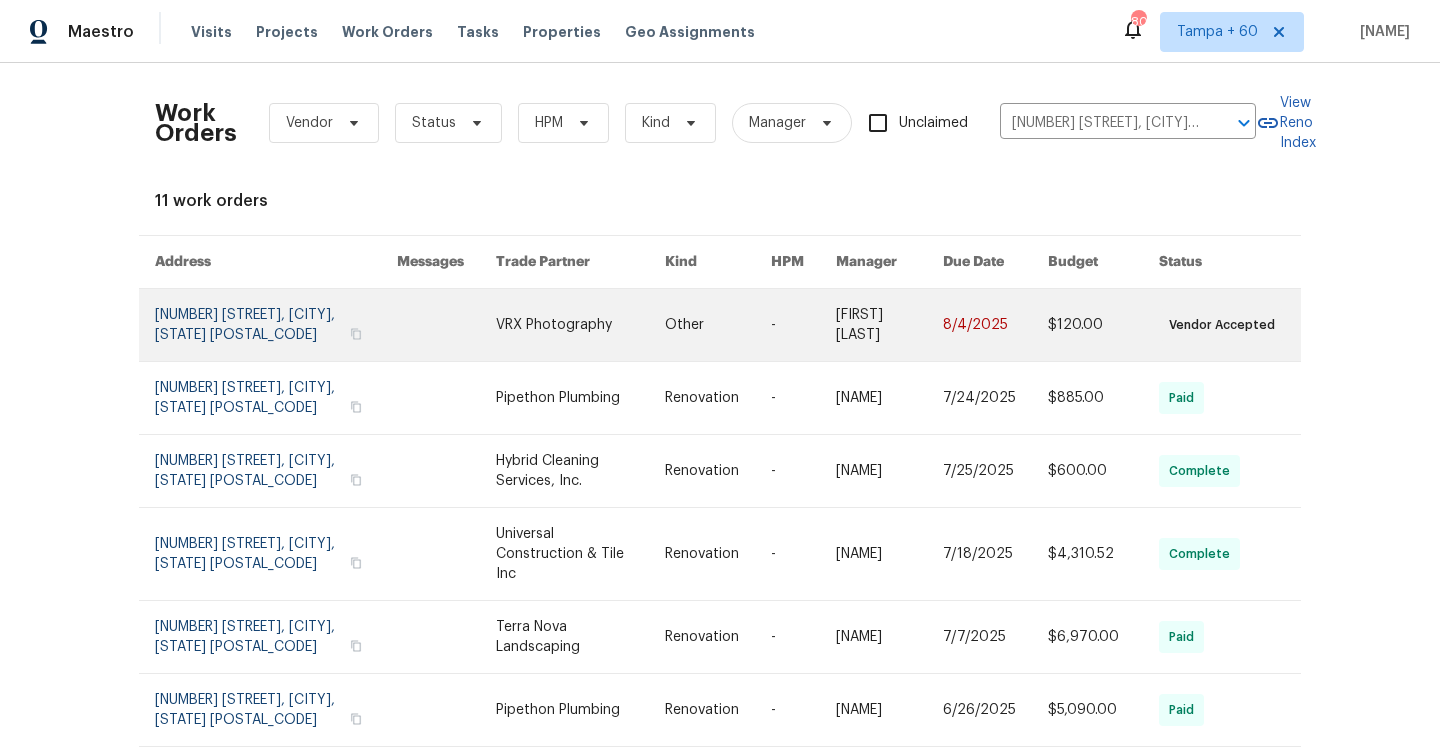 click at bounding box center [276, 325] 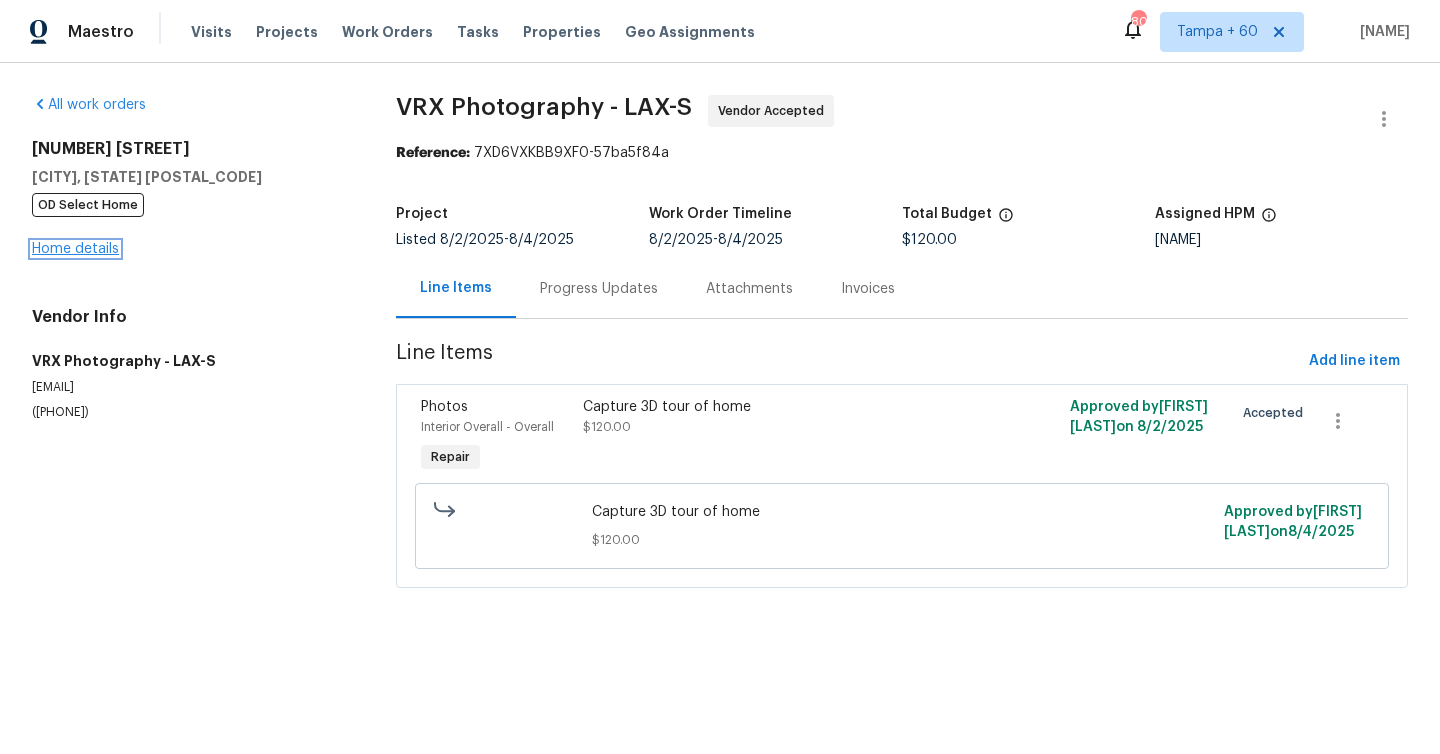 click on "Home details" at bounding box center [75, 249] 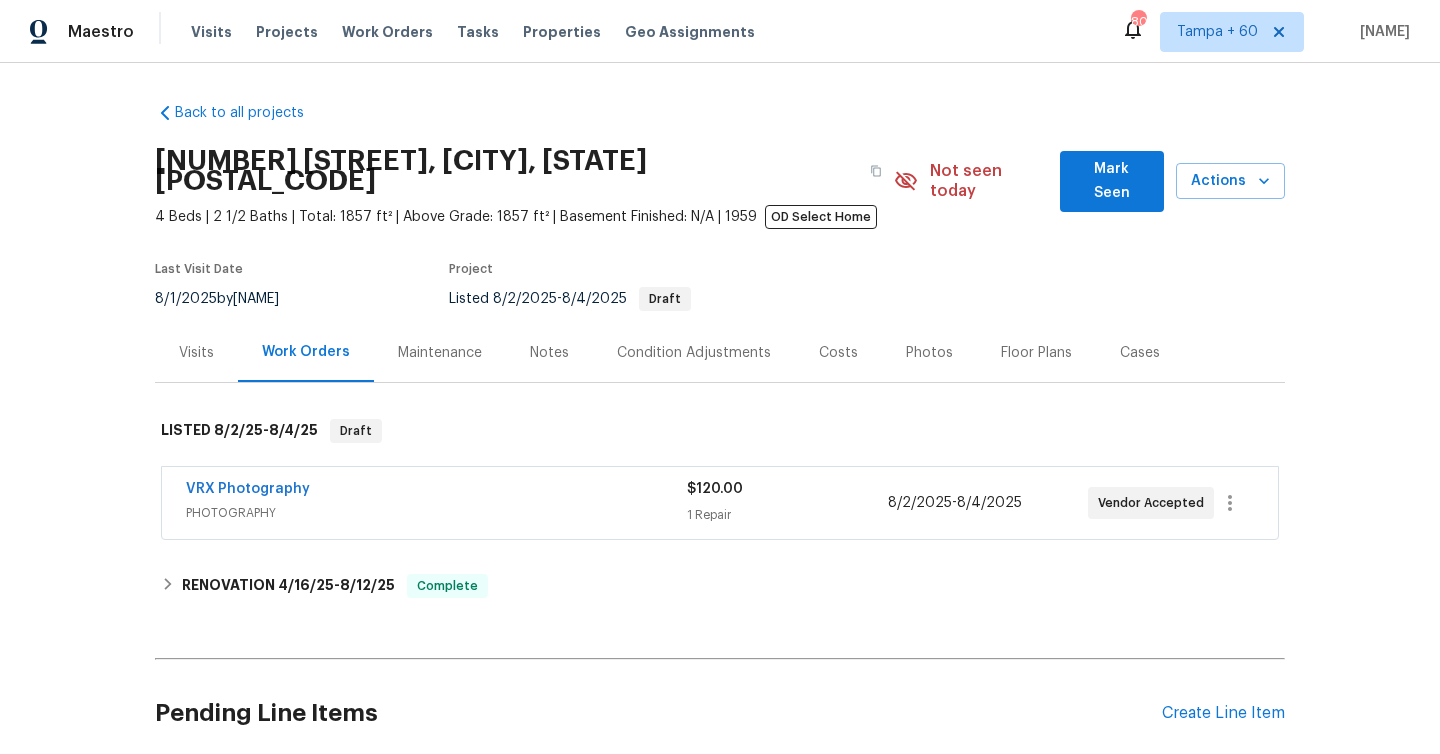 scroll, scrollTop: 142, scrollLeft: 0, axis: vertical 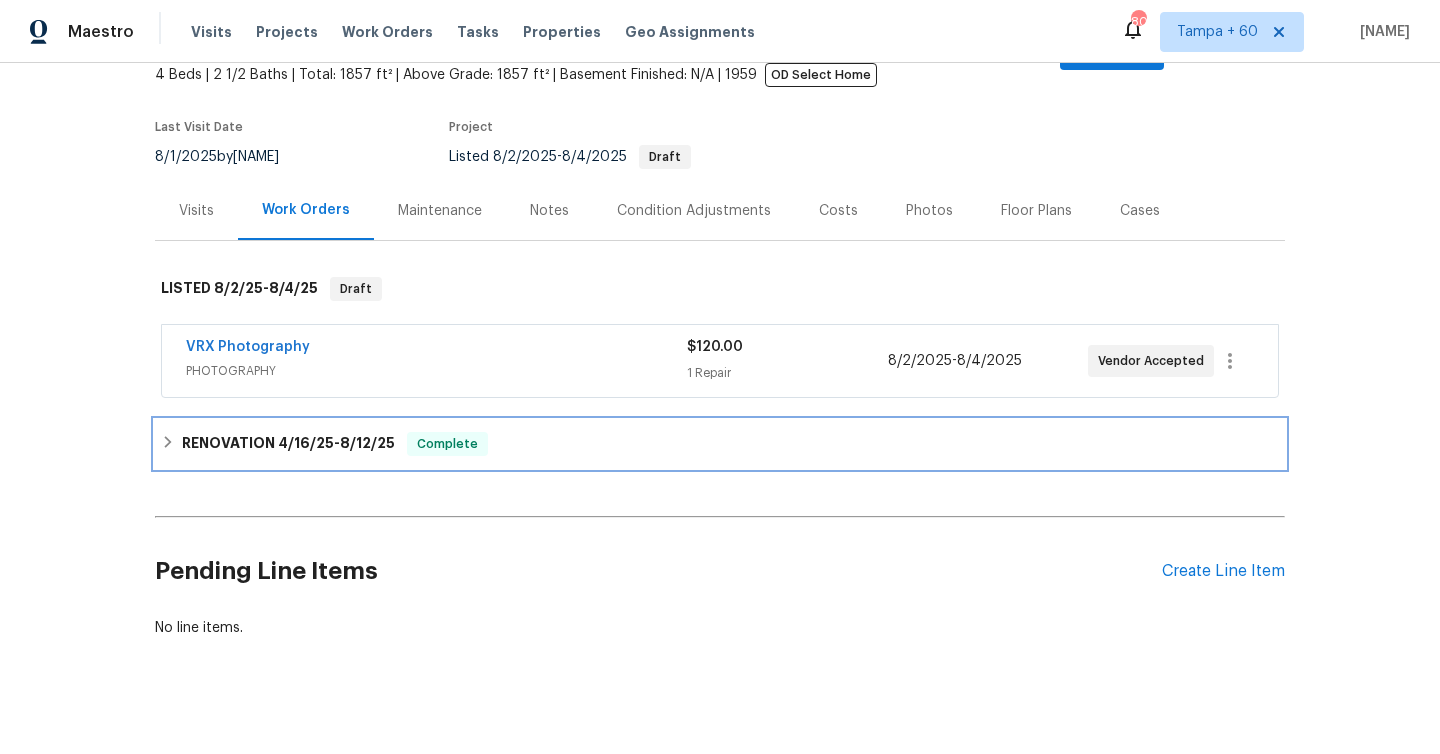 click on "4/16/25" at bounding box center (306, 443) 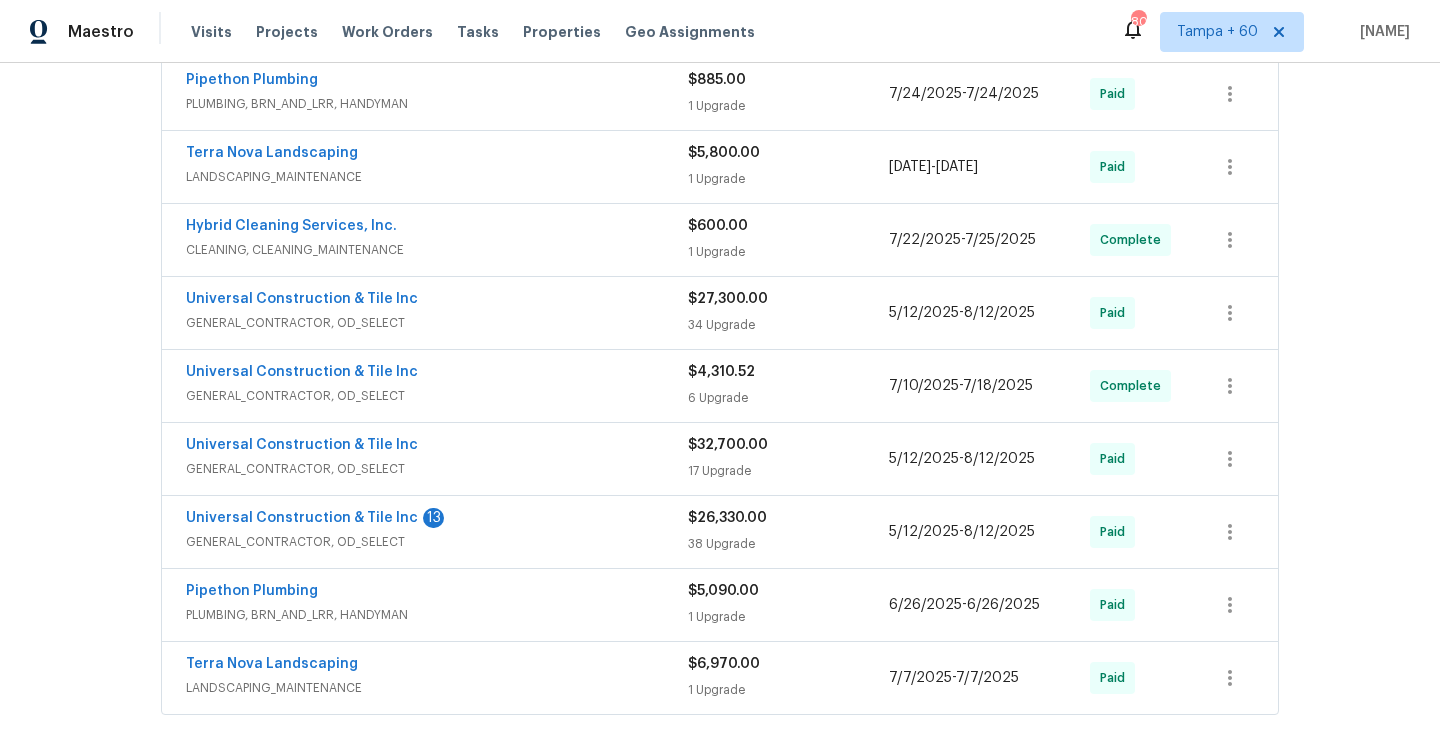 scroll, scrollTop: 671, scrollLeft: 0, axis: vertical 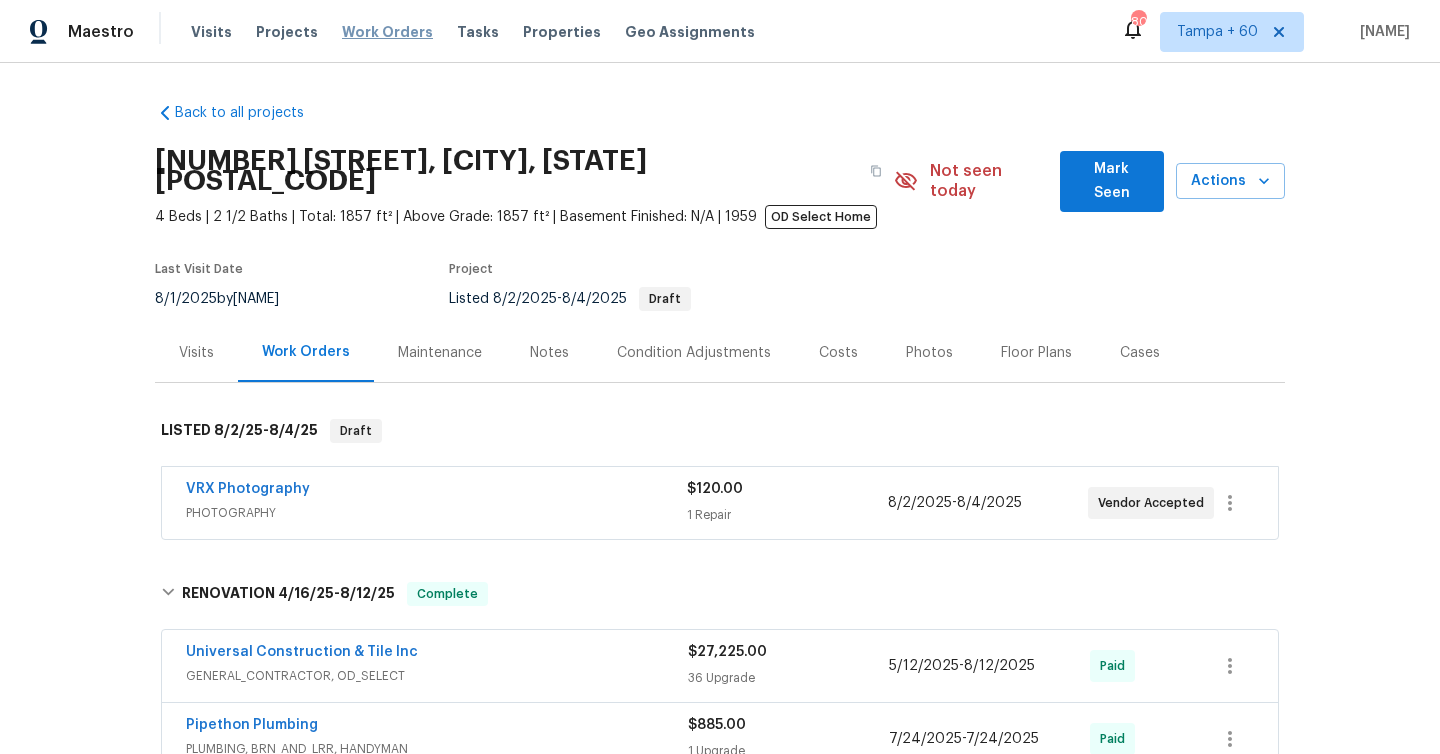 click on "Work Orders" at bounding box center (387, 32) 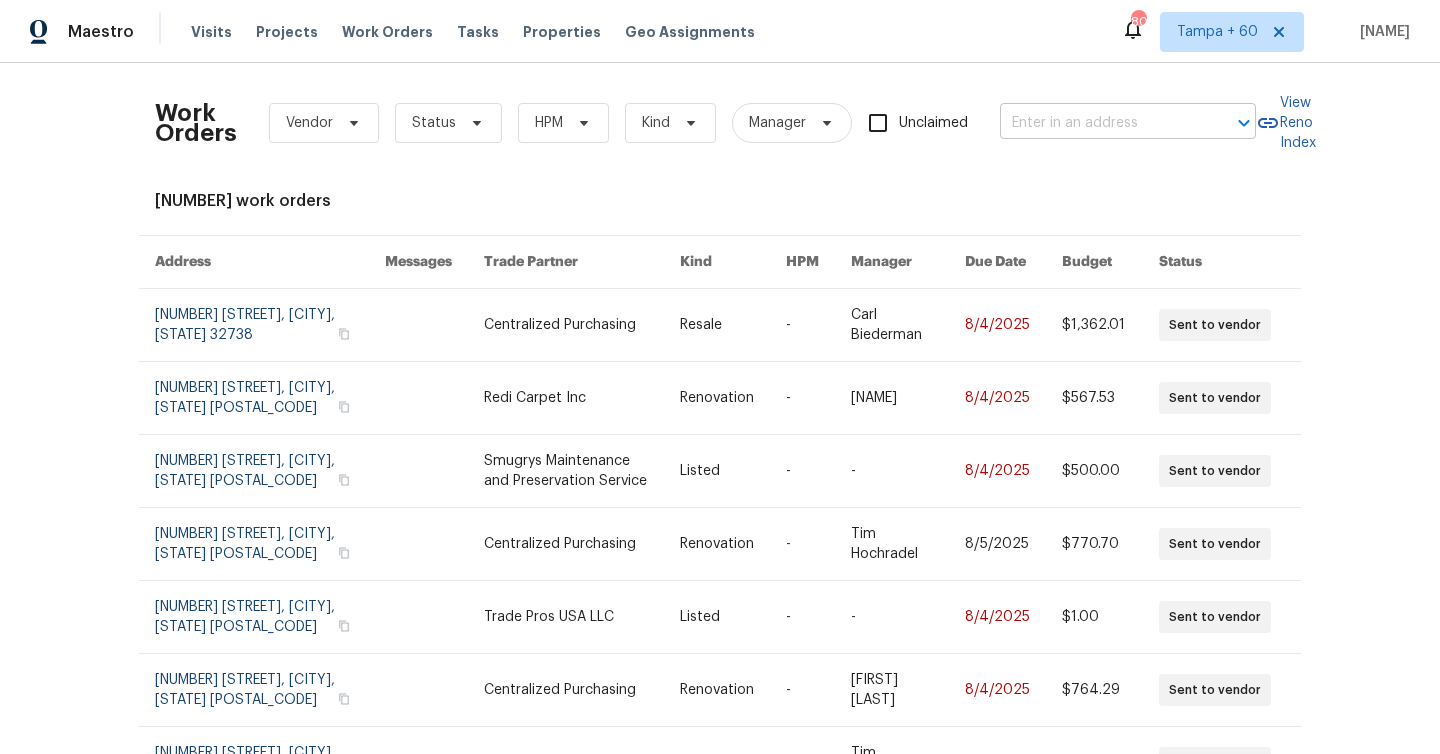 click at bounding box center [1100, 123] 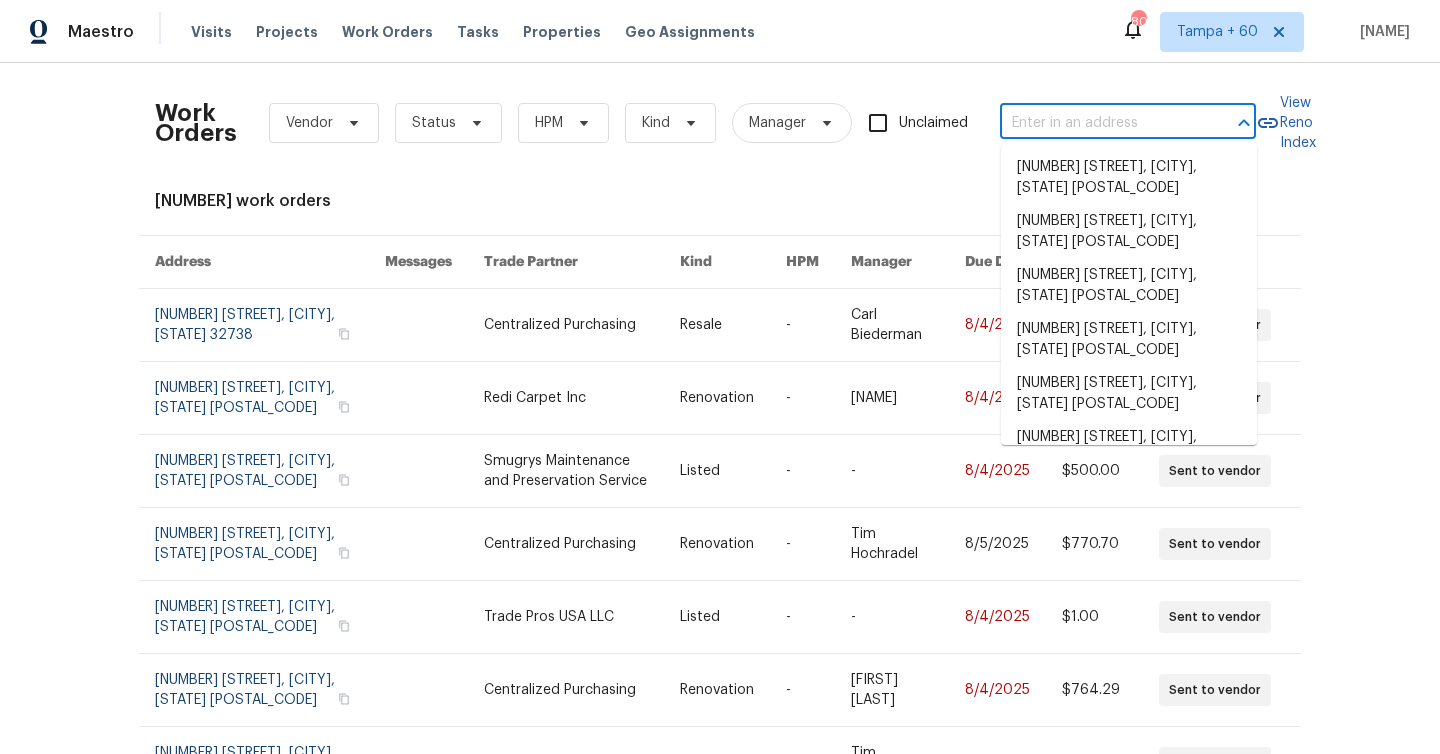 paste on "[NUMBER] [STREET] [CITY], [STATE] [POSTAL_CODE]" 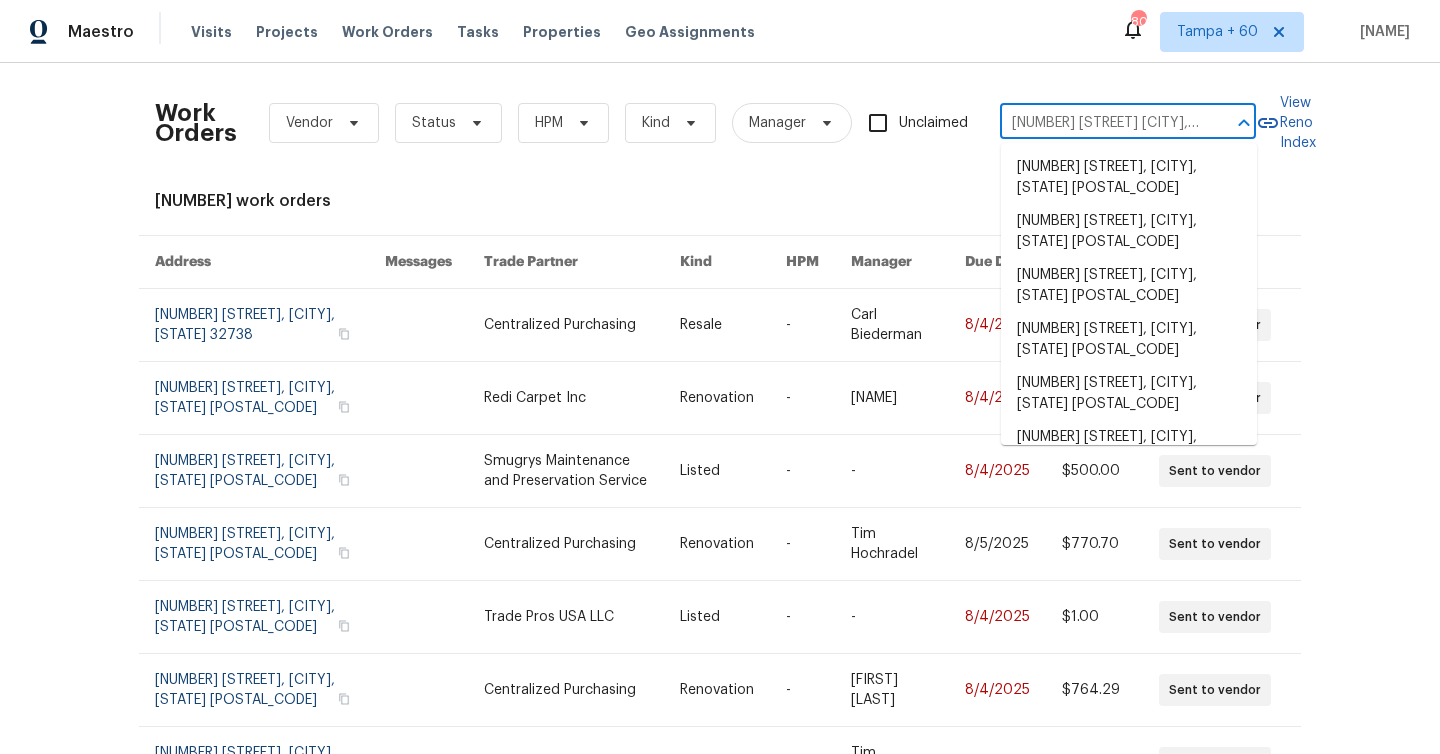 scroll, scrollTop: 0, scrollLeft: 104, axis: horizontal 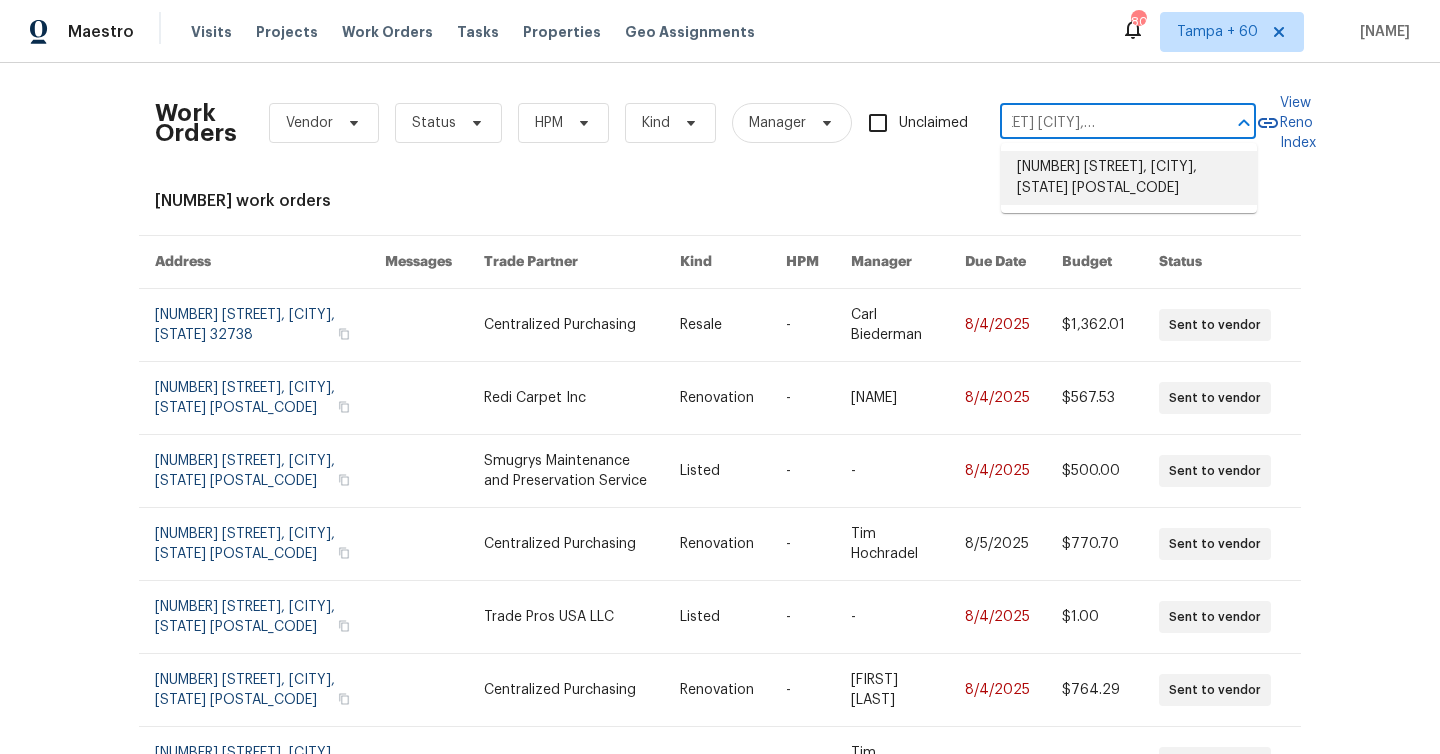 click on "[NUMBER] [STREET], [CITY], [STATE] [POSTAL_CODE]" at bounding box center [1129, 178] 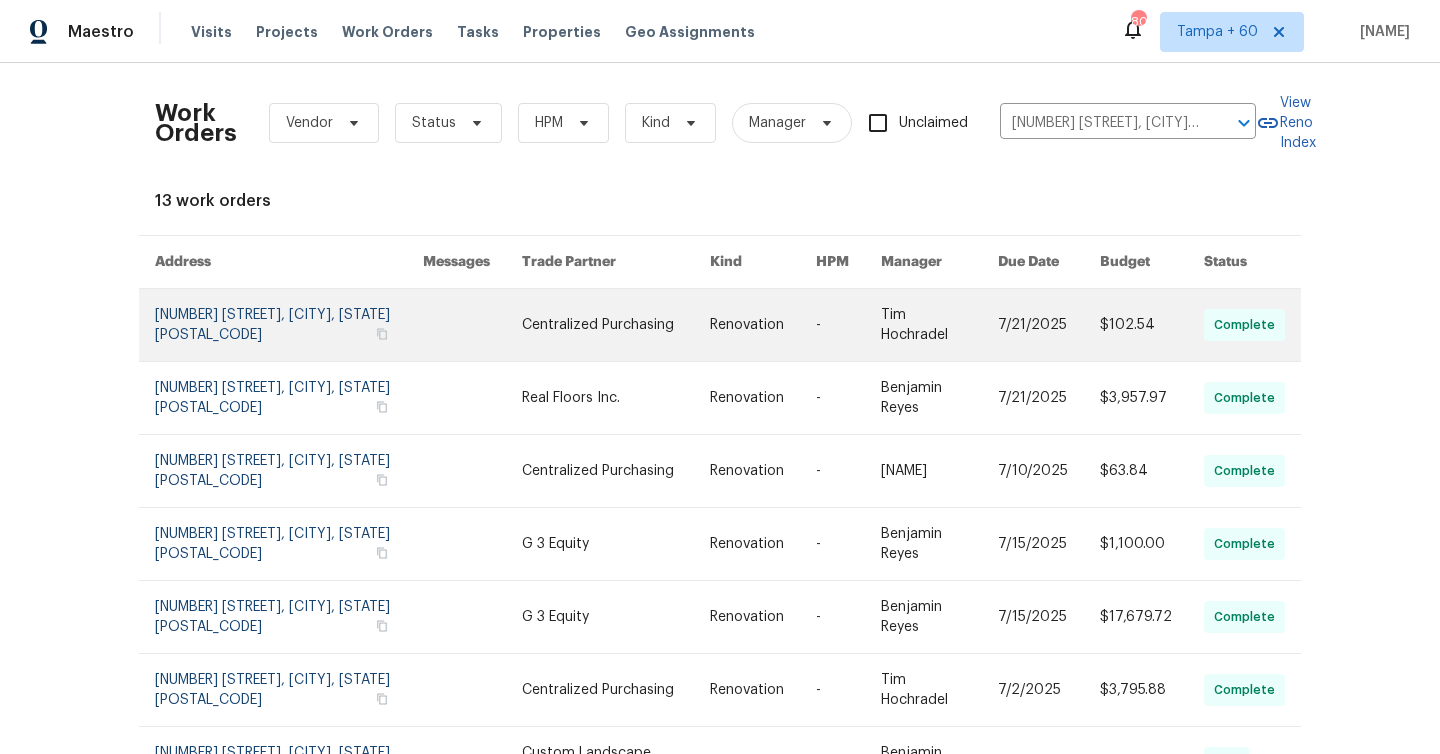 click at bounding box center (289, 325) 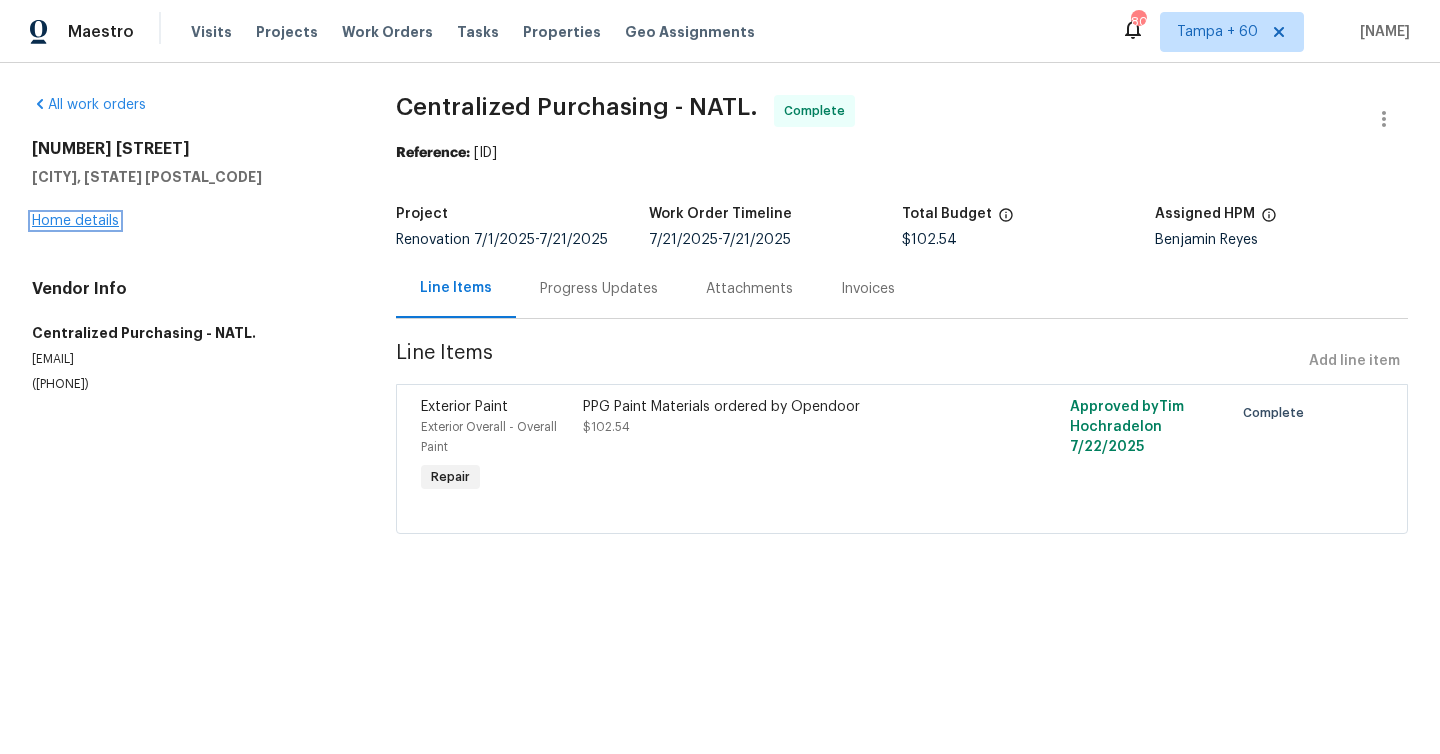 click on "Home details" at bounding box center [75, 221] 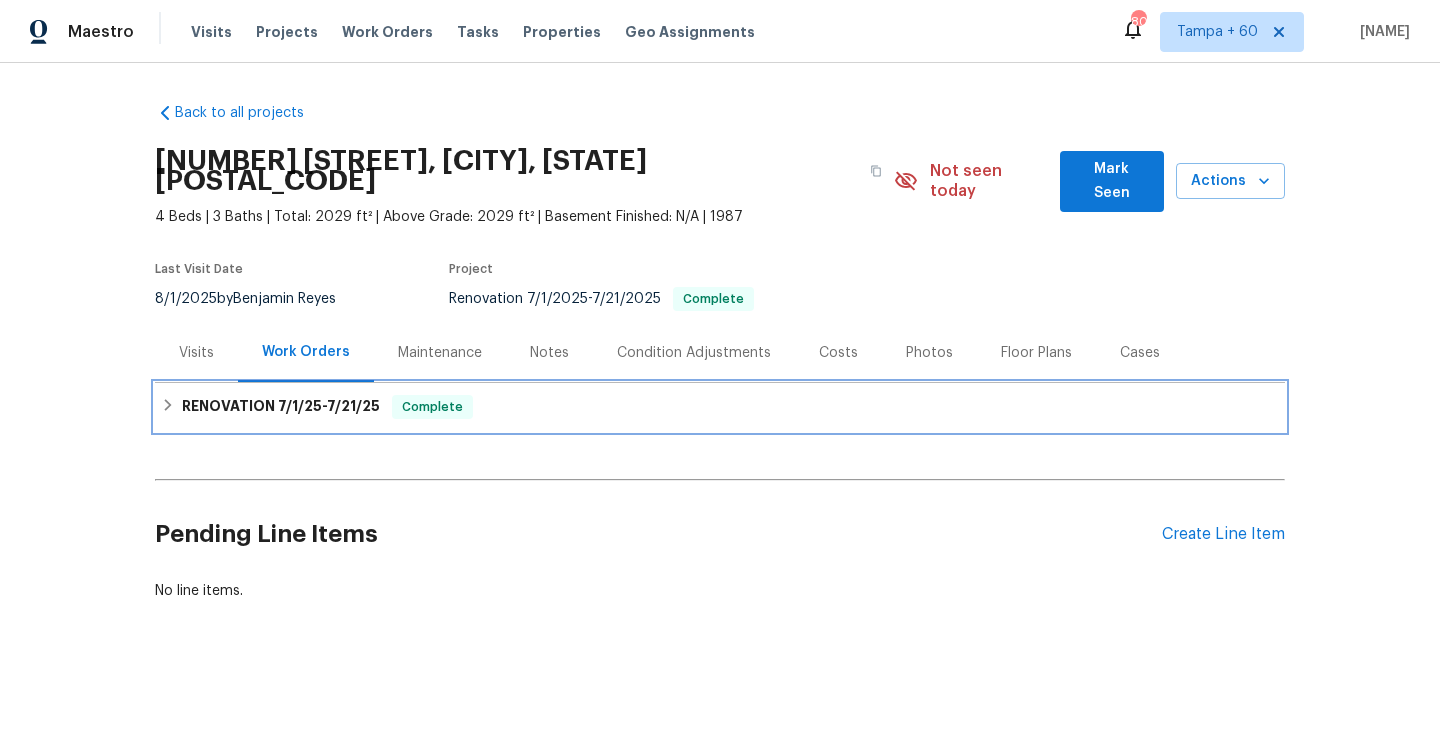 click on "RENOVATION [DATE] - [DATE] Complete" at bounding box center (281, 407) 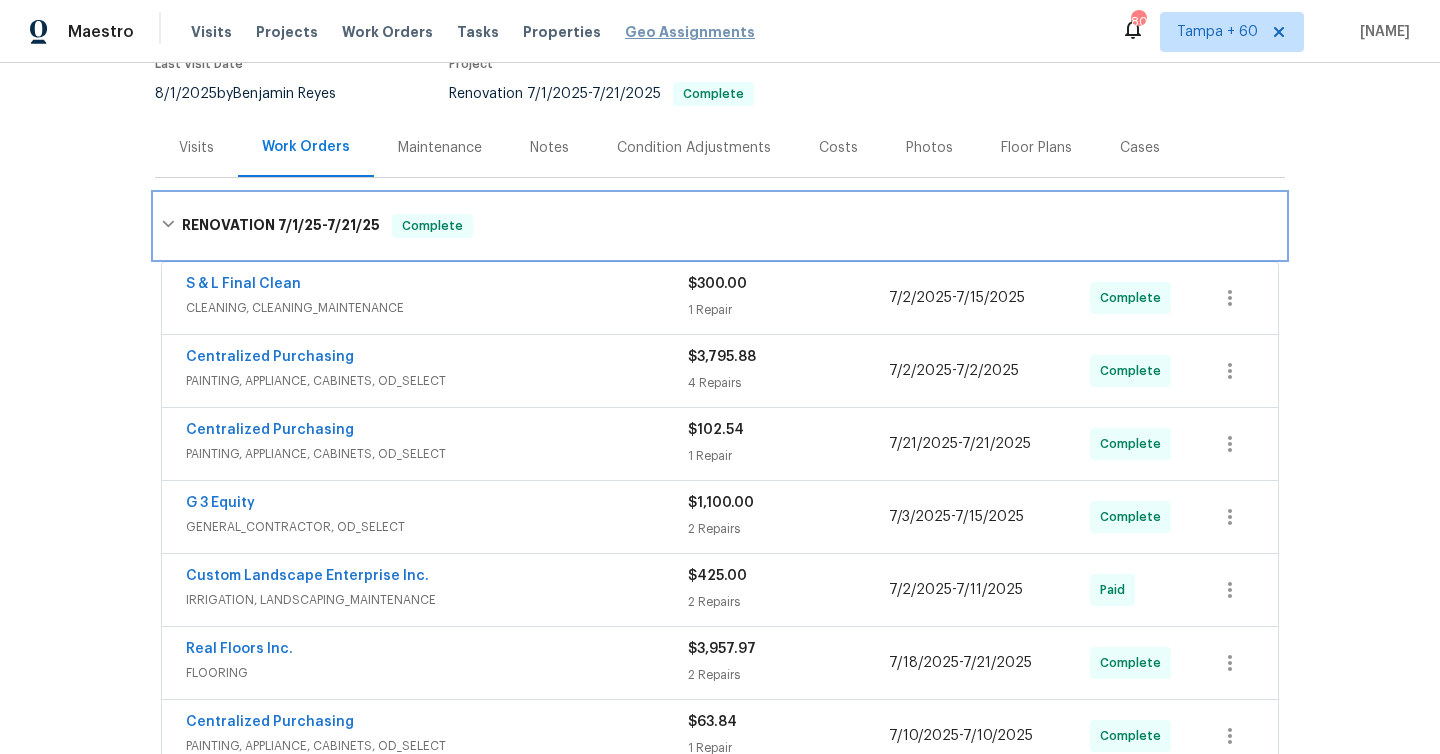 scroll, scrollTop: 215, scrollLeft: 0, axis: vertical 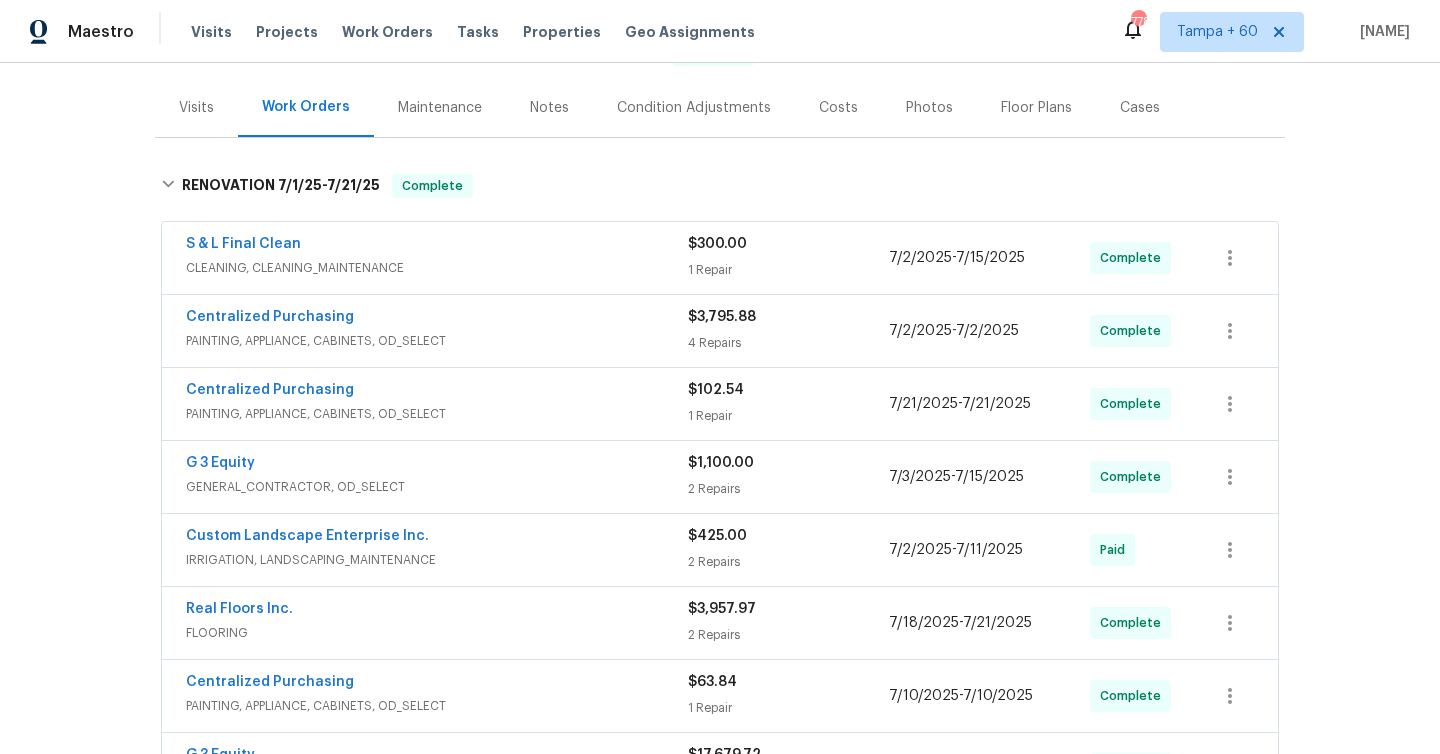 click on "1 Repair" at bounding box center [788, 270] 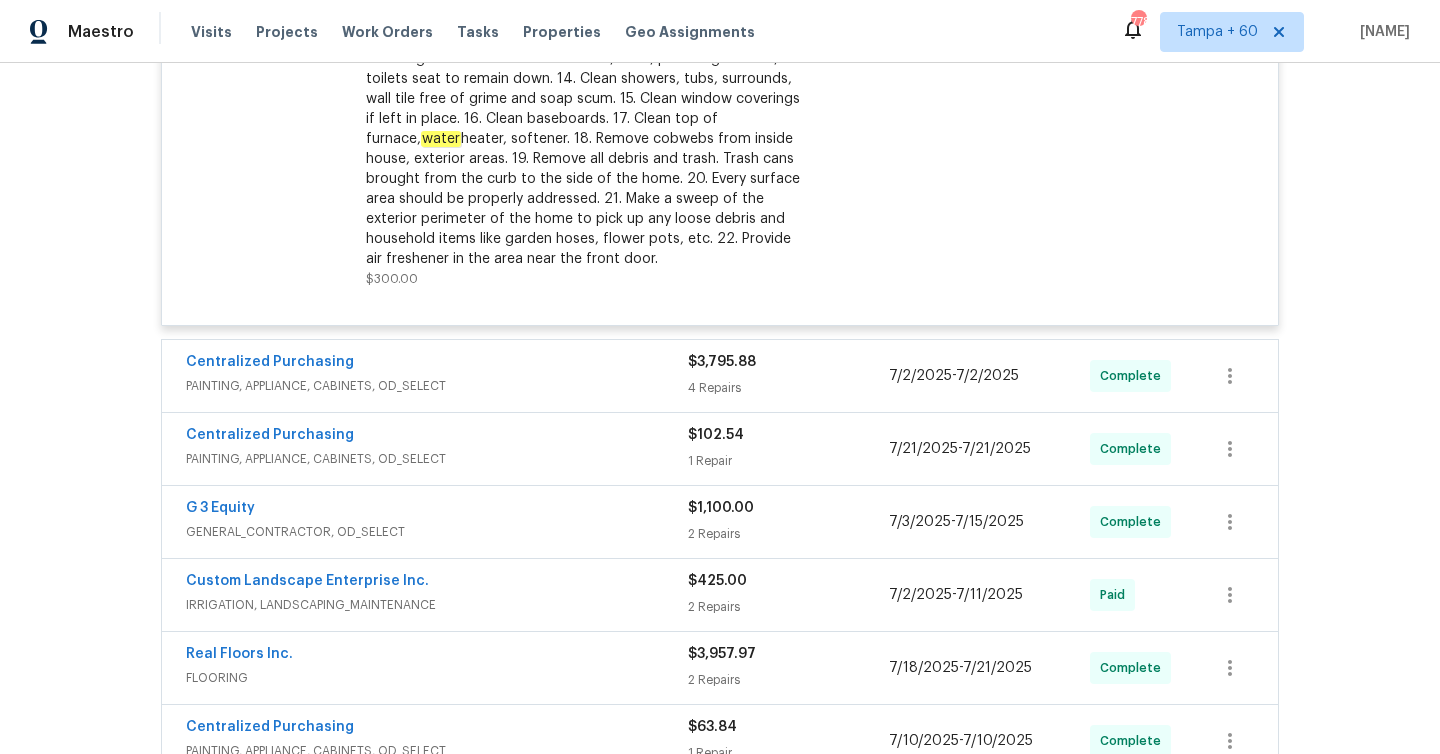 scroll, scrollTop: 803, scrollLeft: 0, axis: vertical 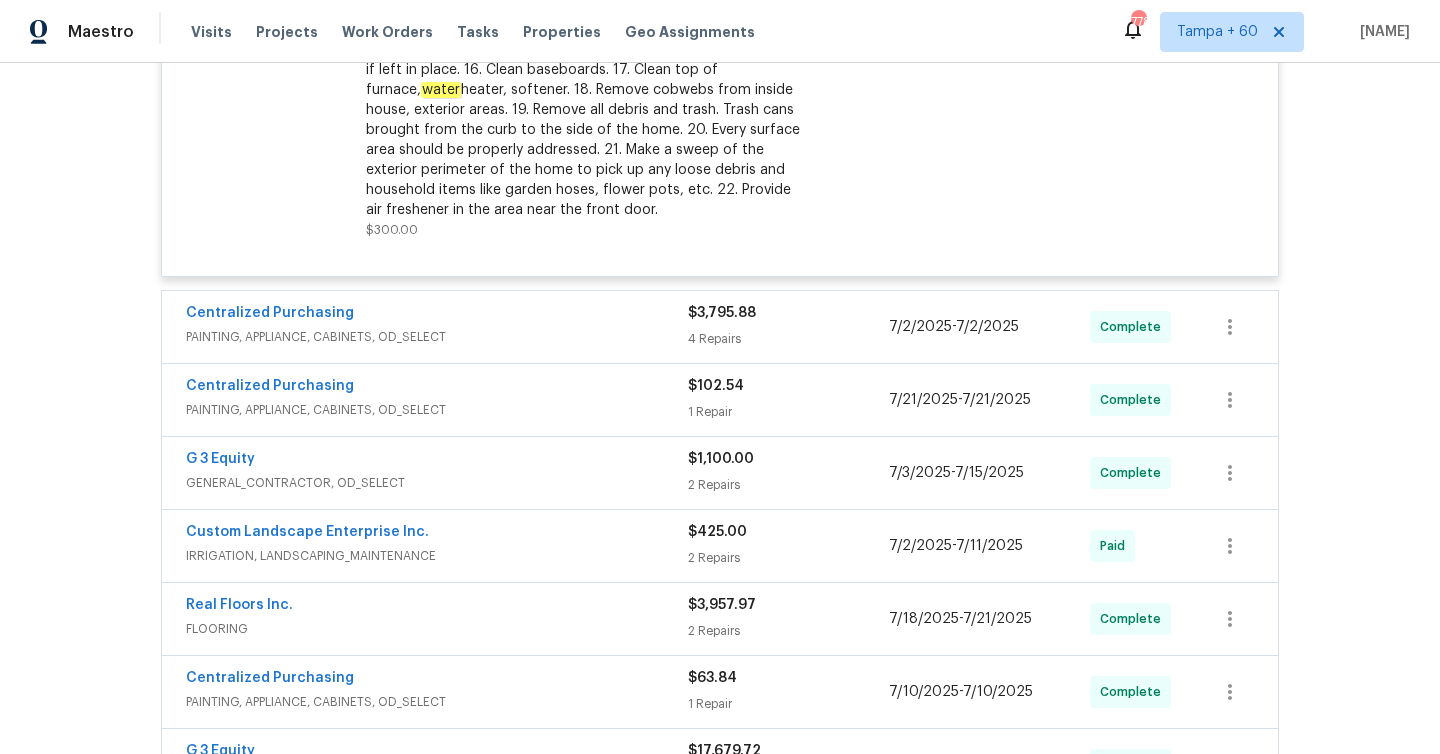 click on "$3,795.88 4 Repairs" at bounding box center (788, 327) 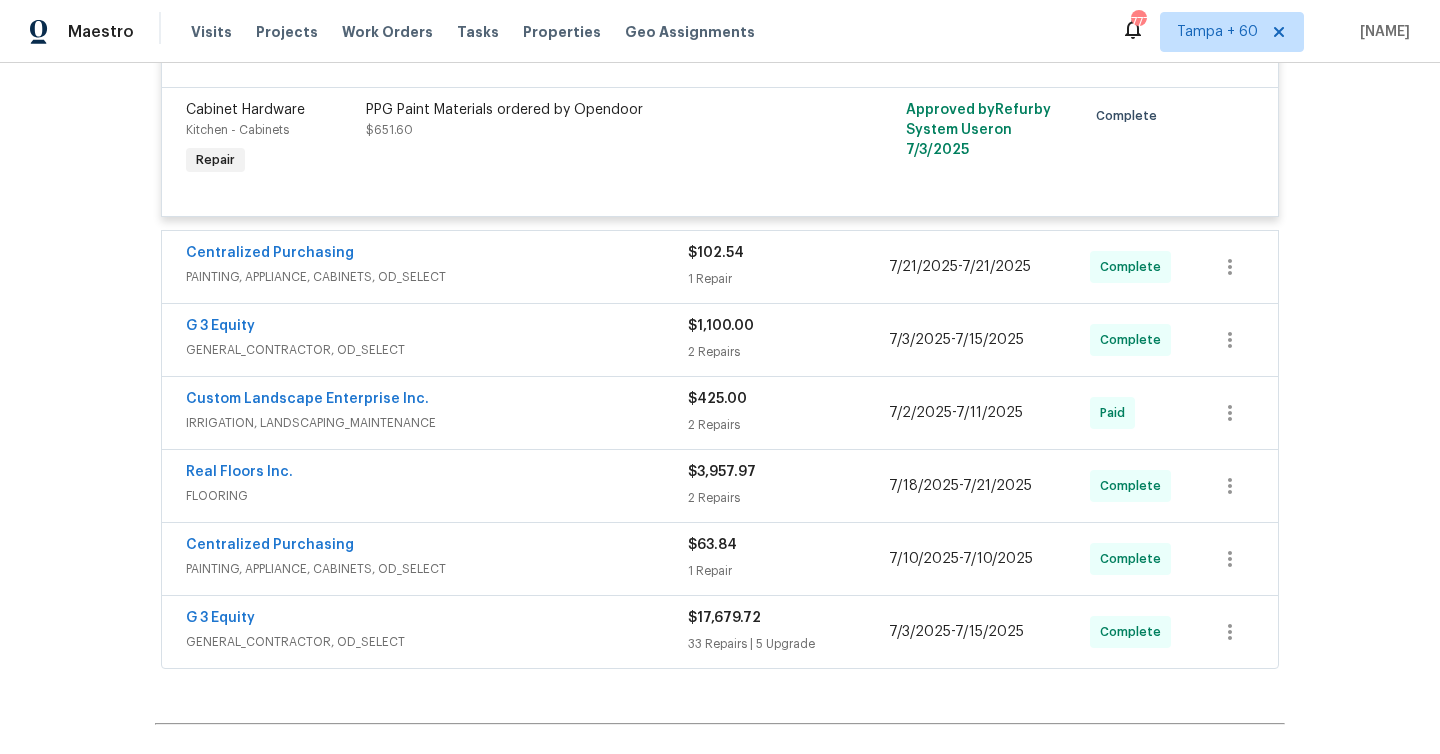 scroll, scrollTop: 1522, scrollLeft: 0, axis: vertical 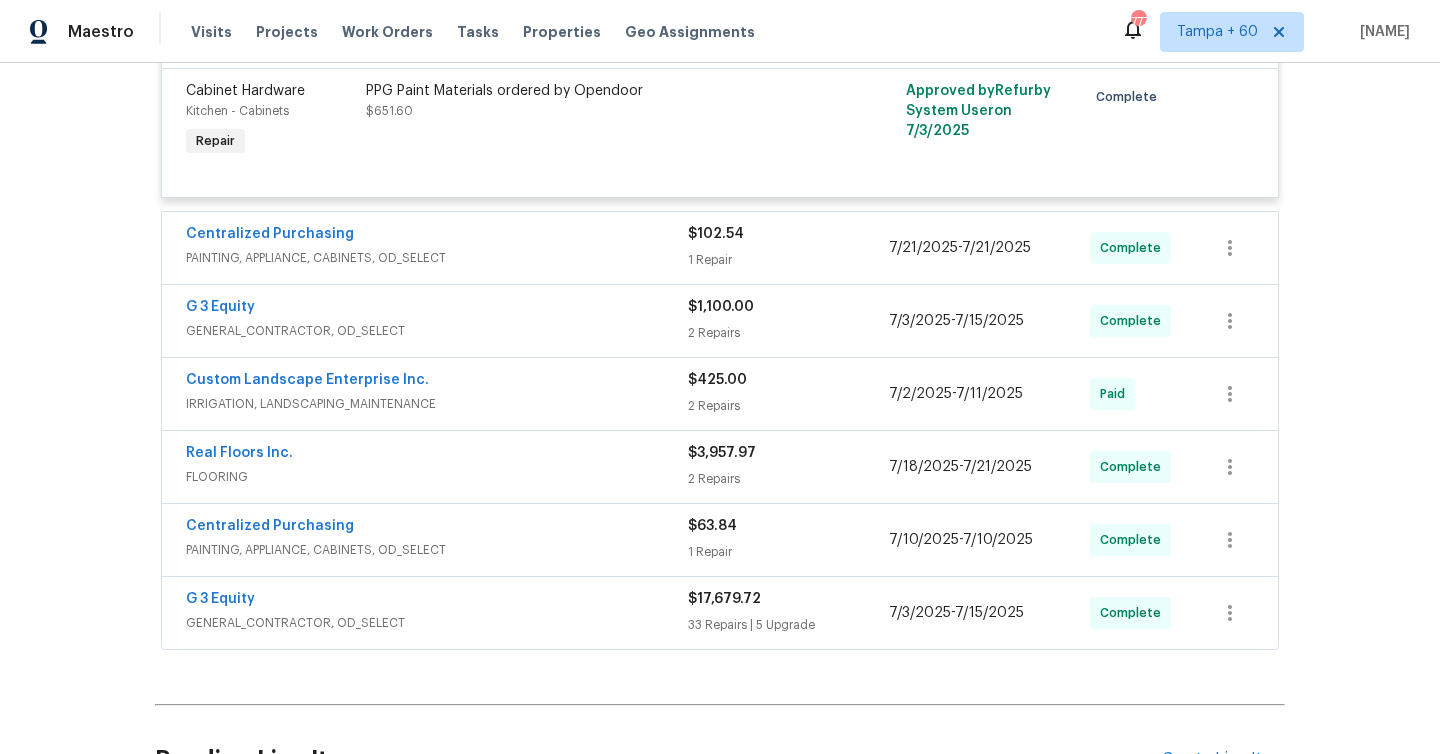 click on "1 Repair" at bounding box center [788, 260] 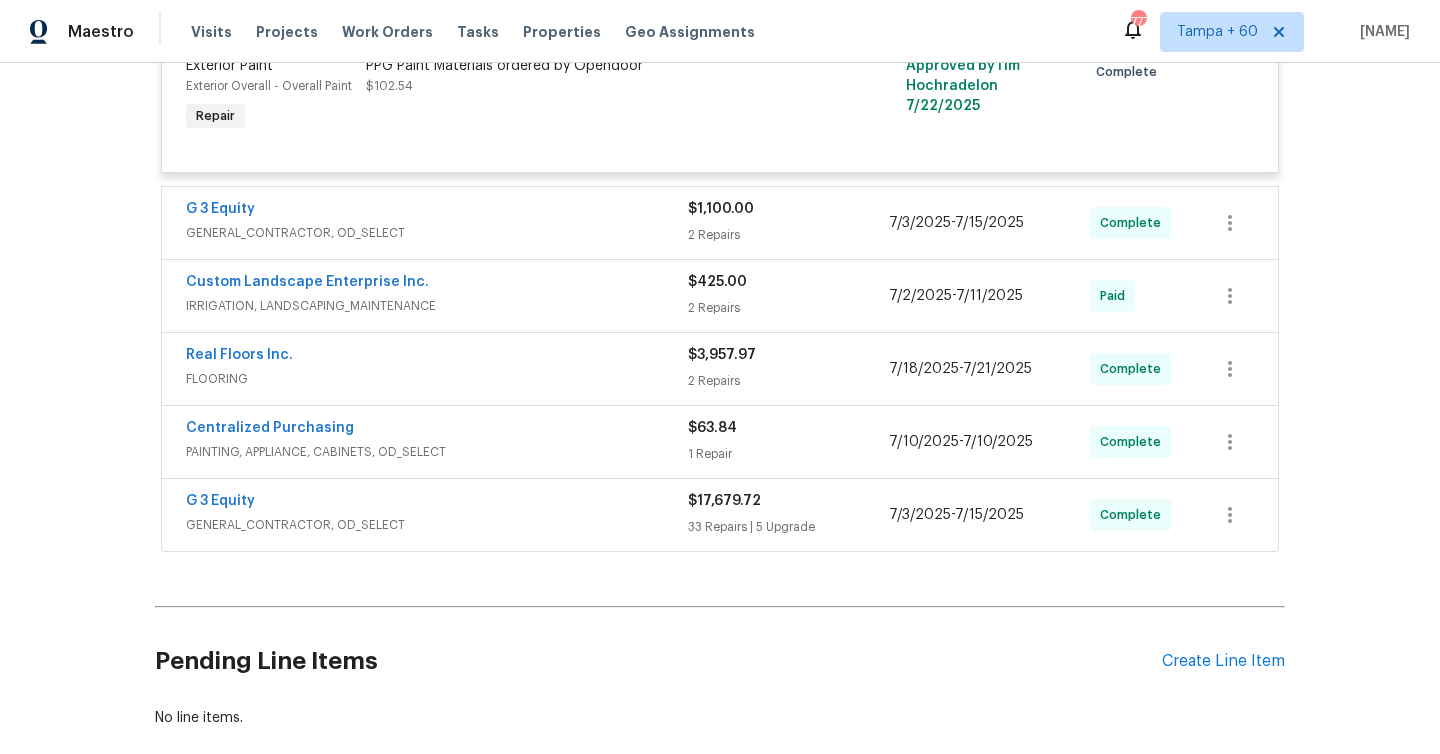 scroll, scrollTop: 1820, scrollLeft: 0, axis: vertical 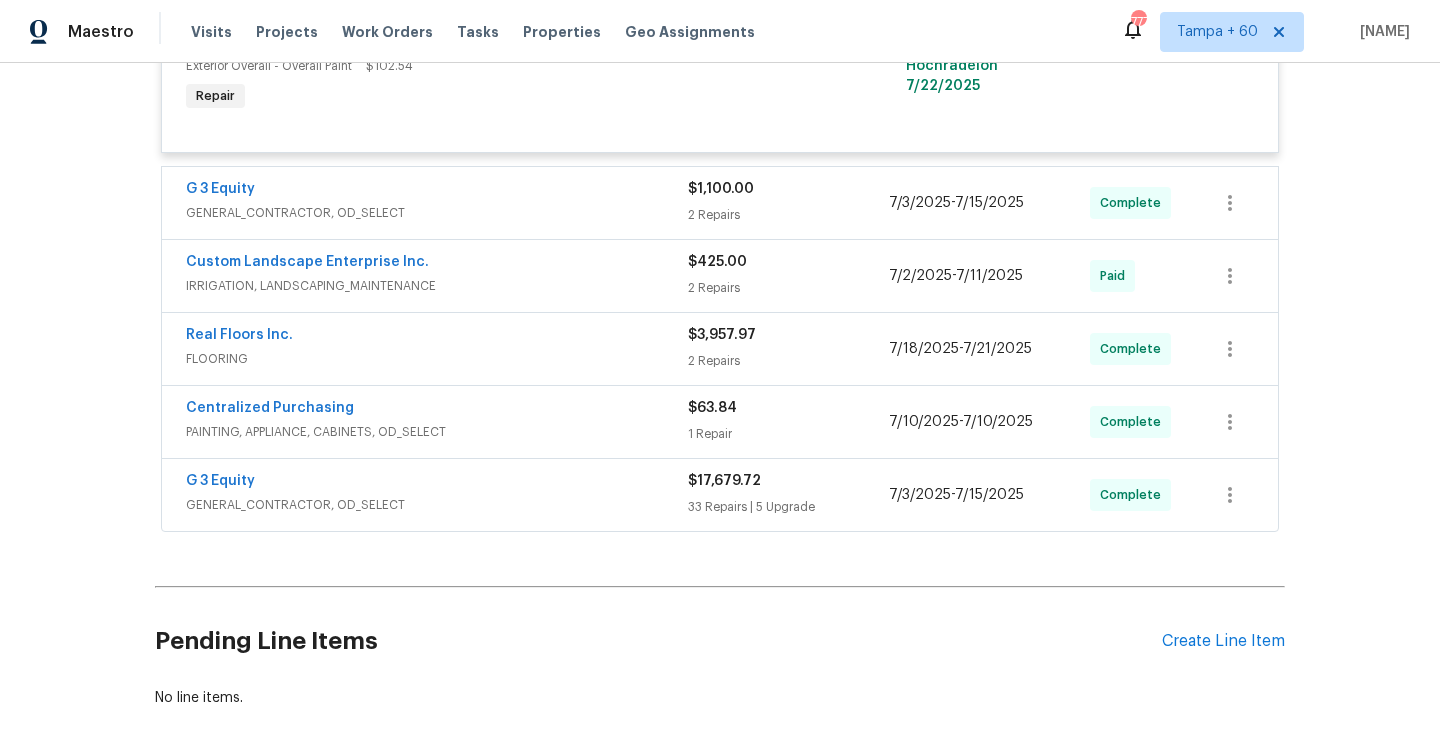 click on "2 Repairs" at bounding box center [788, 215] 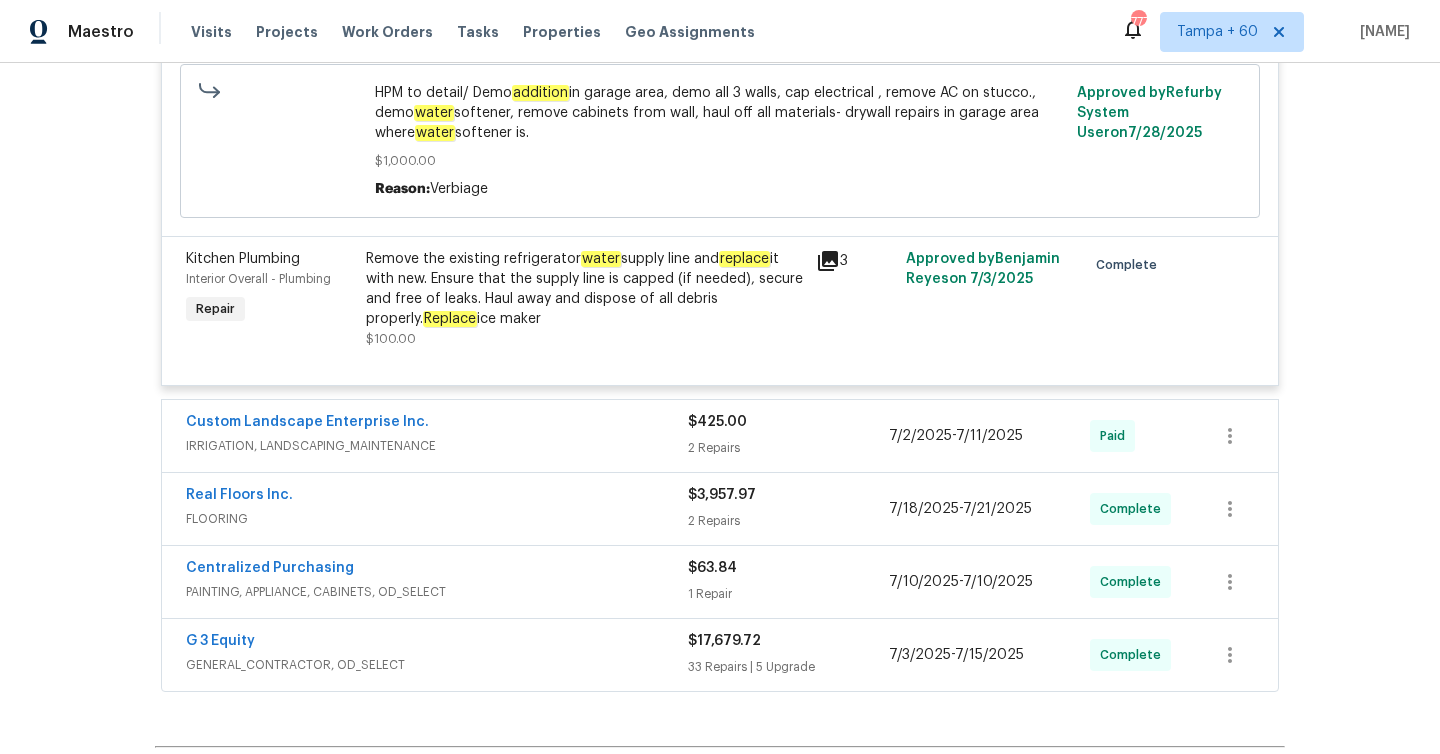 scroll, scrollTop: 2153, scrollLeft: 0, axis: vertical 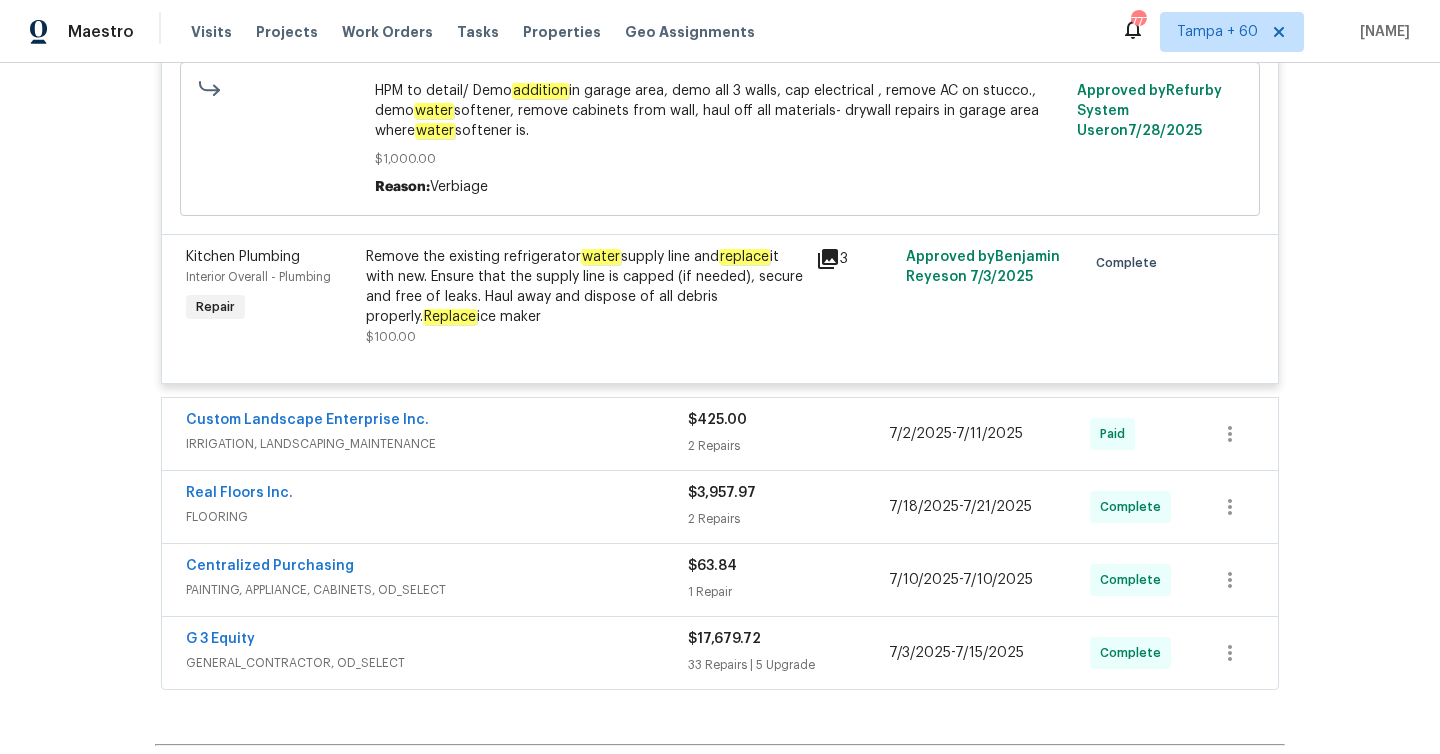 click on "Remove the existing refrigerator water supply line and replace it with new. Ensure that the supply line is capped (if needed), secure and free of leaks. Haul away and dispose of all debris properly.
Replace ice maker" at bounding box center [585, 287] 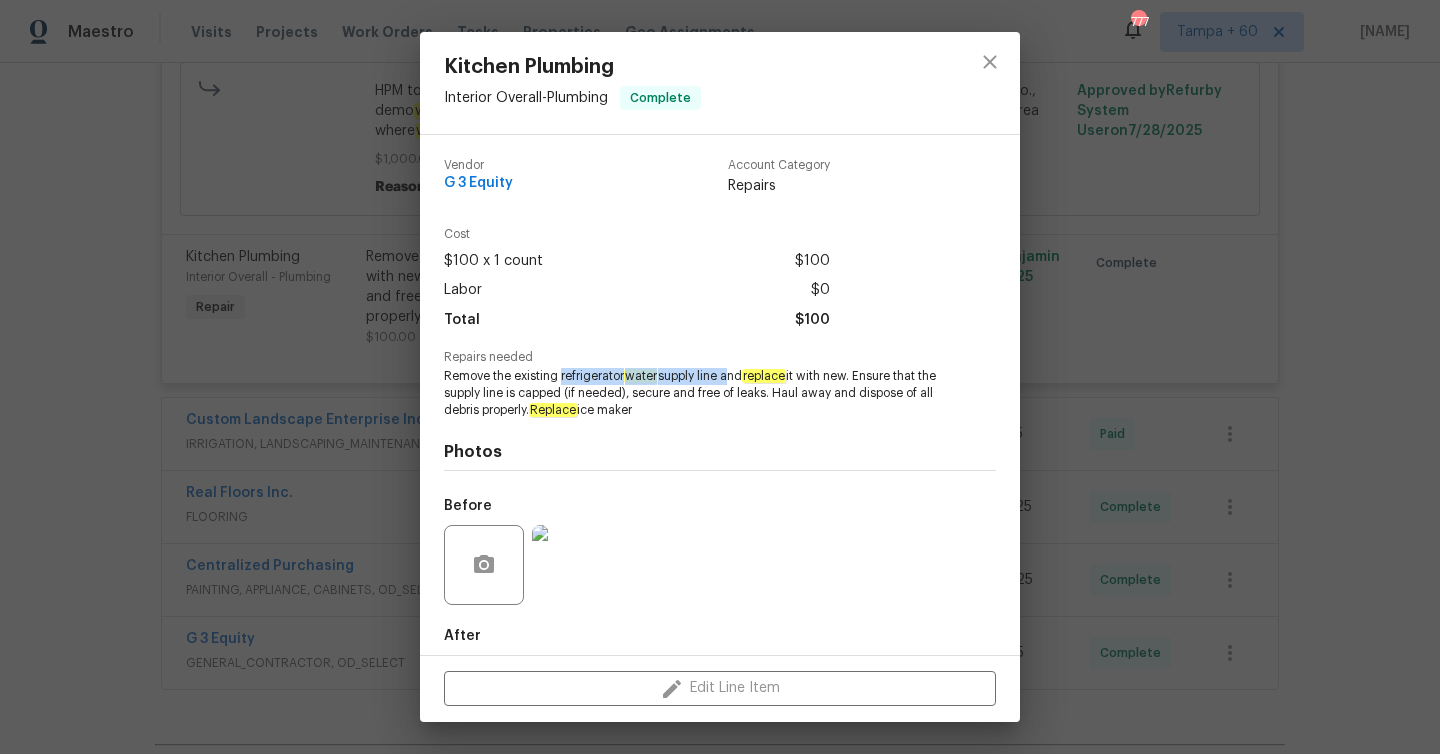 drag, startPoint x: 561, startPoint y: 375, endPoint x: 728, endPoint y: 379, distance: 167.0479 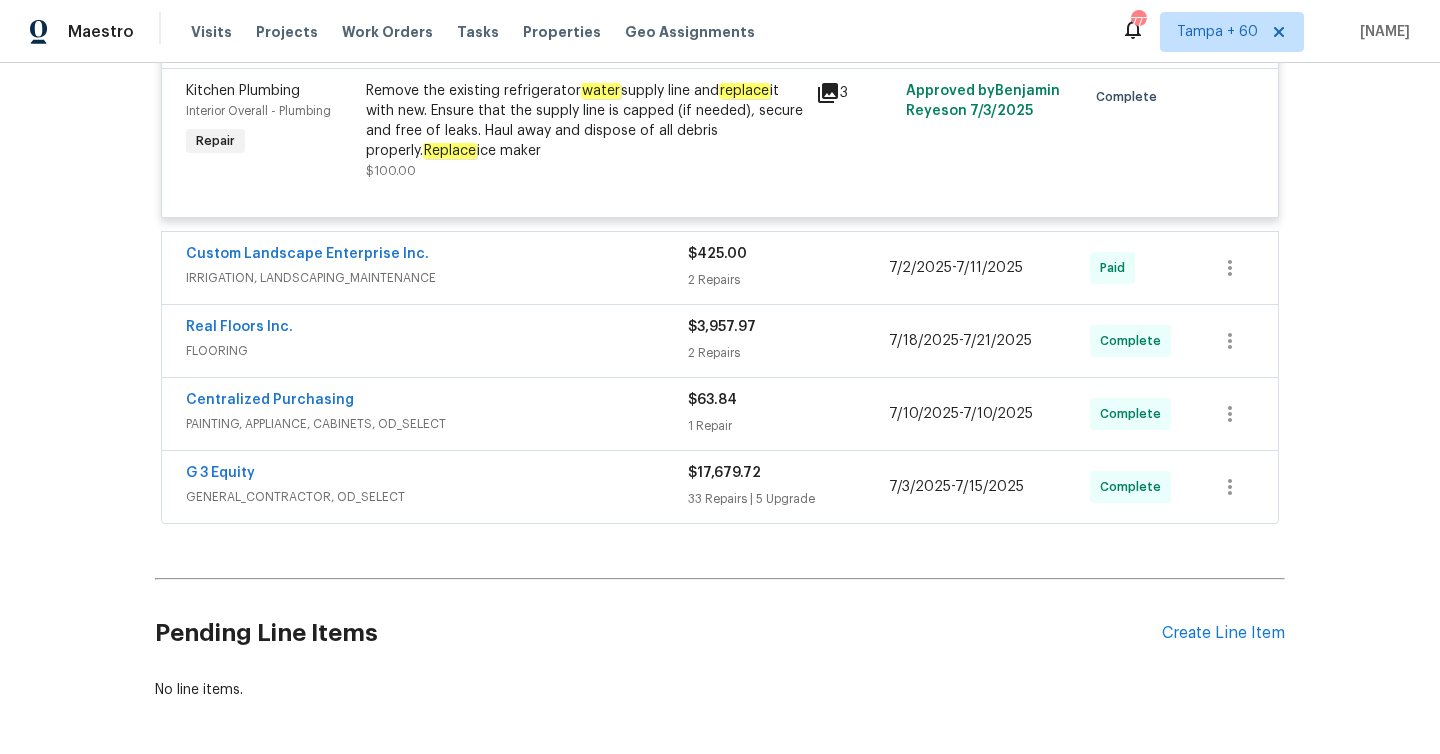 scroll, scrollTop: 2236, scrollLeft: 0, axis: vertical 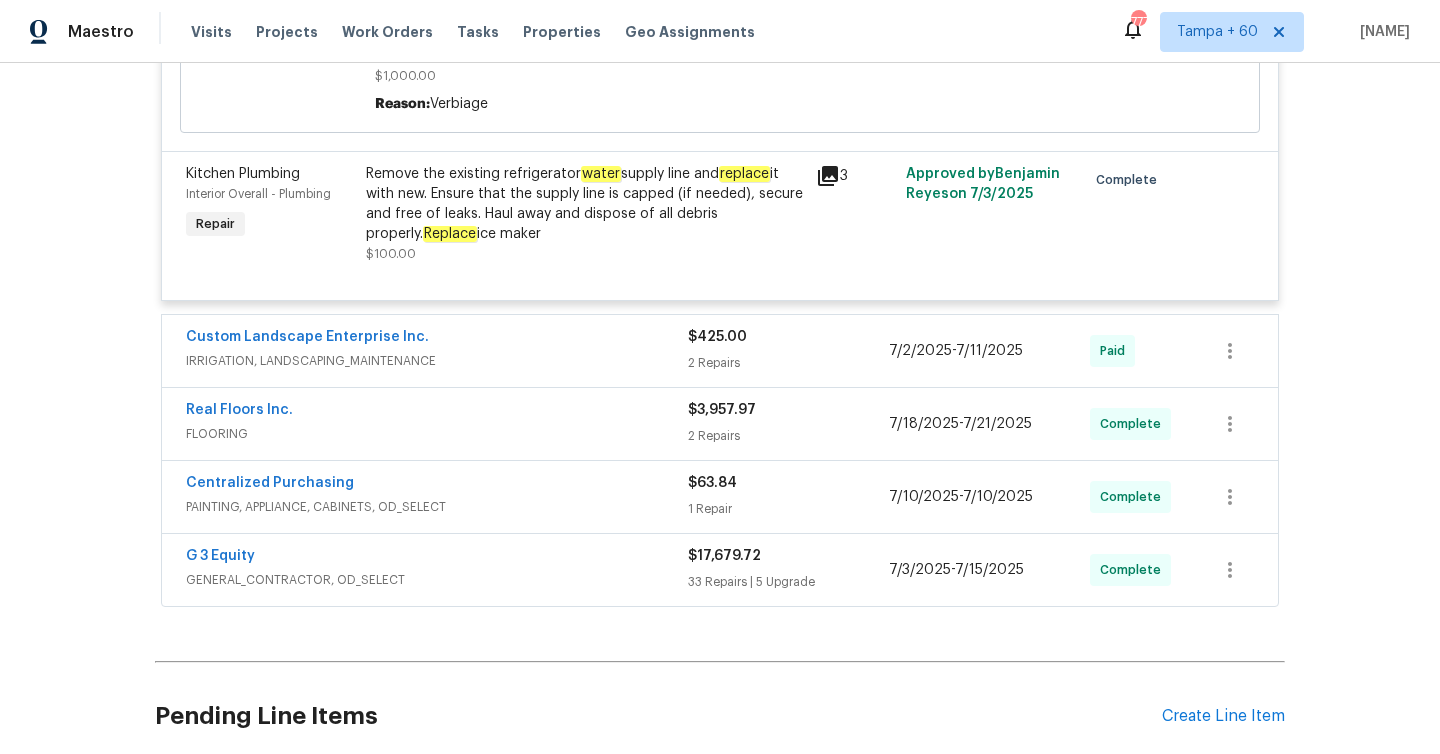 click on "2 Repairs" at bounding box center (788, 363) 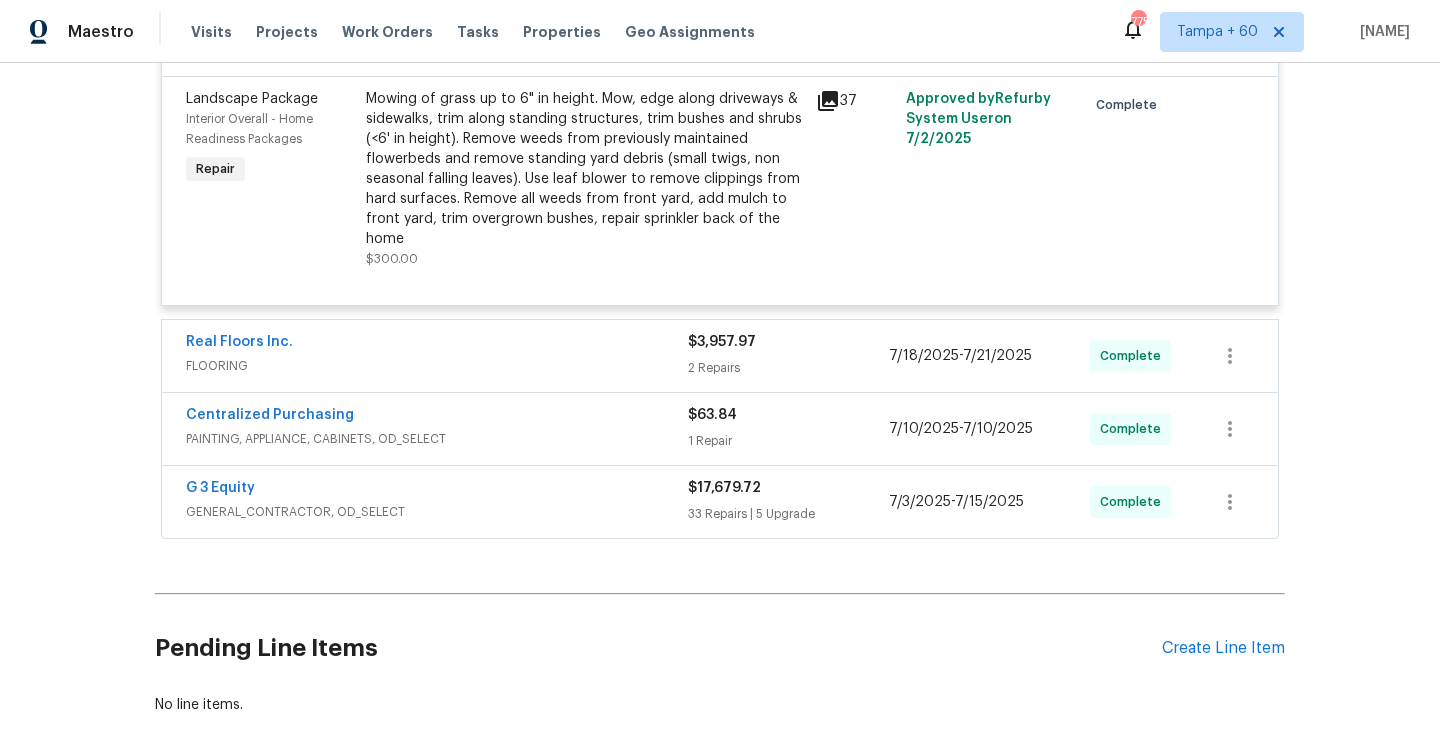 scroll, scrollTop: 2757, scrollLeft: 0, axis: vertical 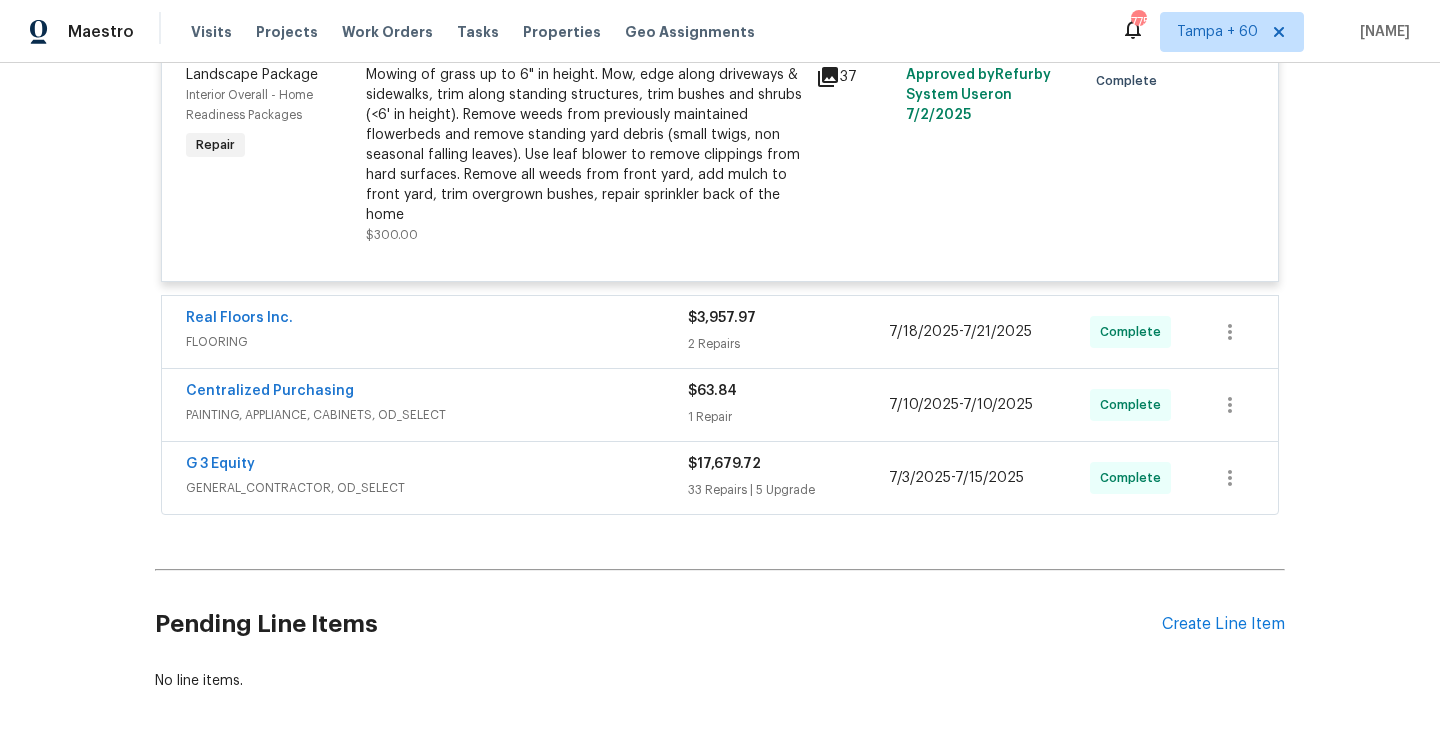 click on "2 Repairs" at bounding box center (788, 344) 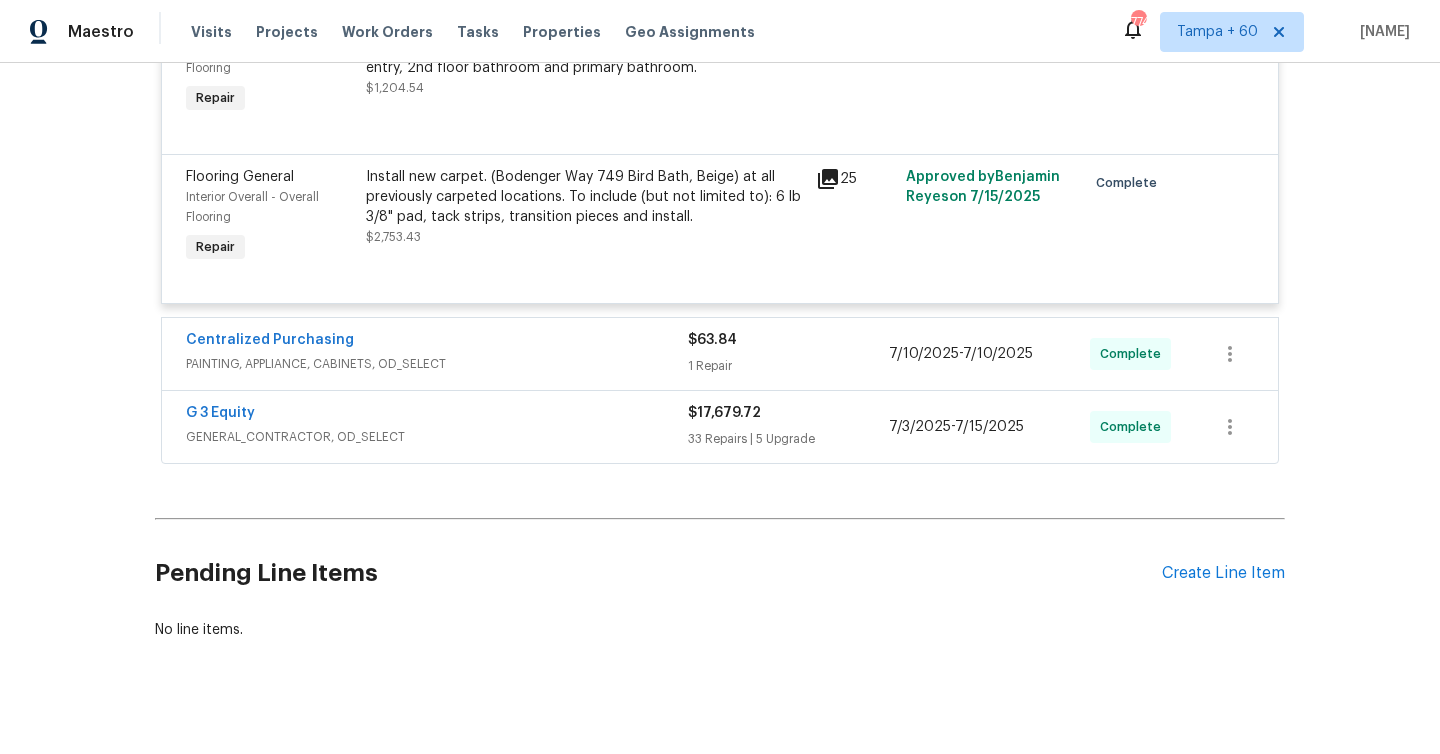 scroll, scrollTop: 3167, scrollLeft: 0, axis: vertical 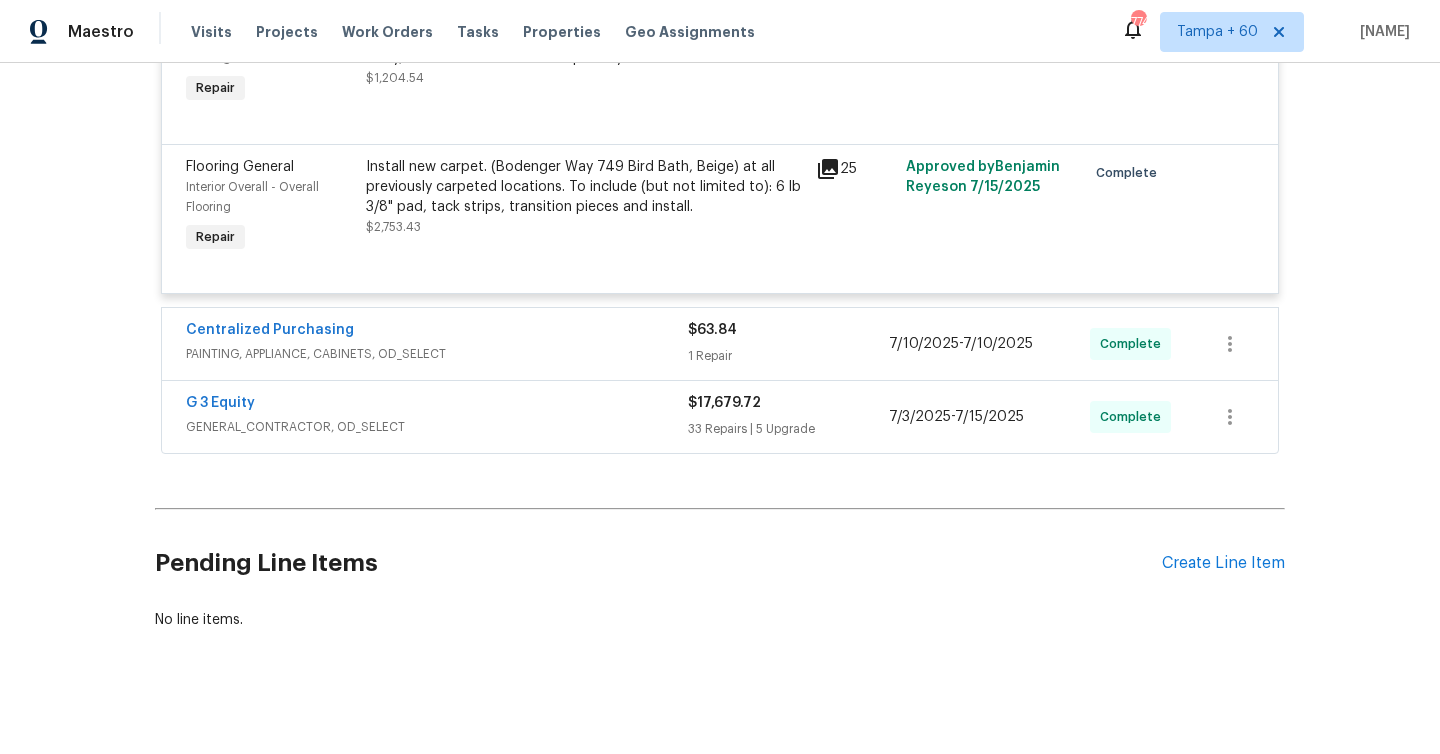 click on "1 Repair" at bounding box center [788, 356] 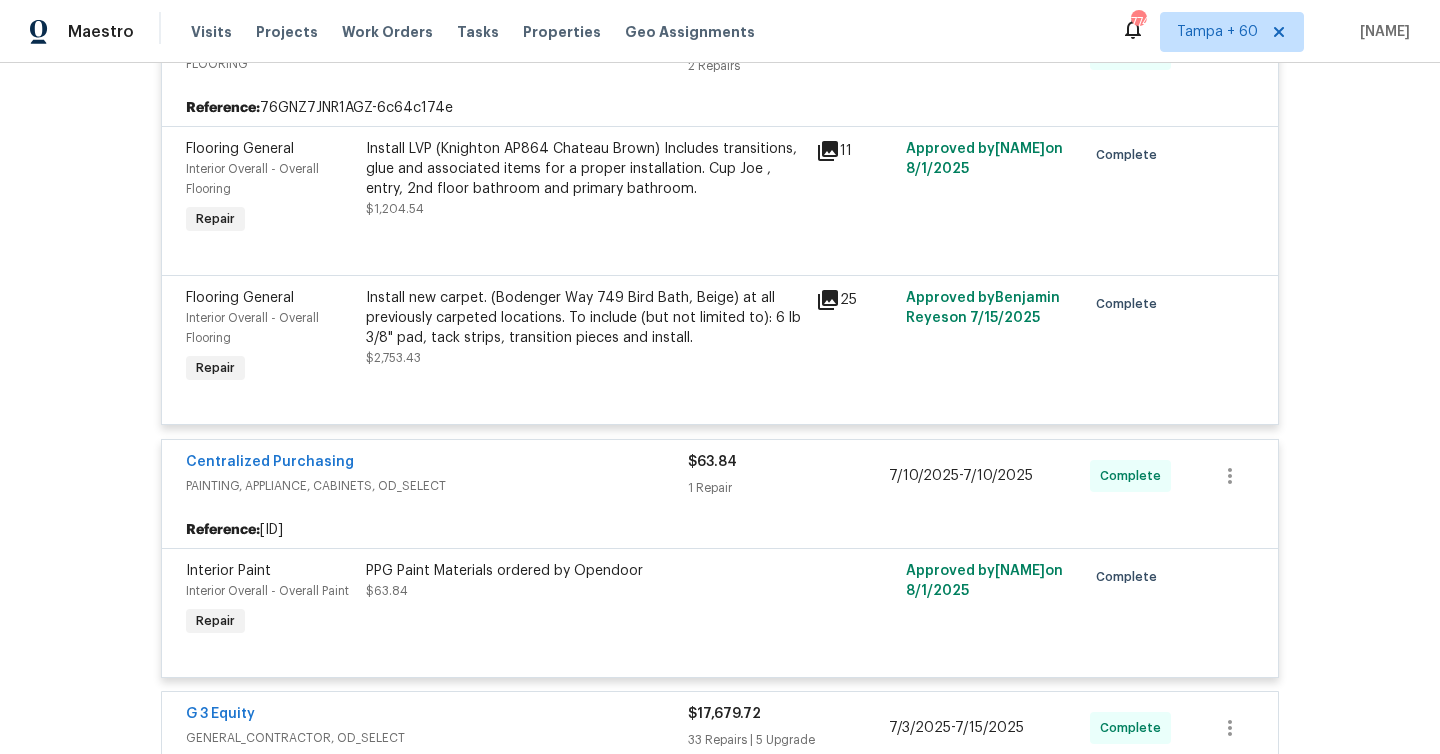 scroll, scrollTop: 2989, scrollLeft: 0, axis: vertical 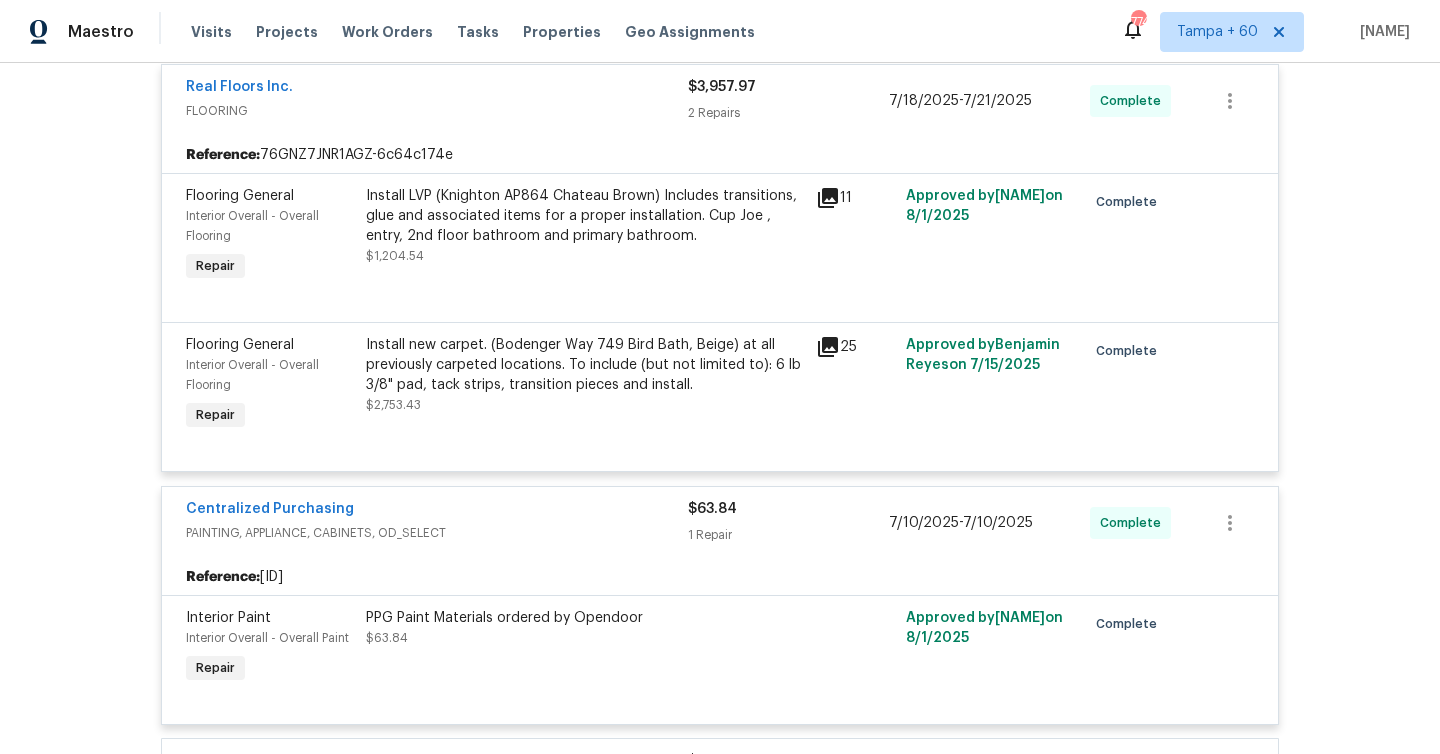 click on "Install new carpet. (Bodenger Way 749 Bird Bath, Beige) at all previously carpeted locations. To include (but not limited to): 6 lb 3/8" pad, tack strips, transition pieces and install." at bounding box center [585, 365] 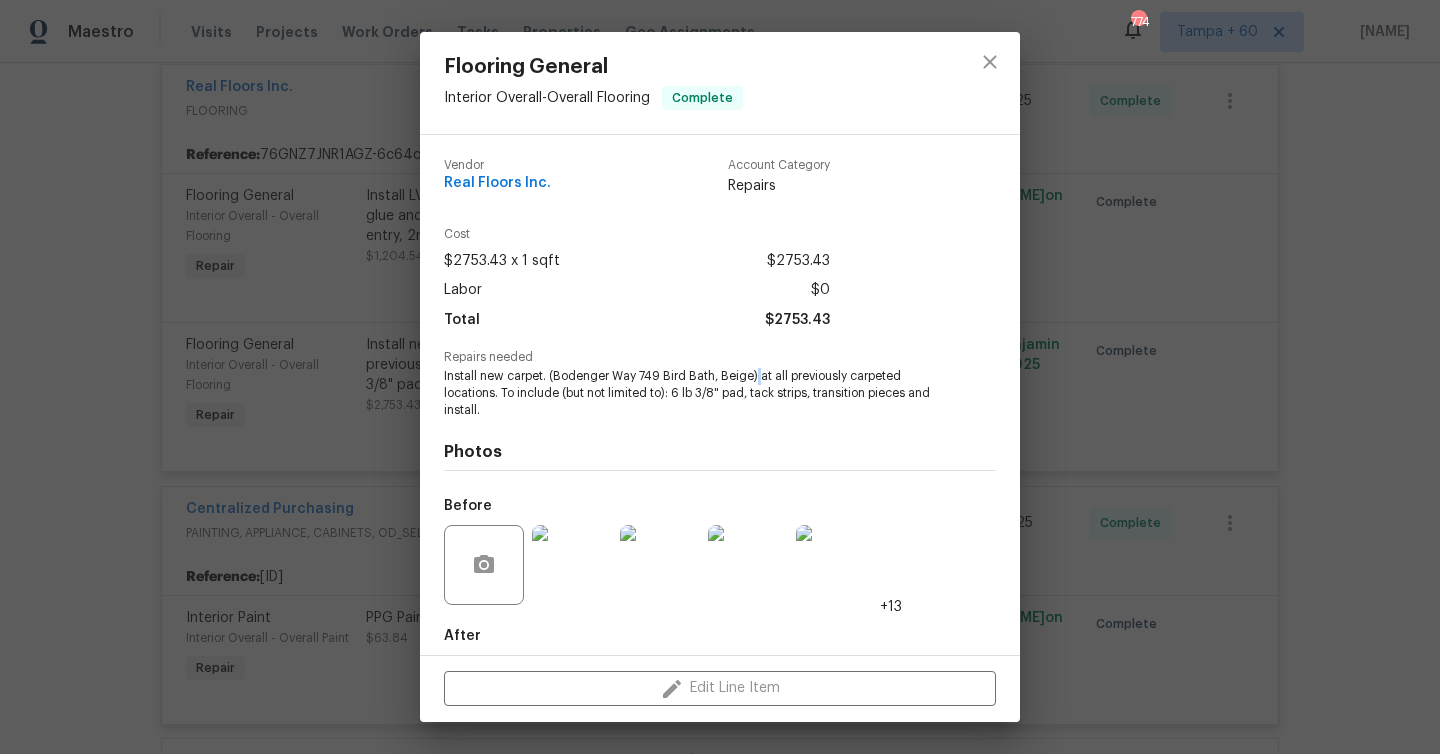 click on "Install new carpet. (Bodenger Way 749 Bird Bath, Beige) at all previously carpeted locations. To include (but not limited to): 6 lb 3/8" pad, tack strips, transition pieces and install." at bounding box center [692, 393] 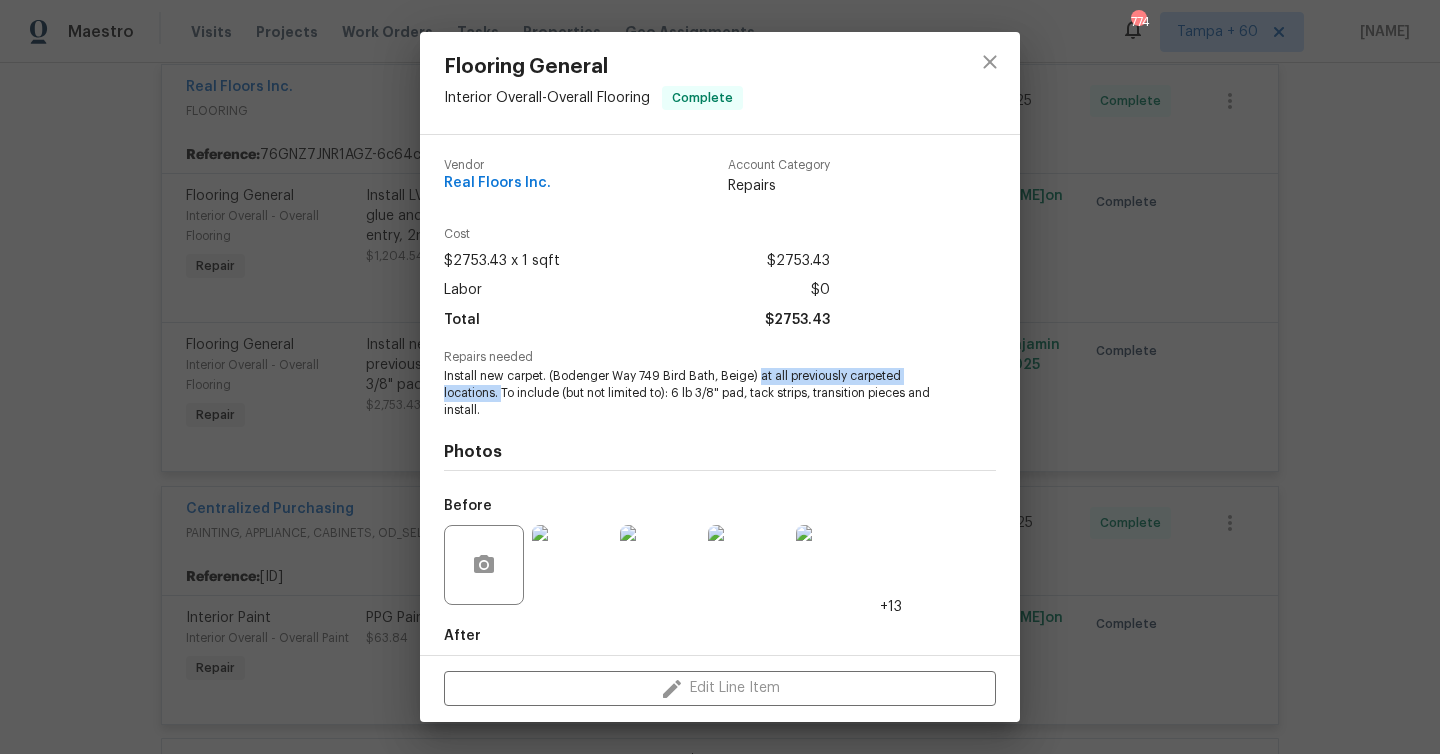 drag, startPoint x: 759, startPoint y: 376, endPoint x: 502, endPoint y: 392, distance: 257.49756 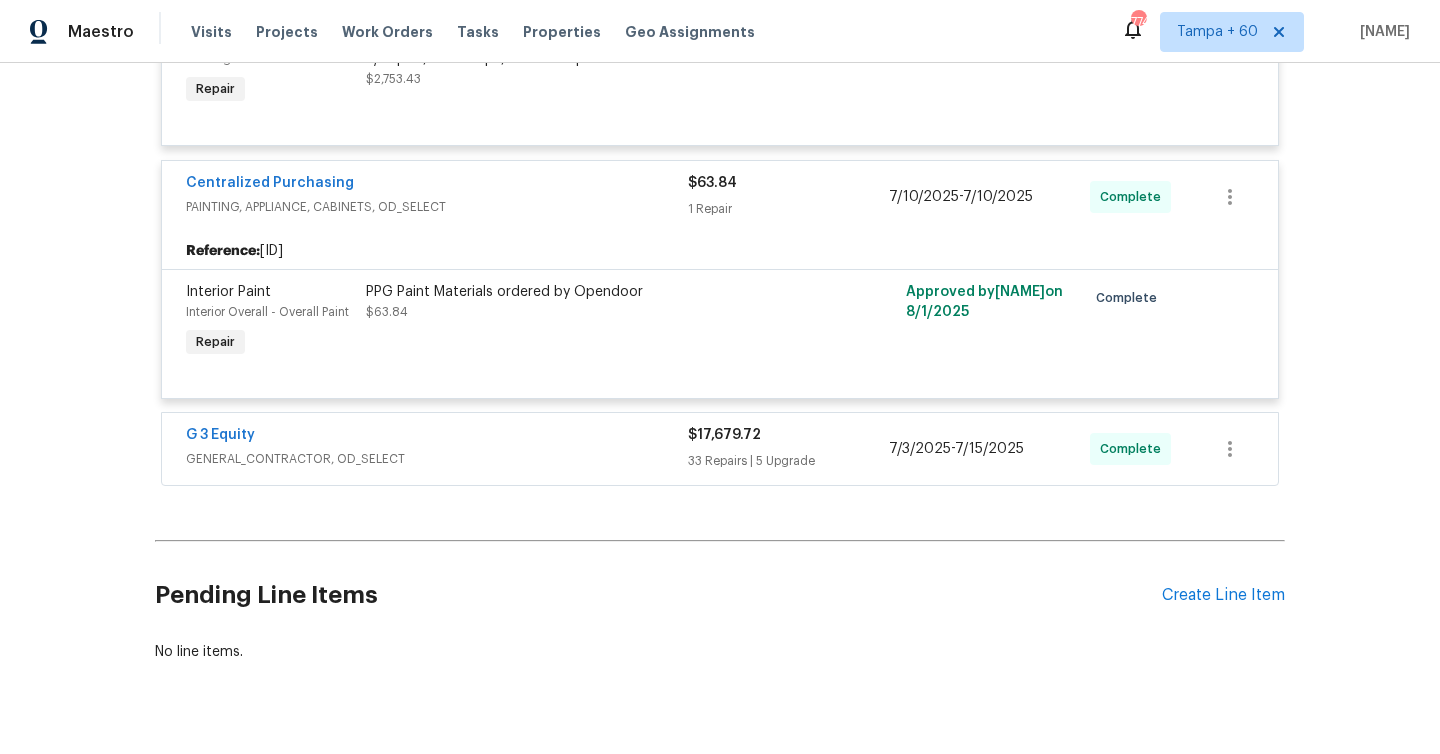 scroll, scrollTop: 3347, scrollLeft: 0, axis: vertical 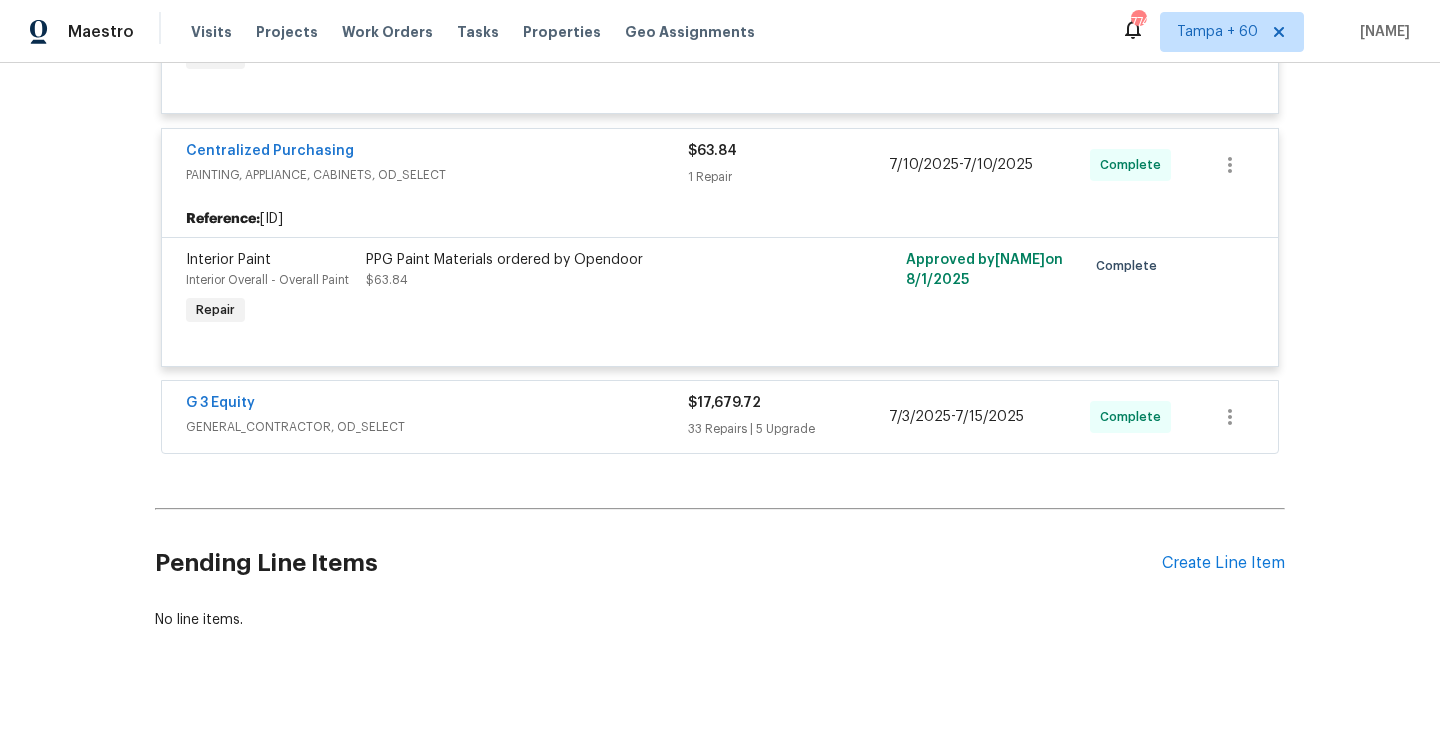 click on "33 Repairs | 5 Upgrade" at bounding box center [788, 429] 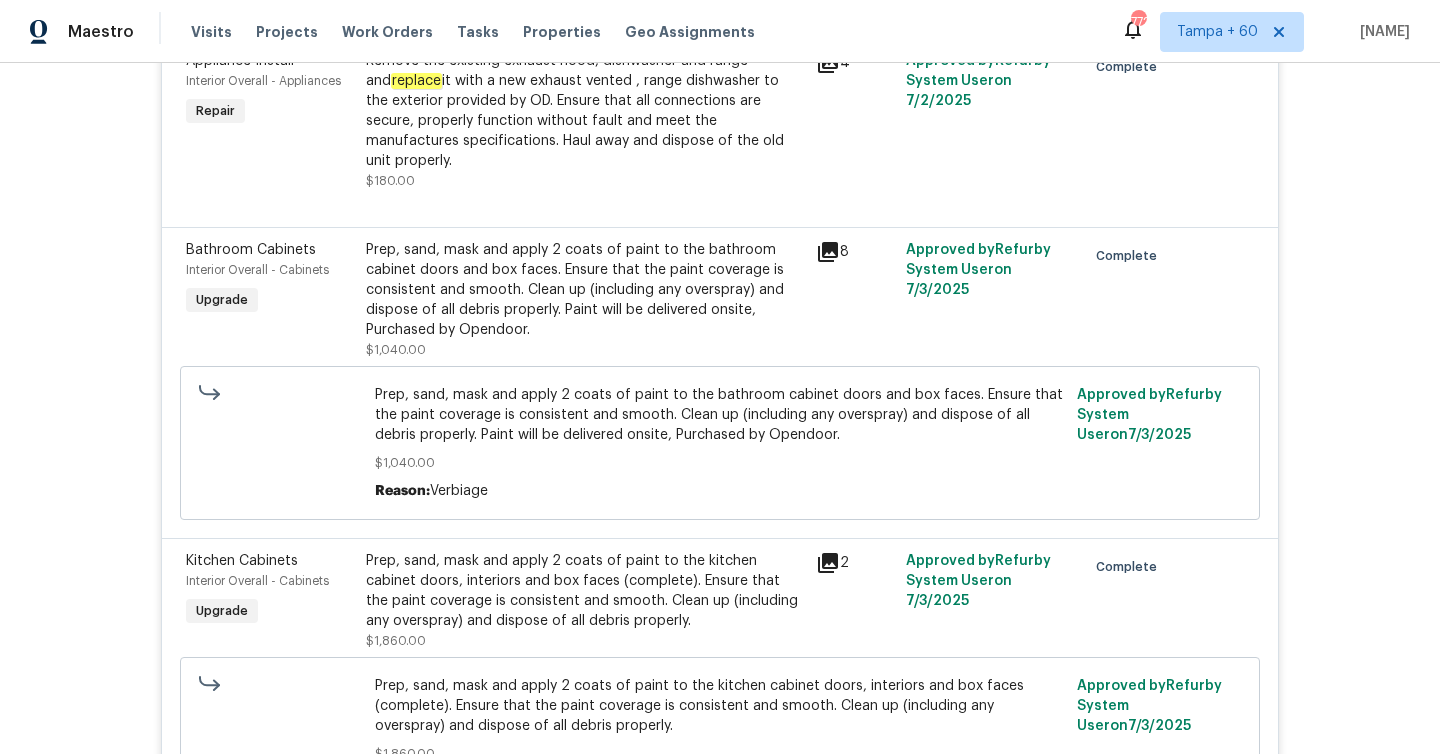 scroll, scrollTop: 4212, scrollLeft: 0, axis: vertical 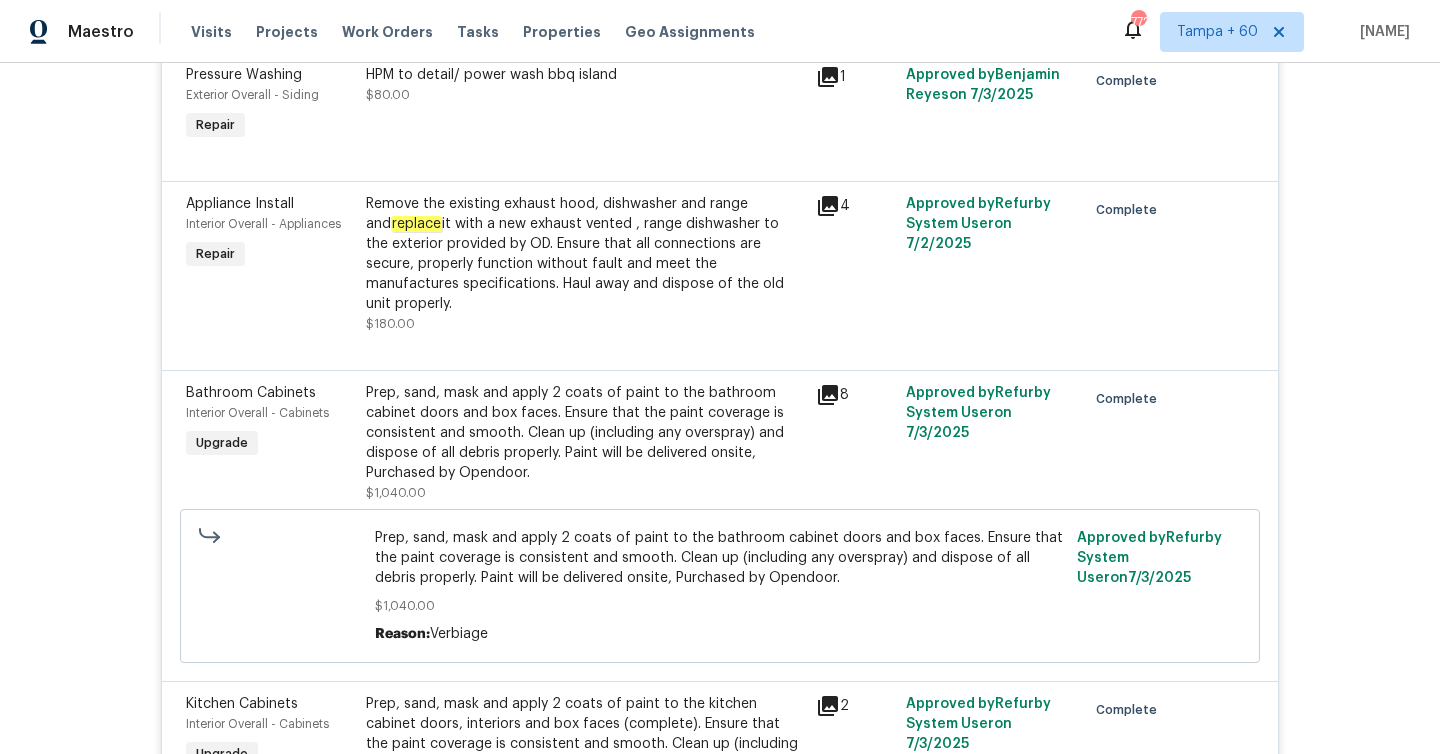click 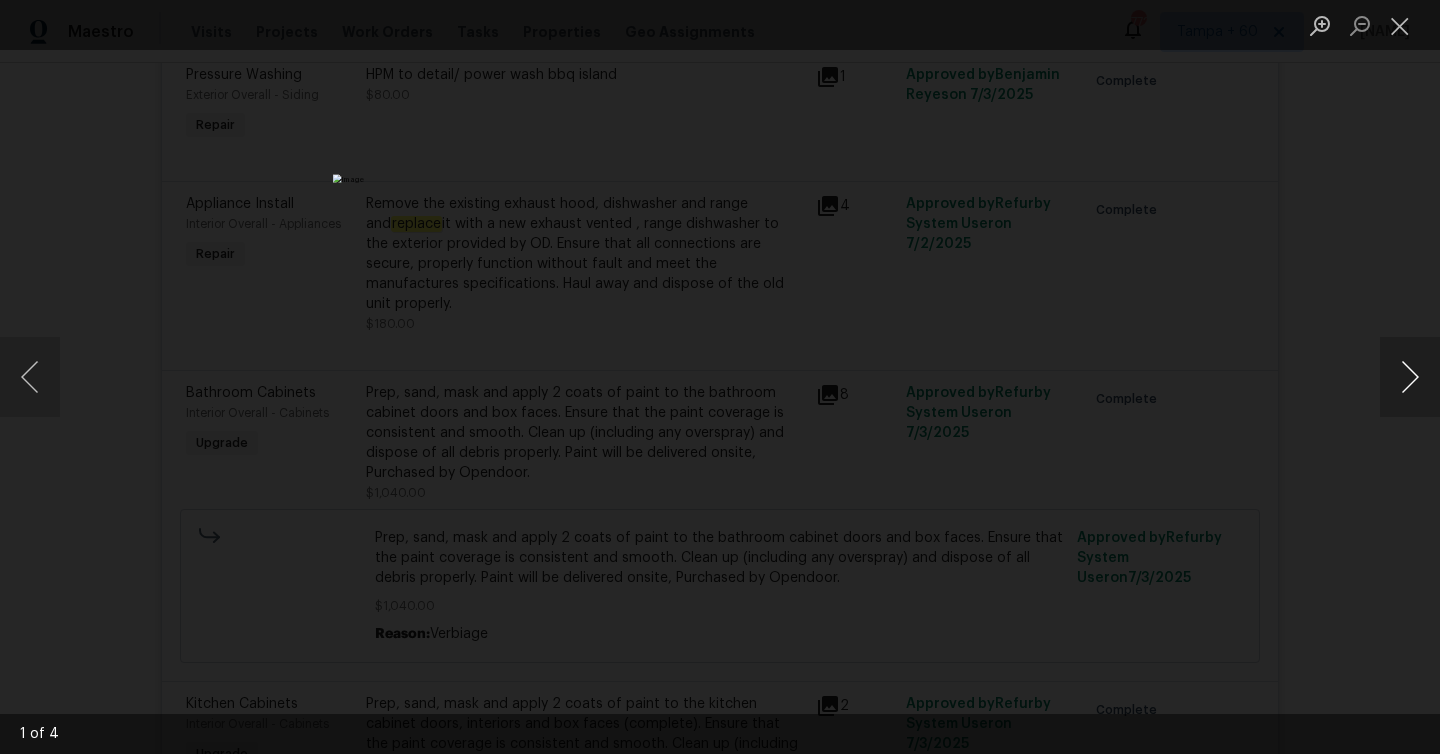 click at bounding box center (1410, 377) 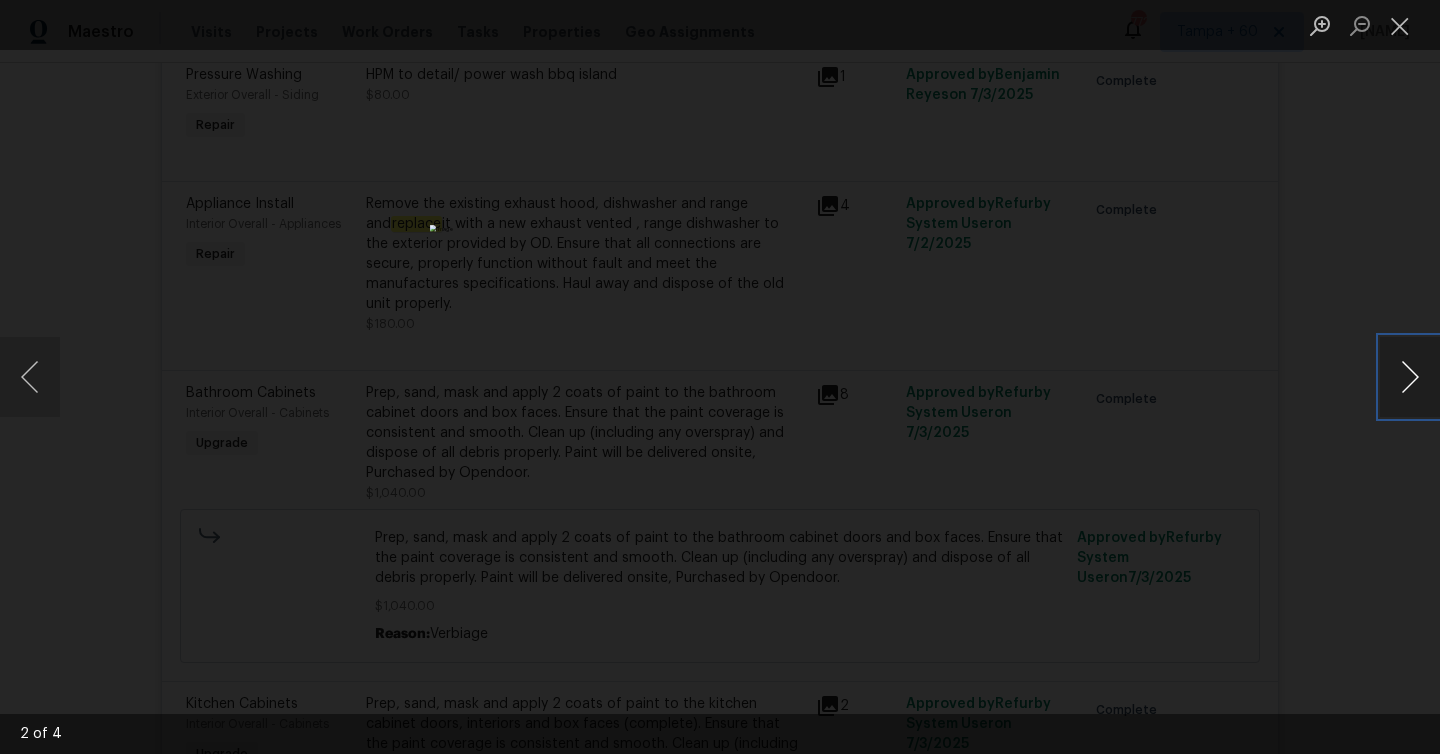 click at bounding box center (1410, 377) 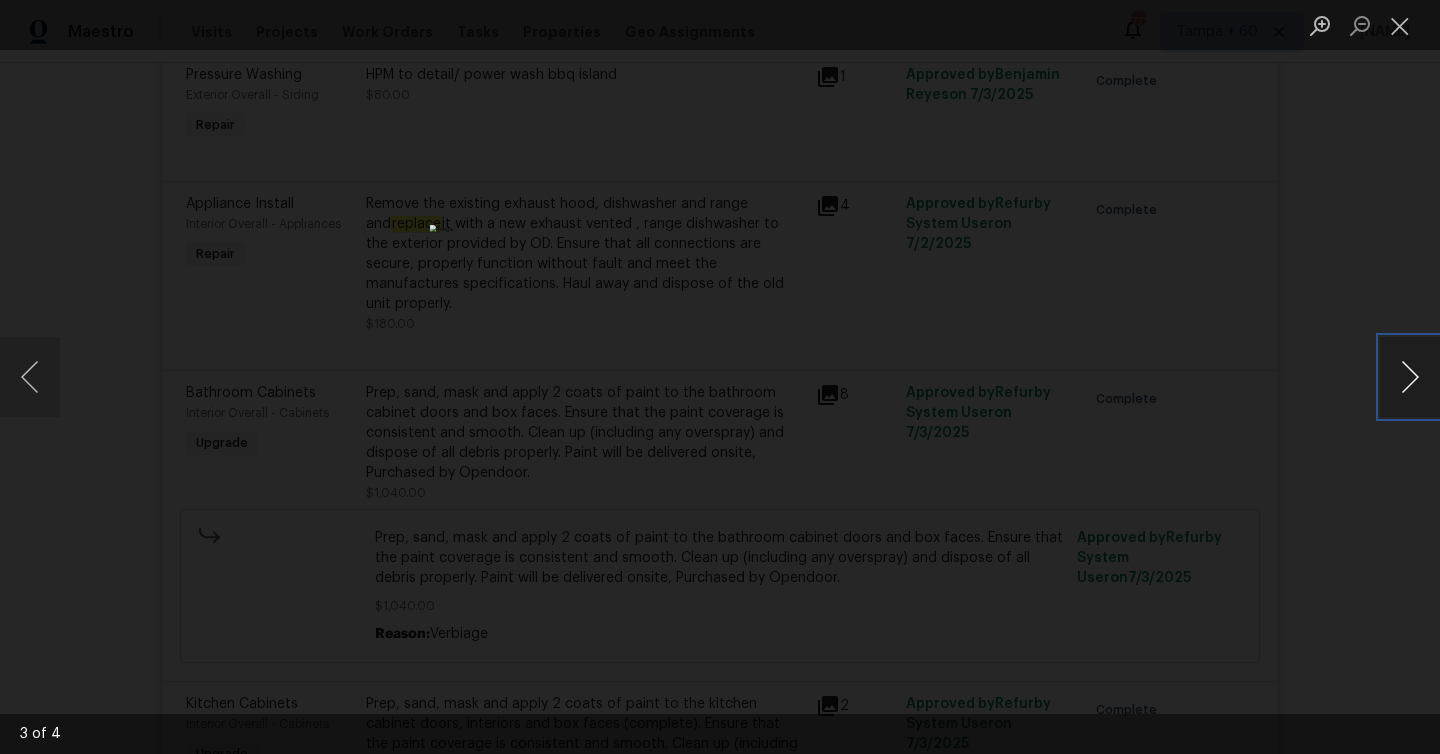 click at bounding box center [1410, 377] 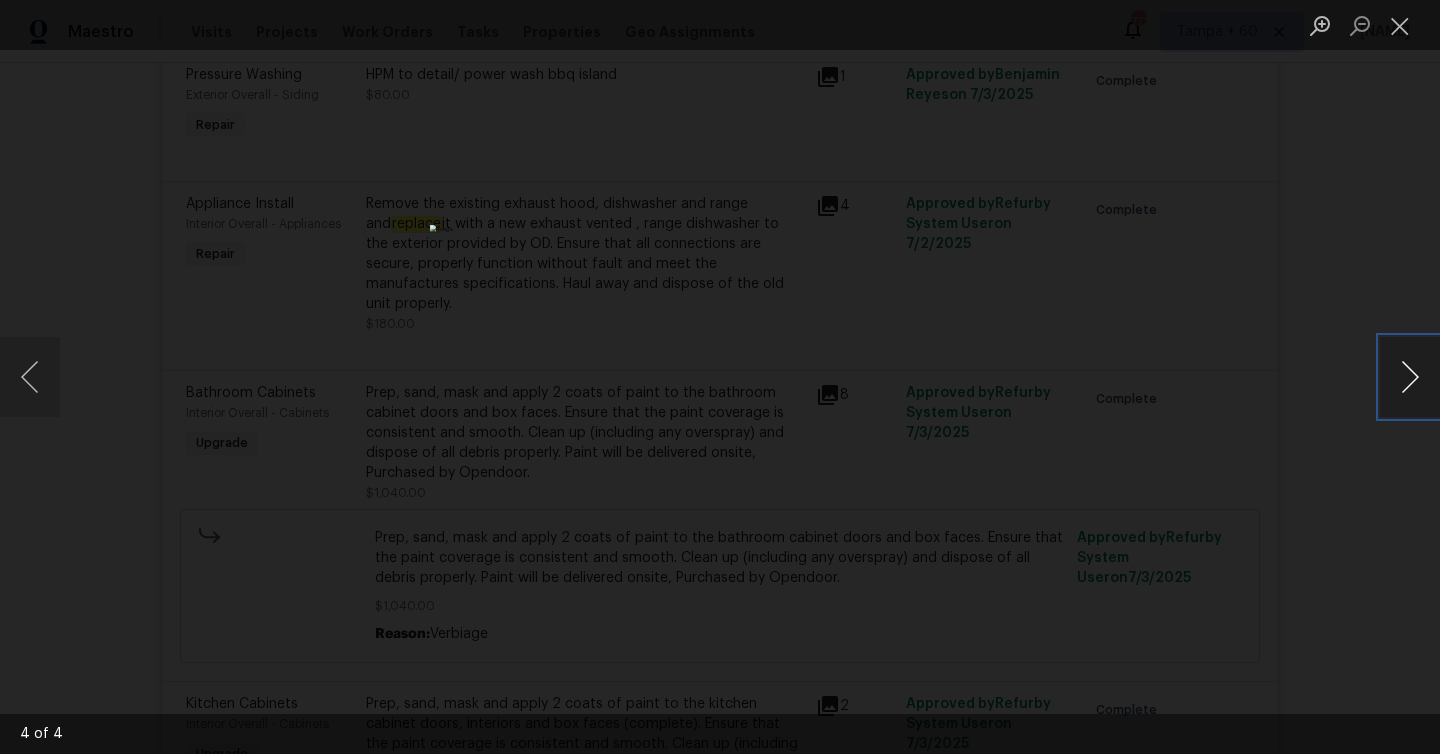 click at bounding box center (1410, 377) 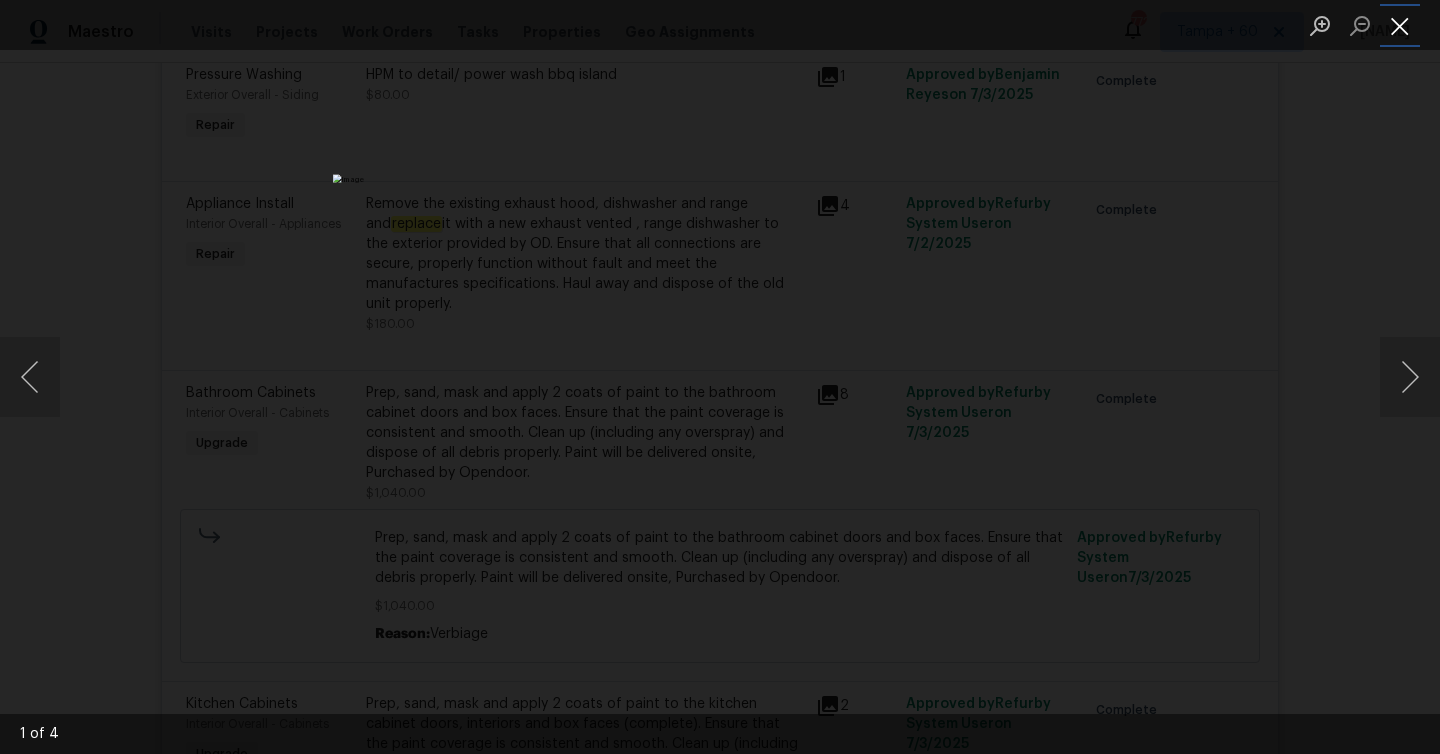 click at bounding box center [1400, 25] 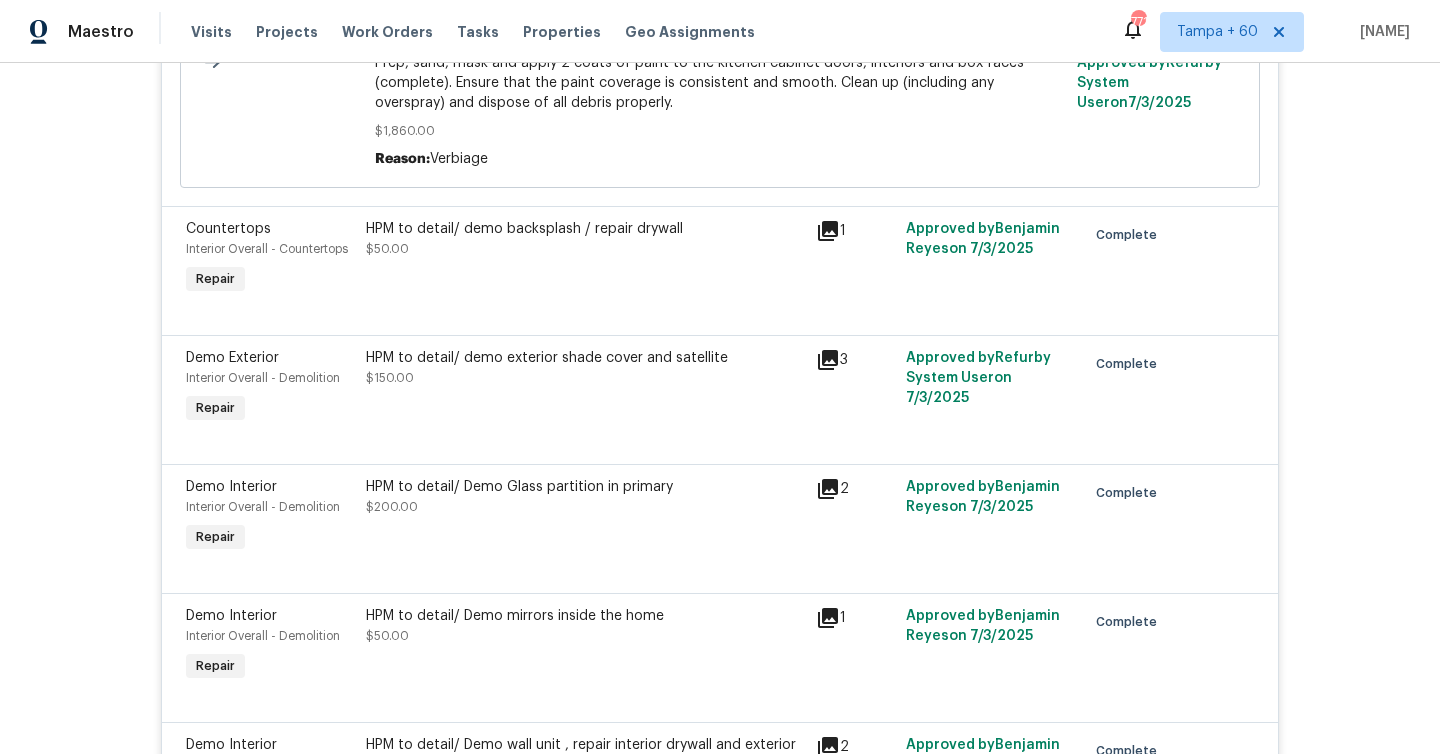 scroll, scrollTop: 4959, scrollLeft: 0, axis: vertical 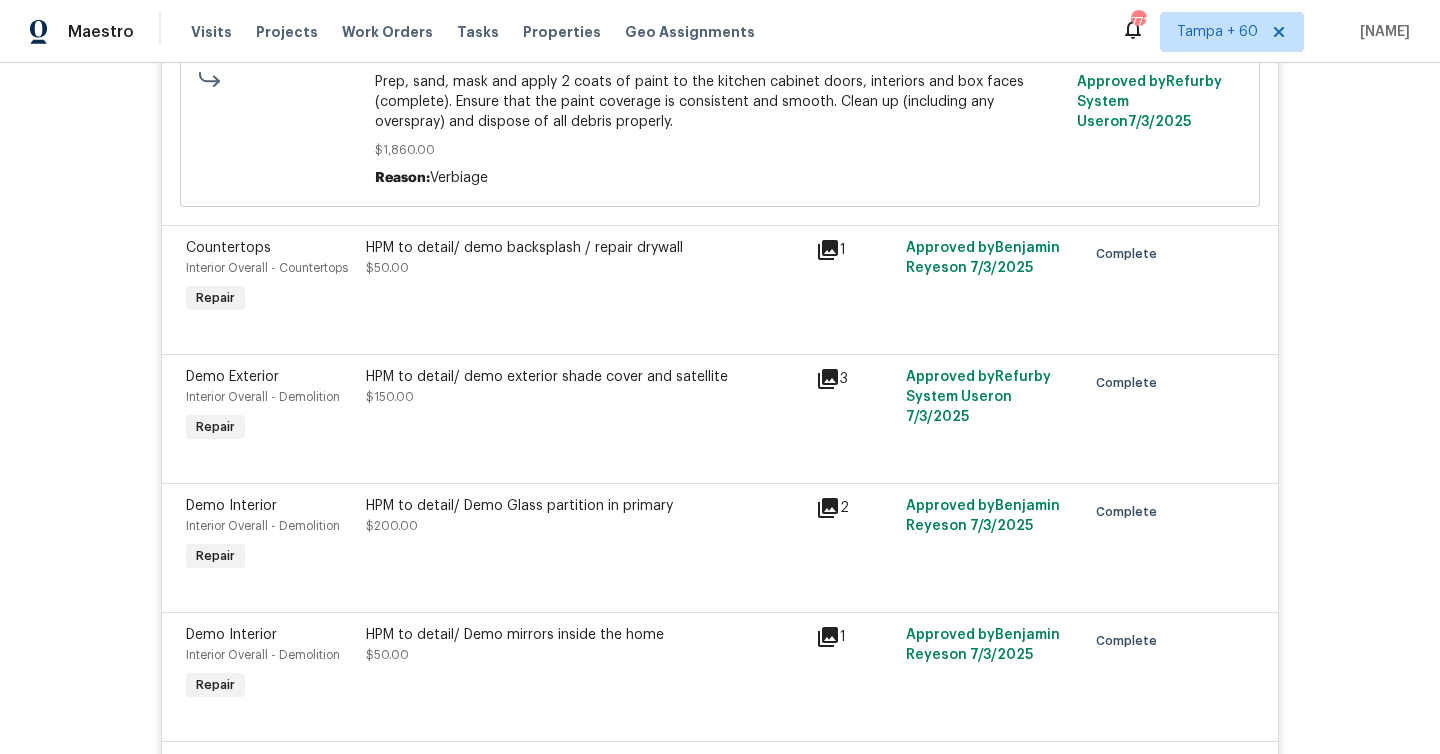 click 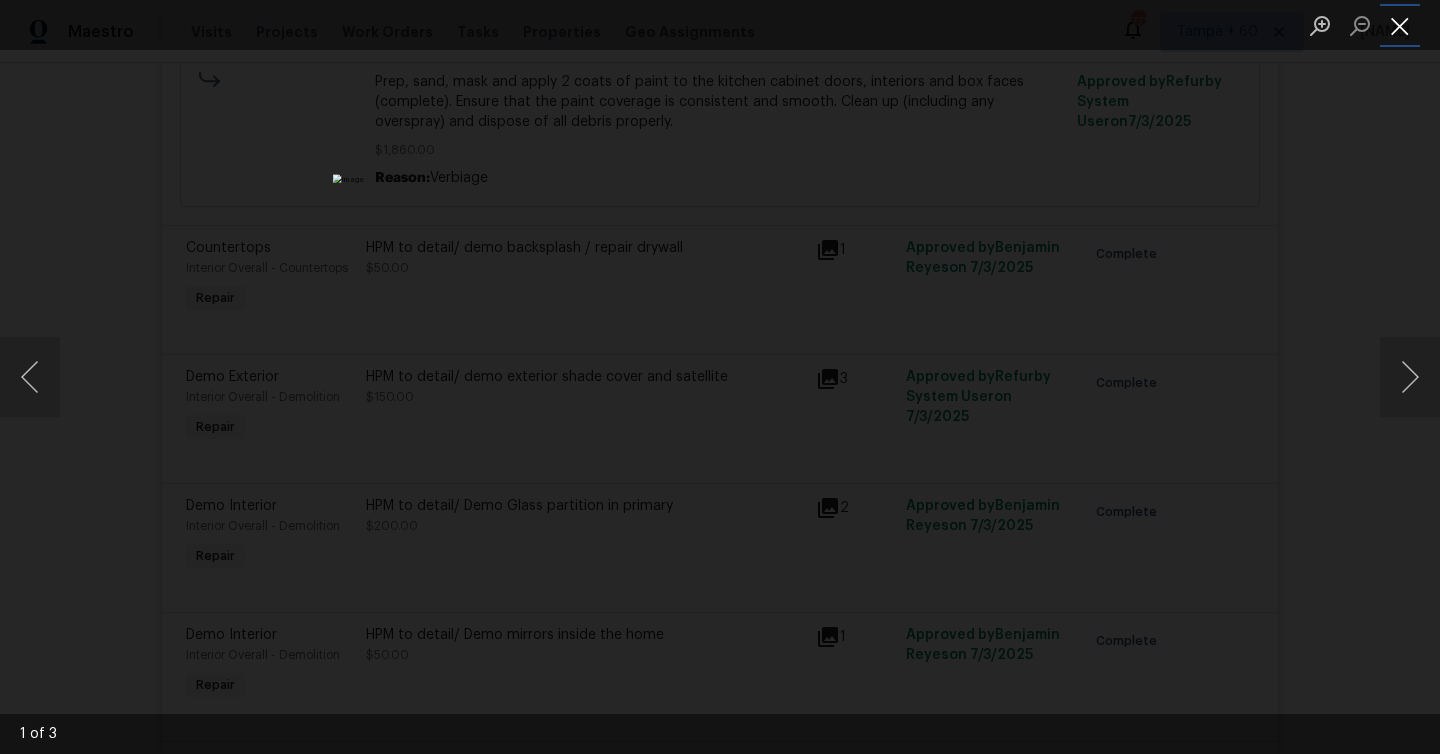 click at bounding box center [1400, 25] 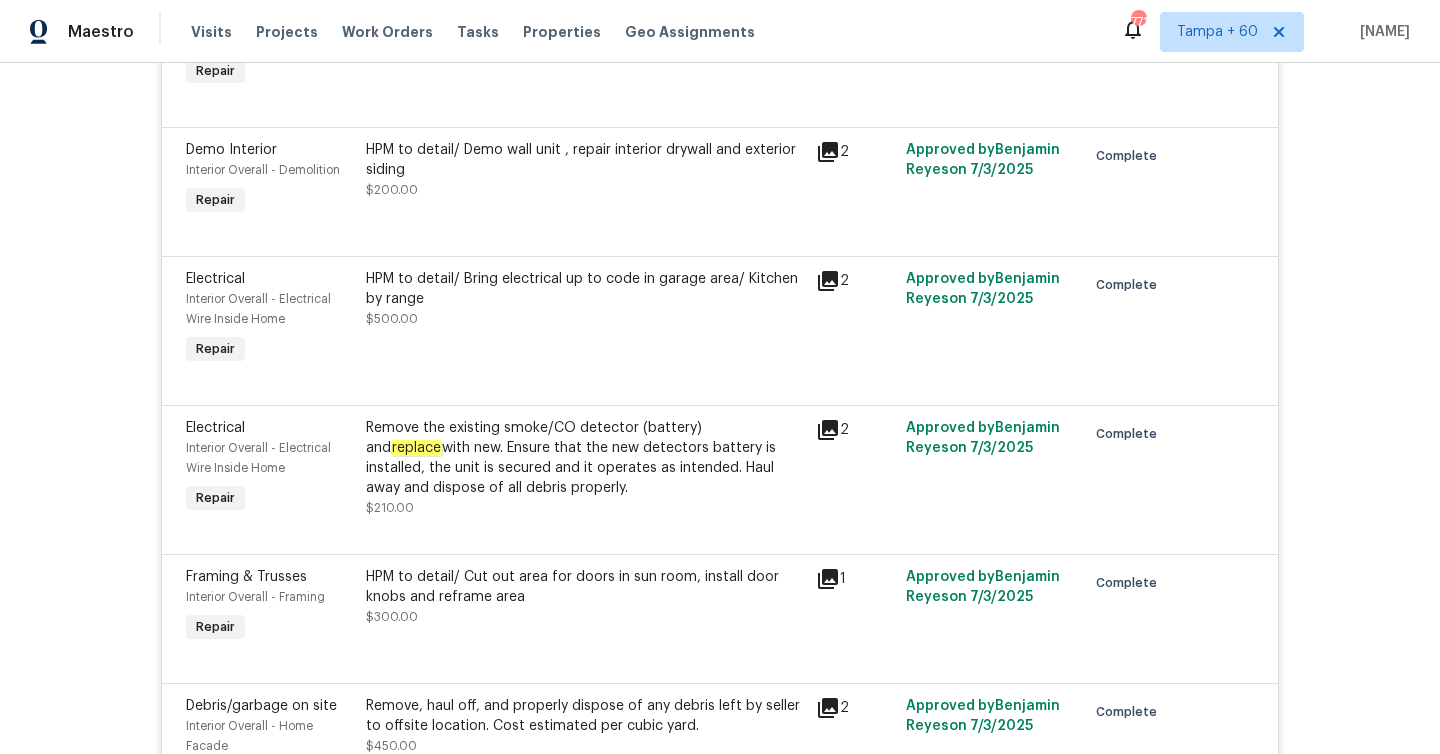 scroll, scrollTop: 5586, scrollLeft: 0, axis: vertical 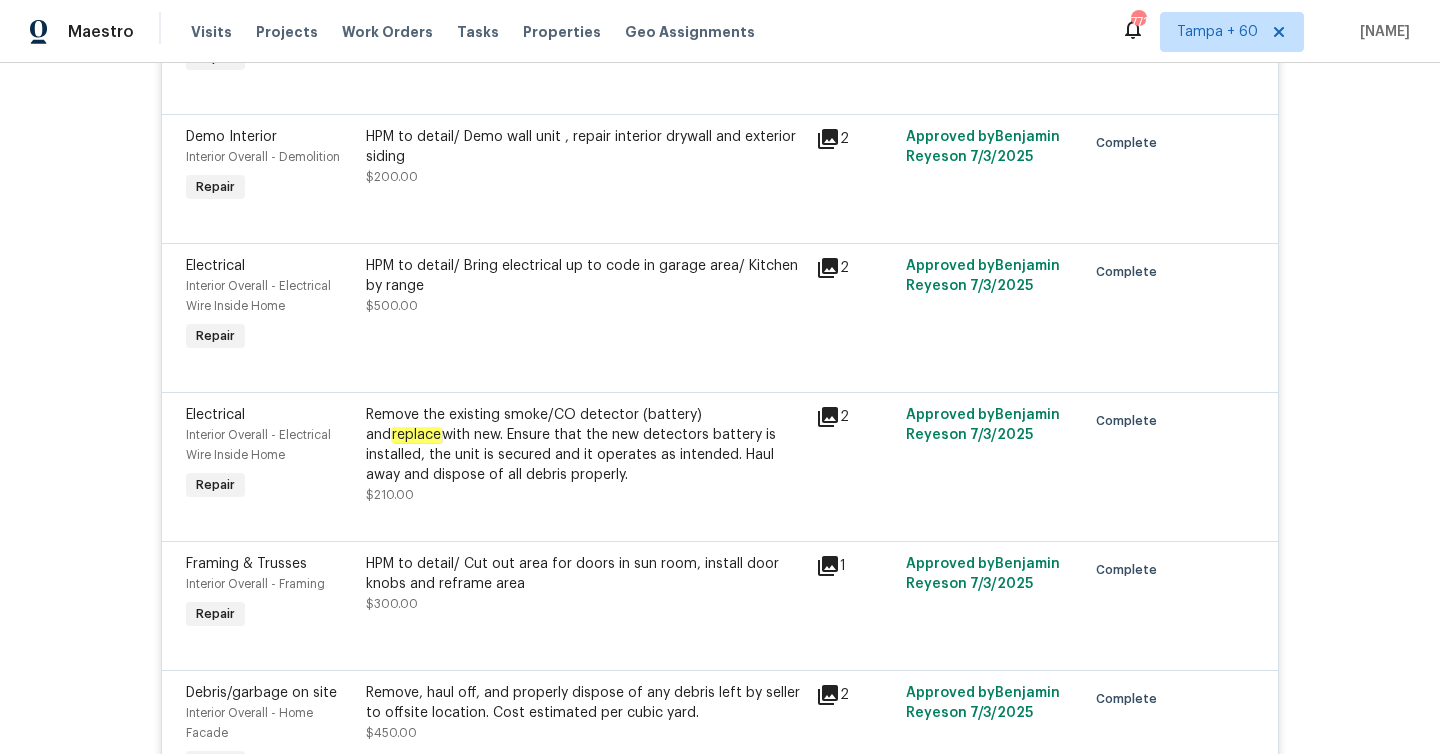 click 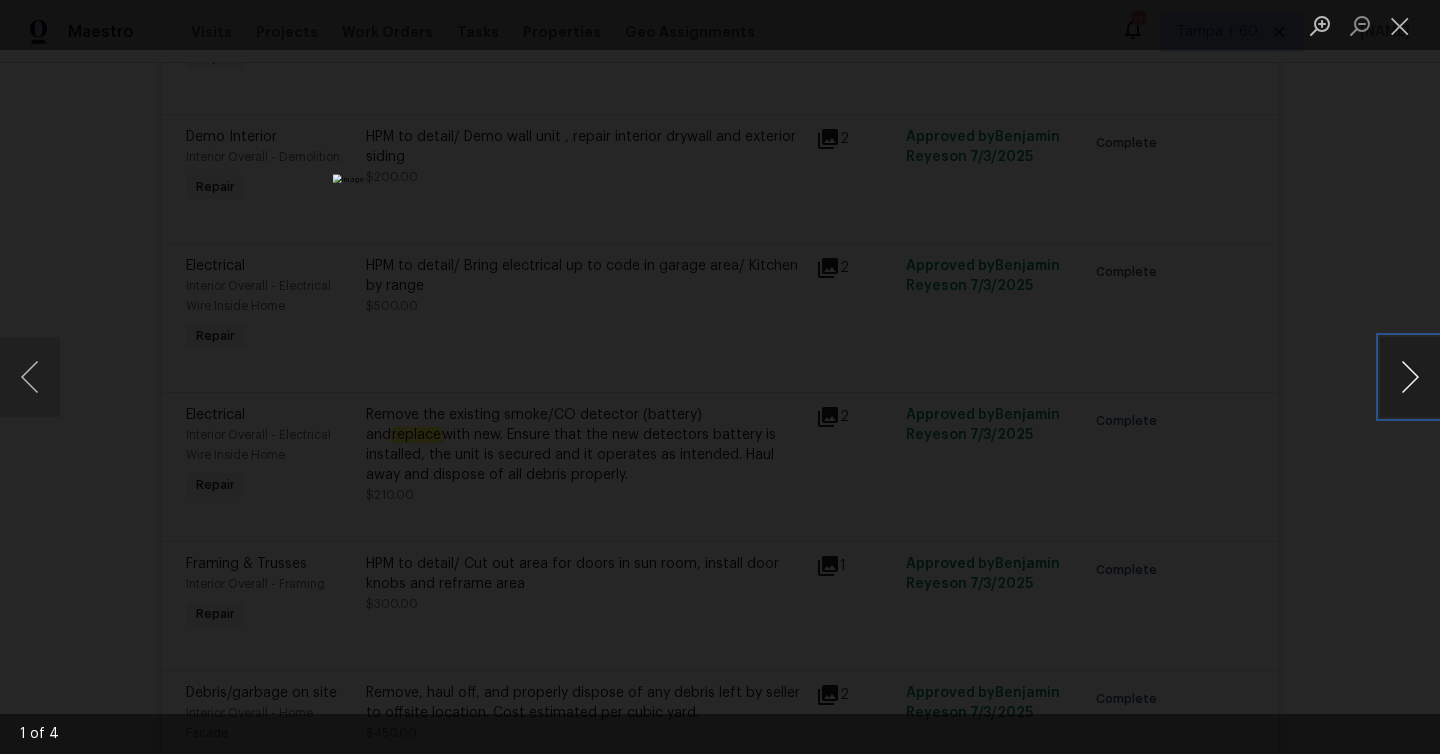 click at bounding box center (1410, 377) 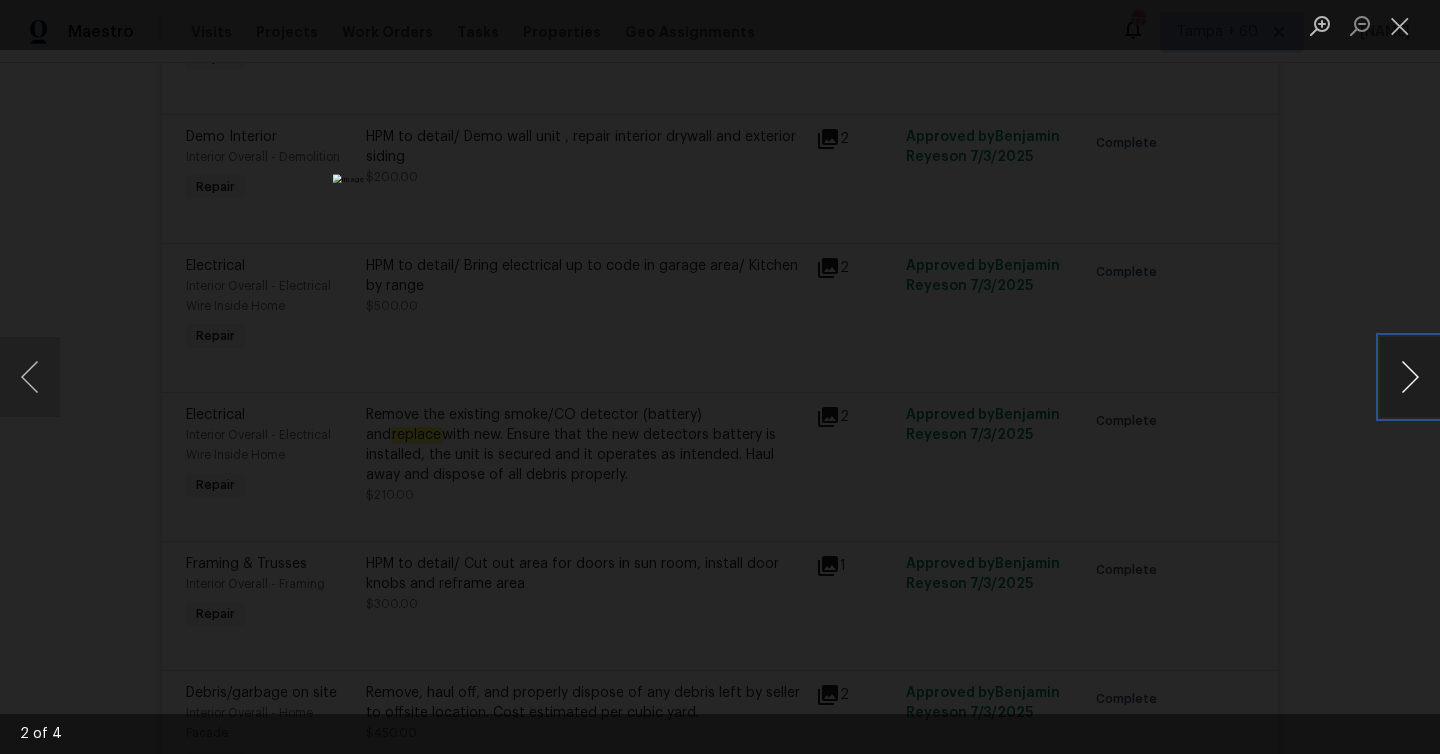 click at bounding box center [1410, 377] 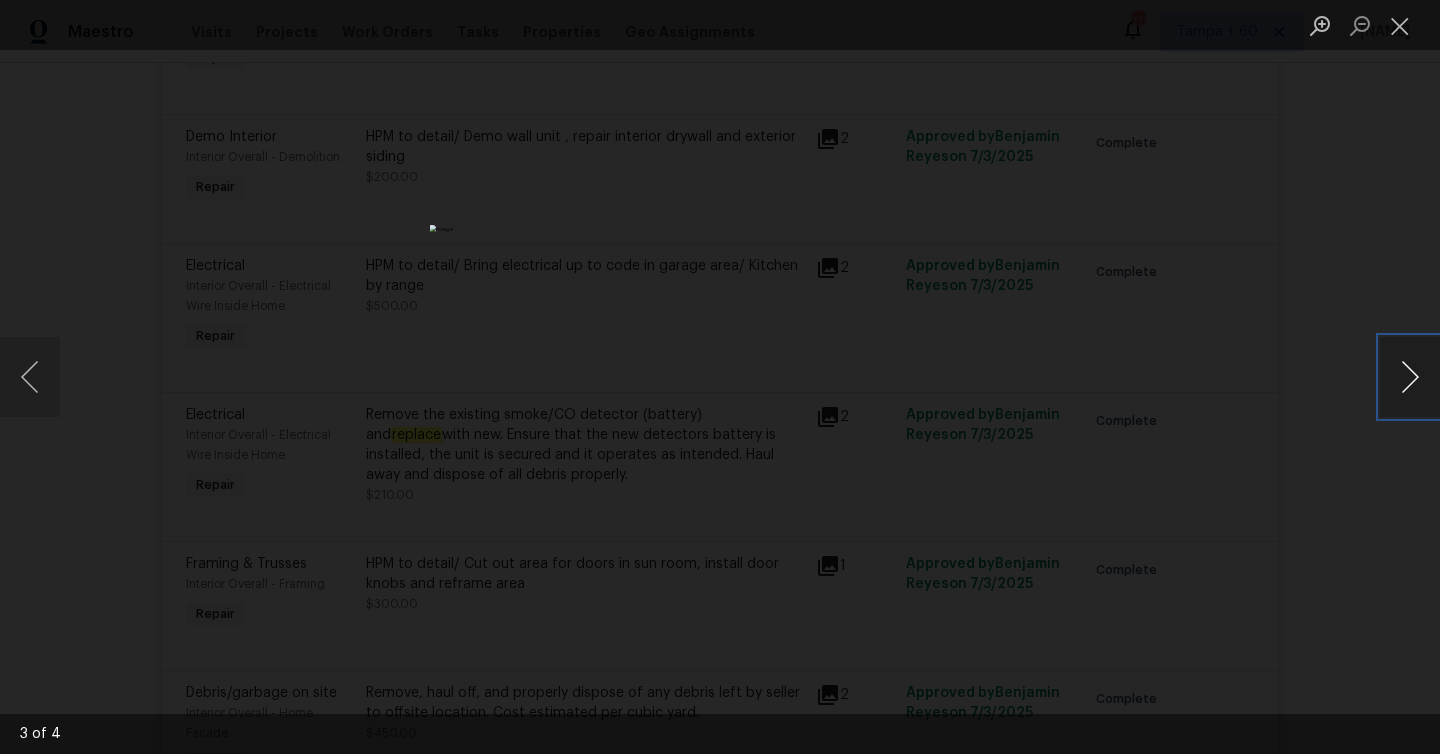 click at bounding box center [1410, 377] 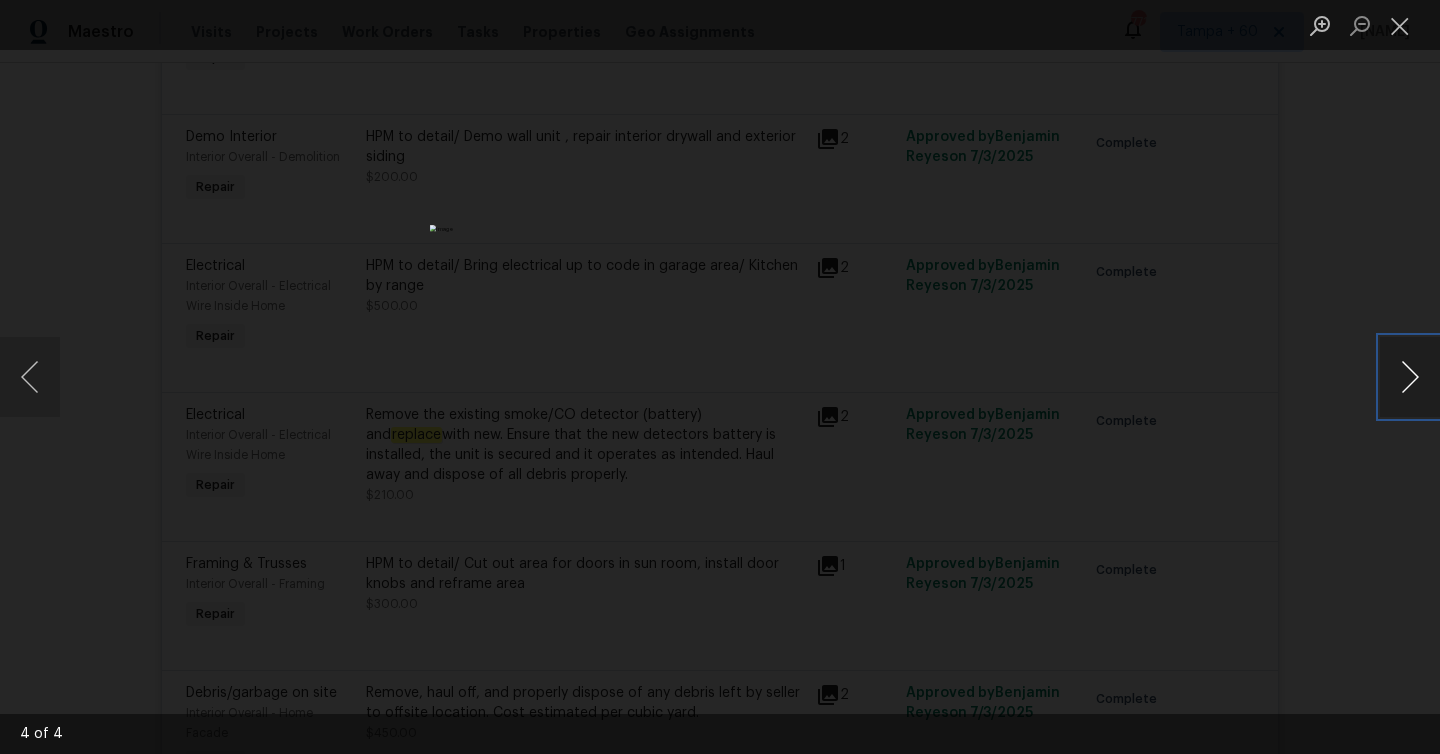click at bounding box center [1410, 377] 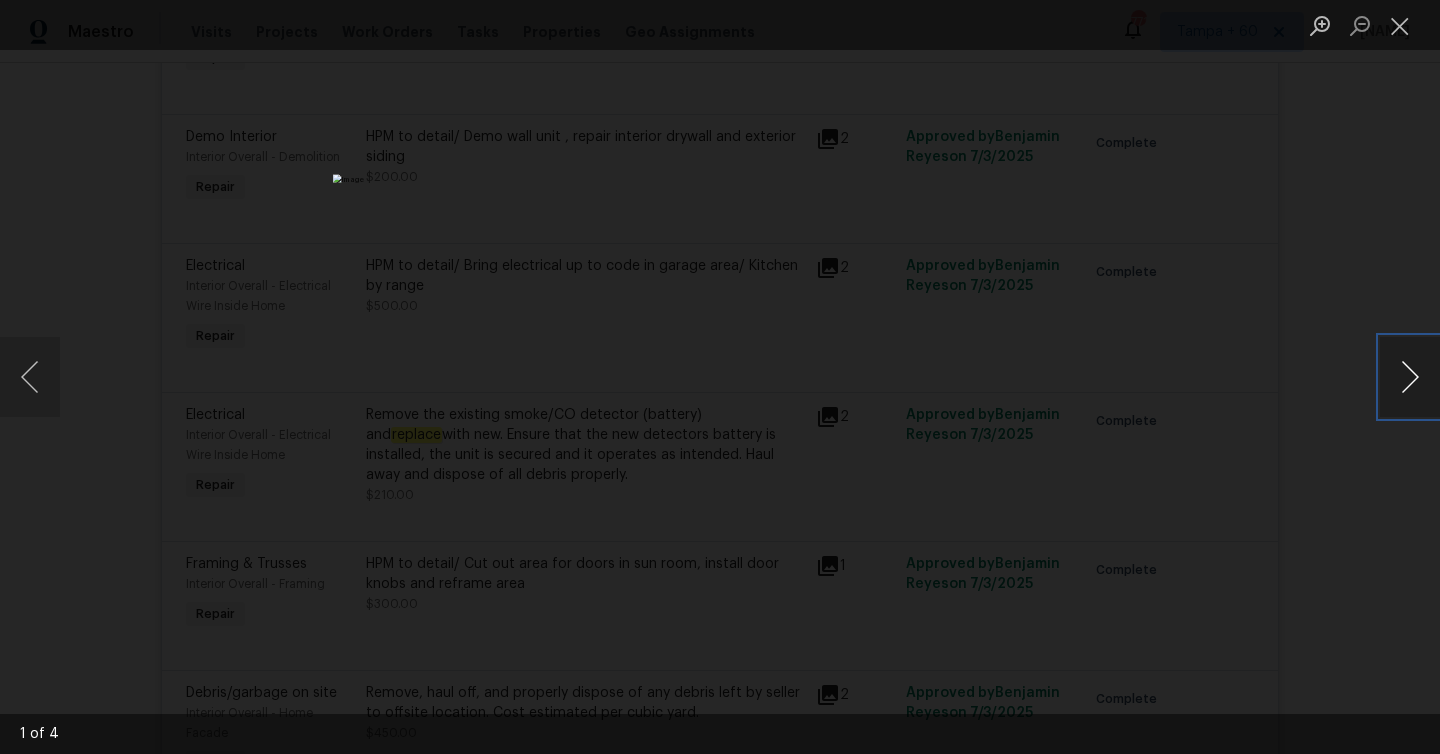 click at bounding box center (1410, 377) 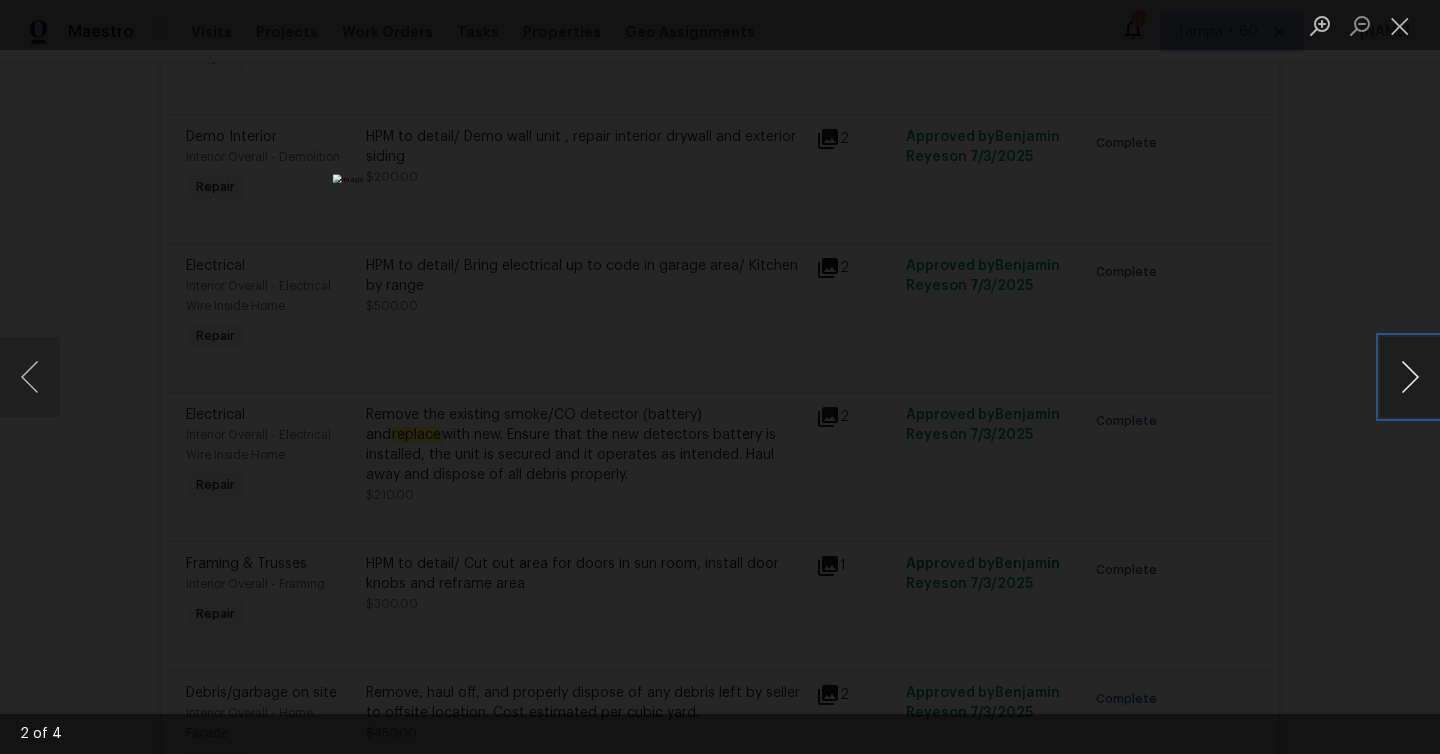 click at bounding box center [1410, 377] 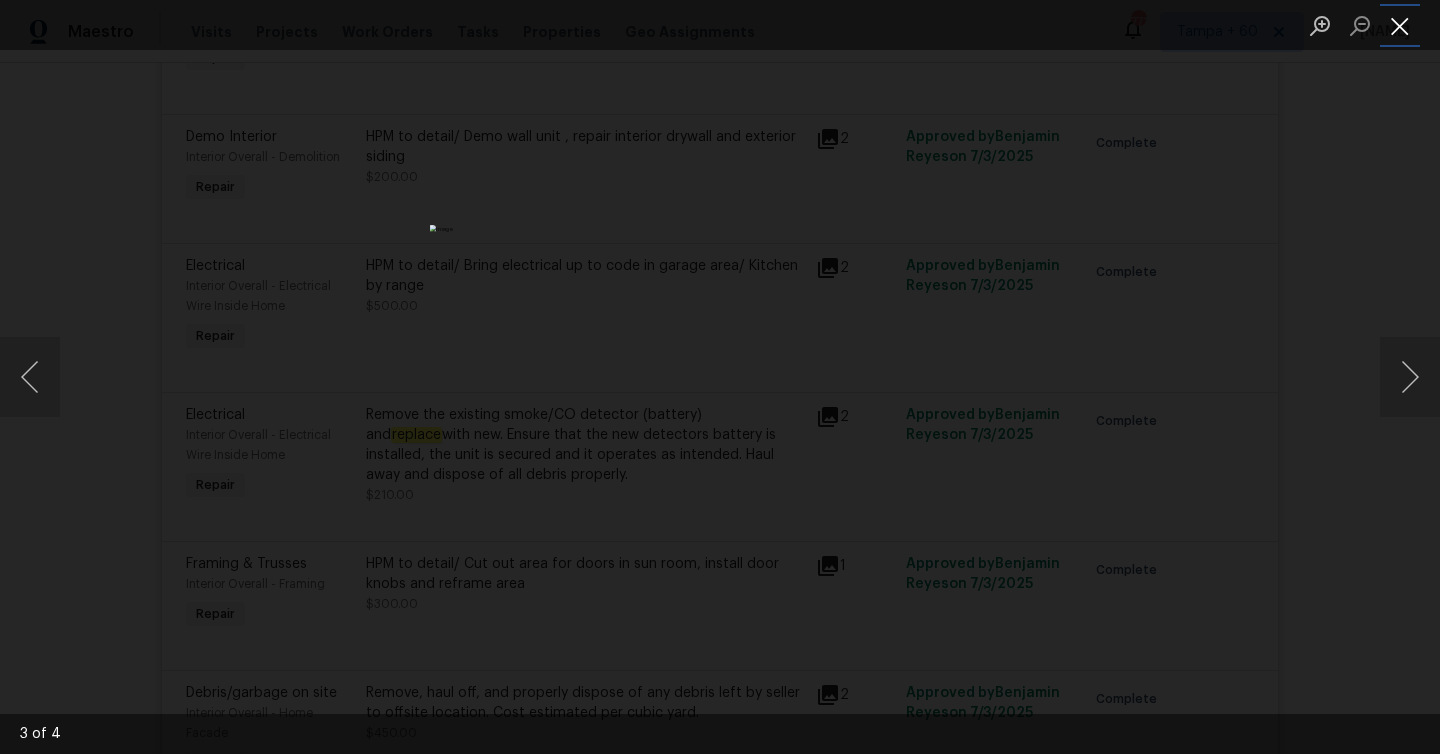 click at bounding box center (1400, 25) 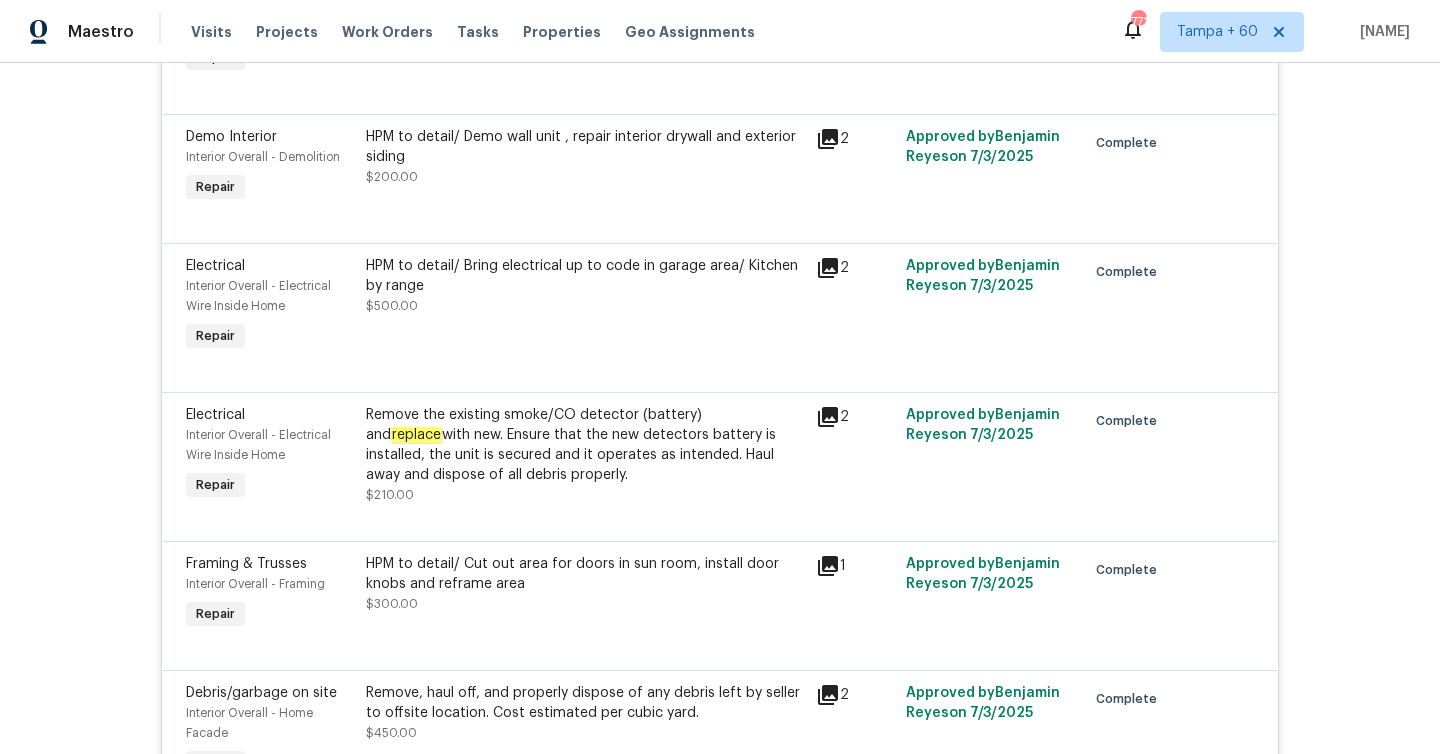 click 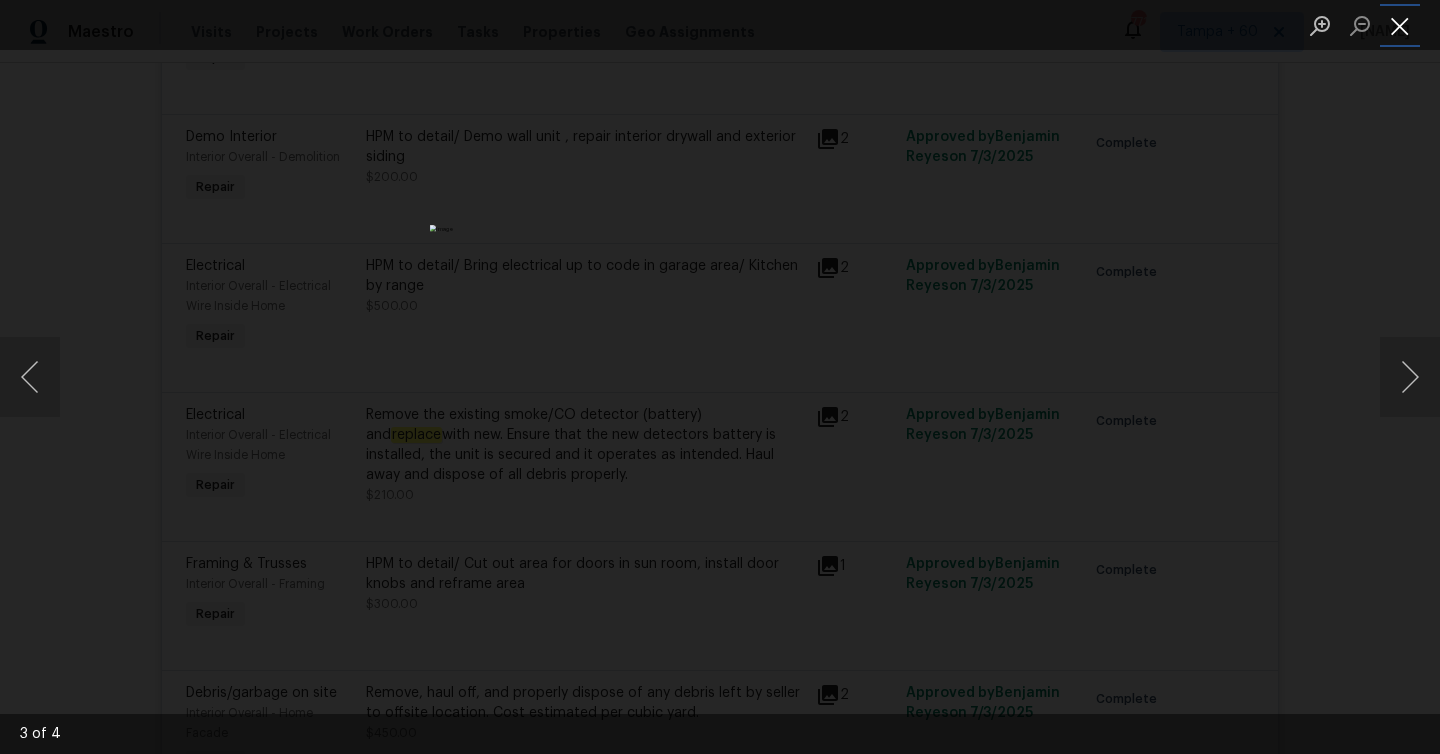 click at bounding box center (1400, 25) 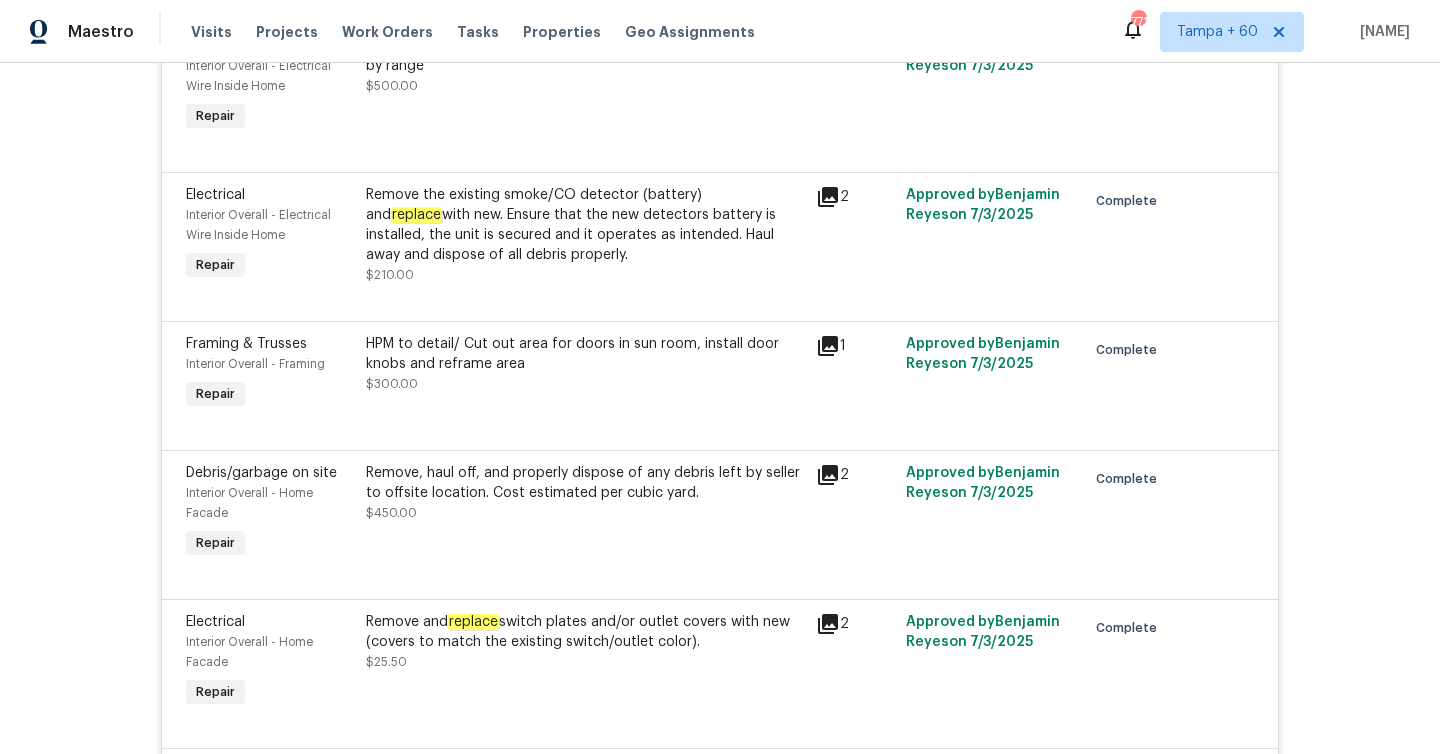 scroll, scrollTop: 5818, scrollLeft: 0, axis: vertical 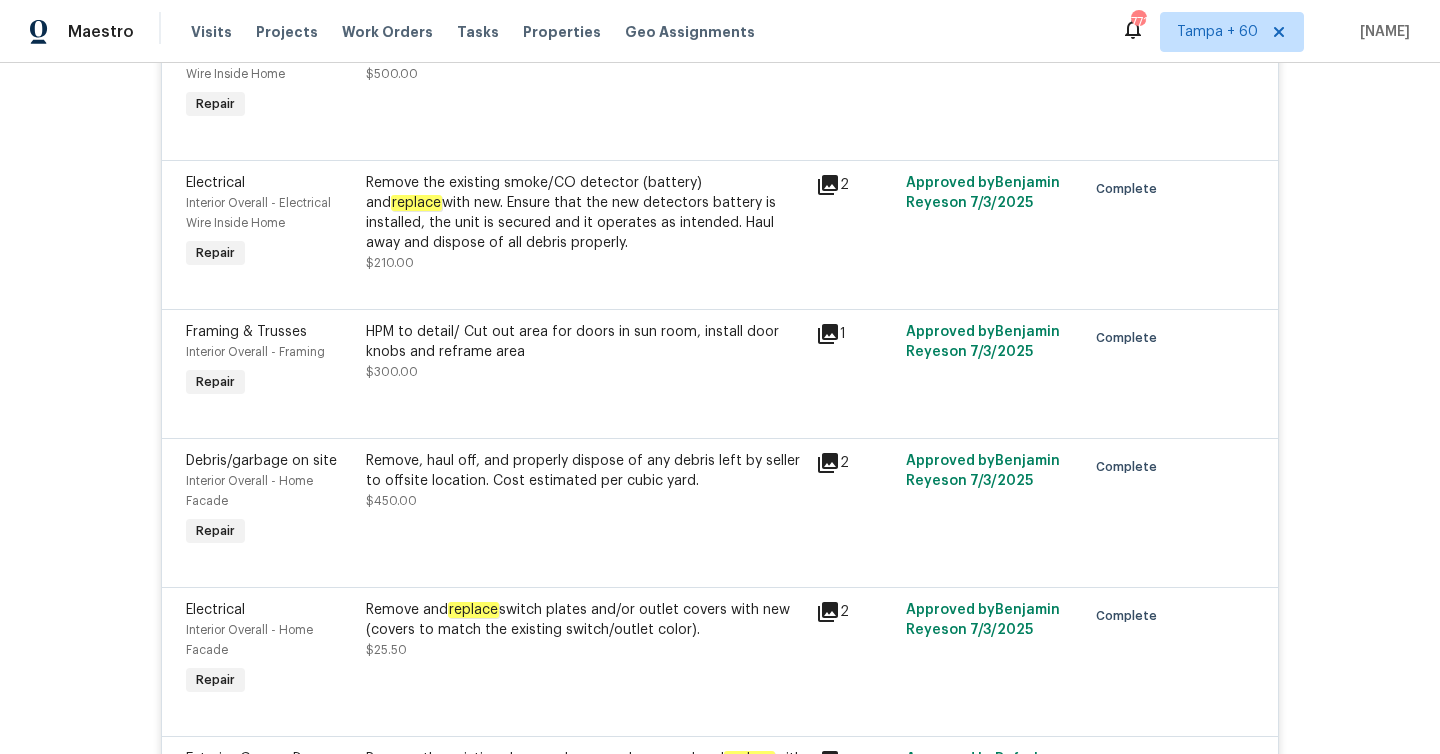 click on "Remove the existing smoke/CO detector (battery) and  replace  with new. Ensure that the new detectors battery is installed, the unit is secured and it operates as intended. Haul away and dispose of all debris properly." at bounding box center (585, 213) 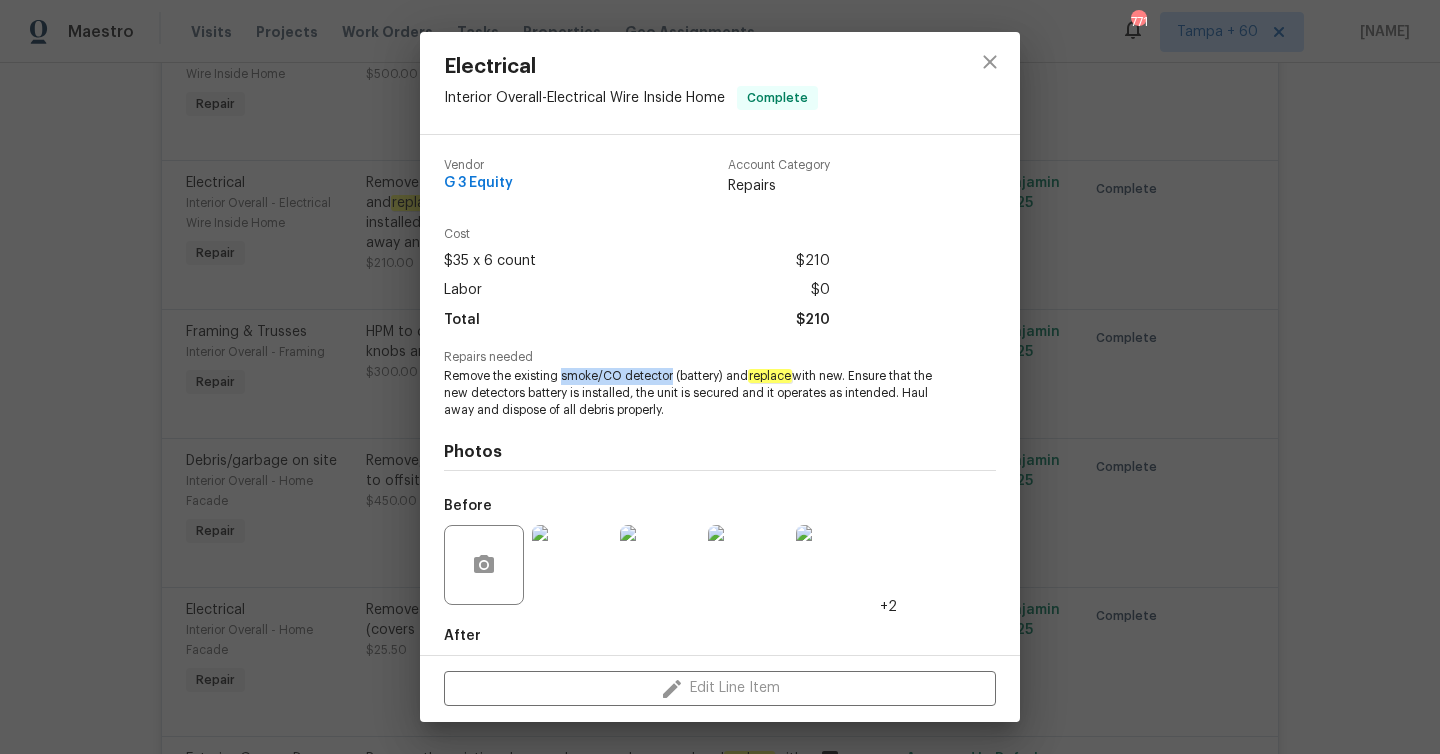 drag, startPoint x: 562, startPoint y: 378, endPoint x: 672, endPoint y: 381, distance: 110.0409 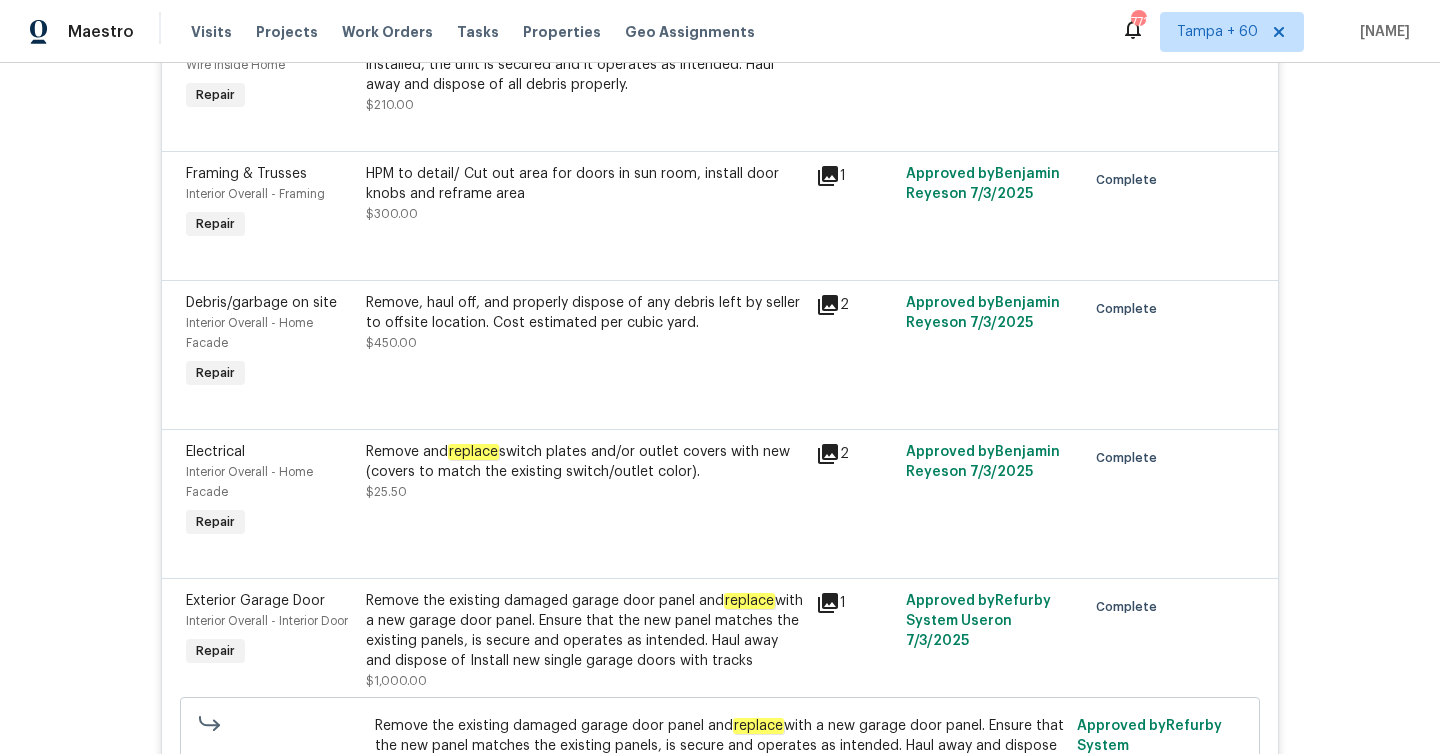 scroll, scrollTop: 5983, scrollLeft: 0, axis: vertical 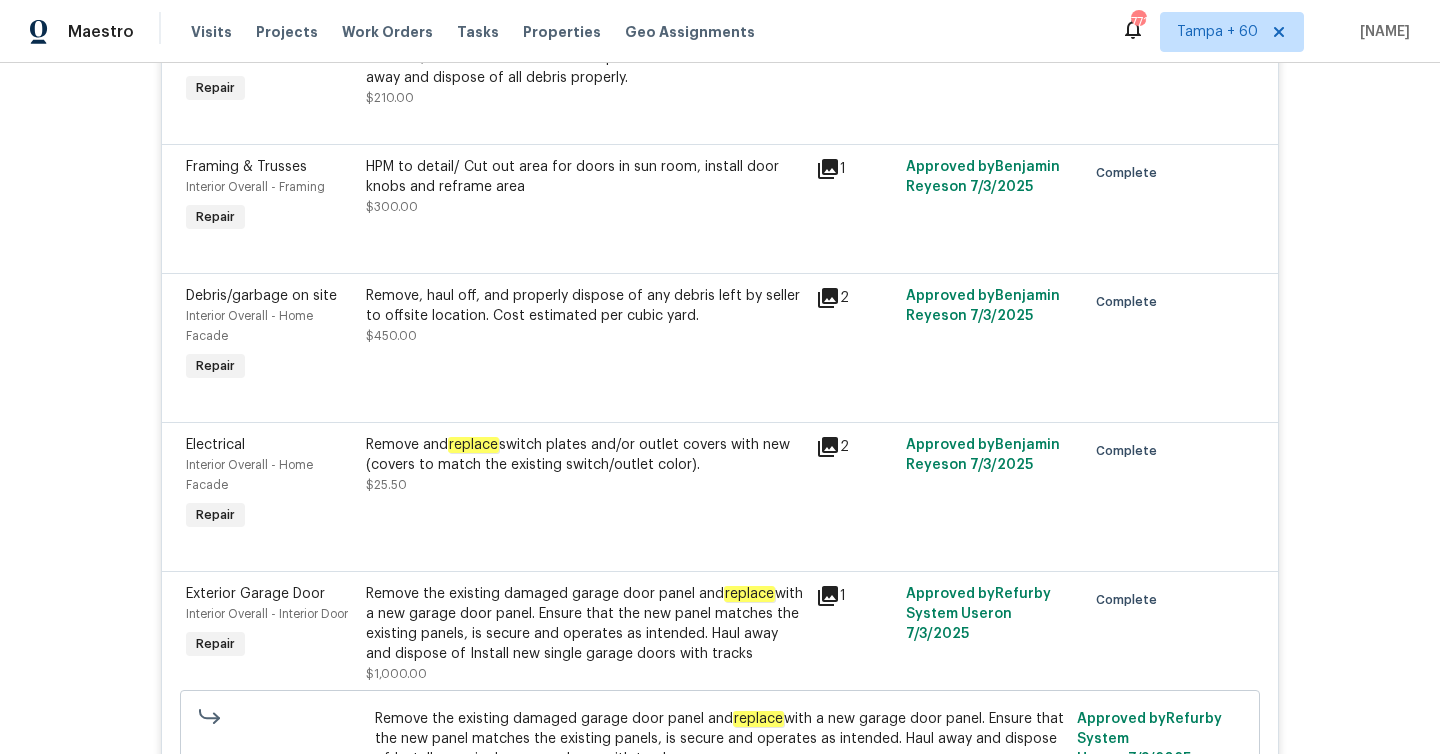 click 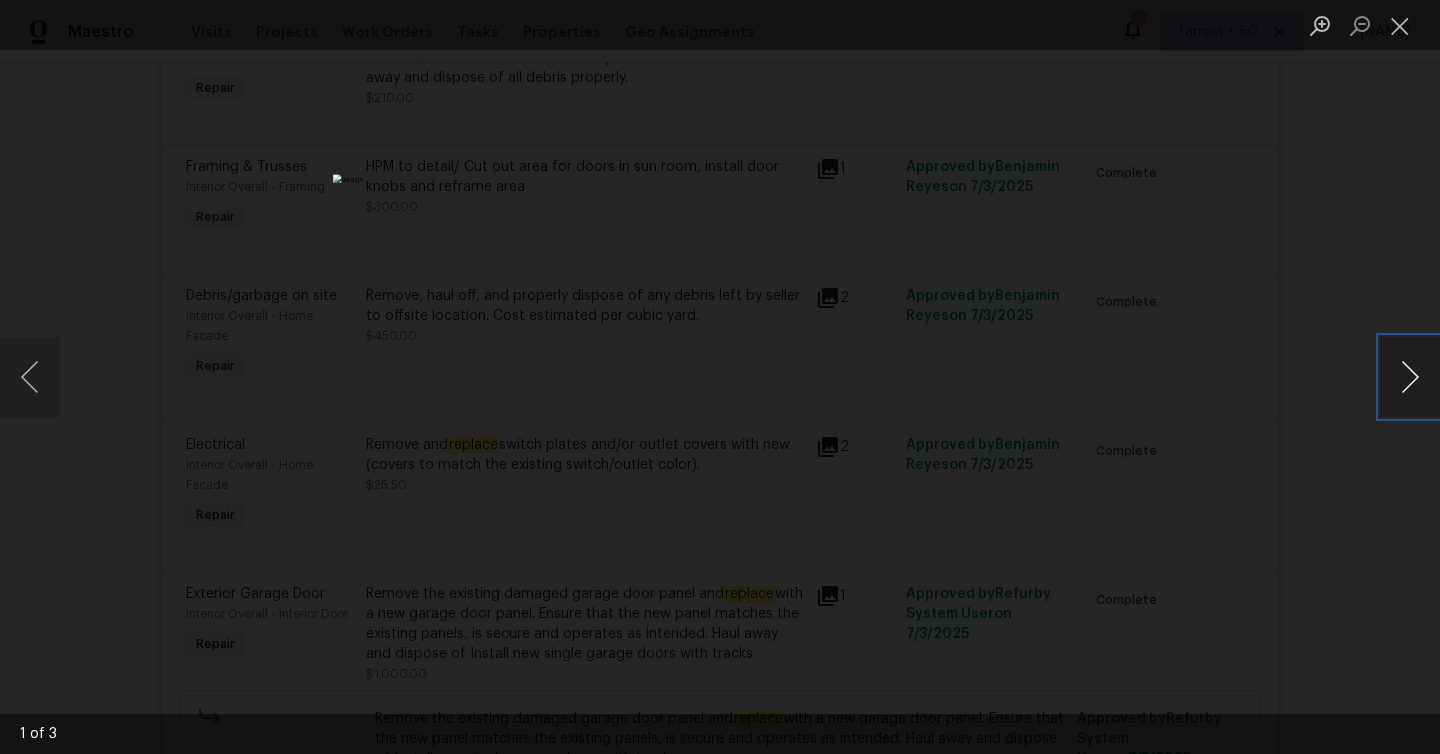 click at bounding box center (1410, 377) 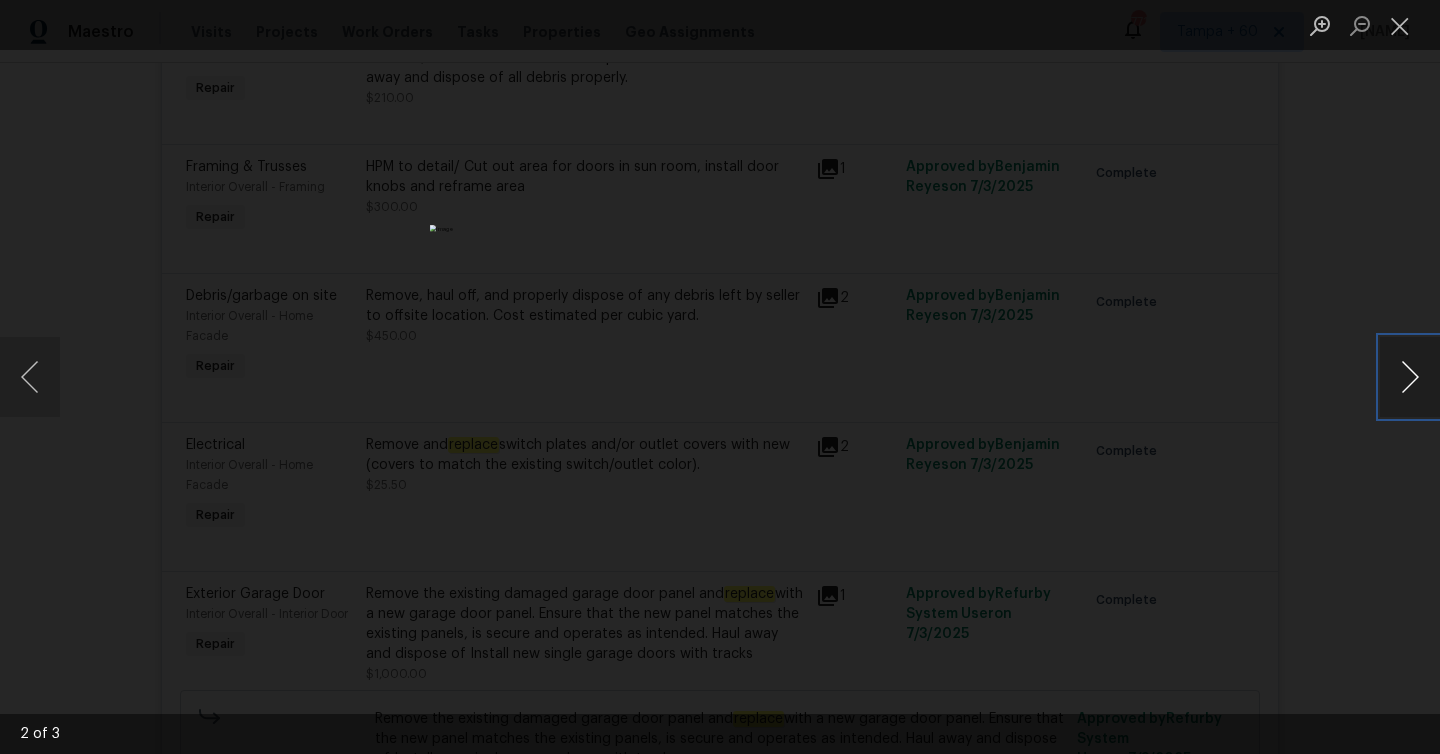 click at bounding box center [1410, 377] 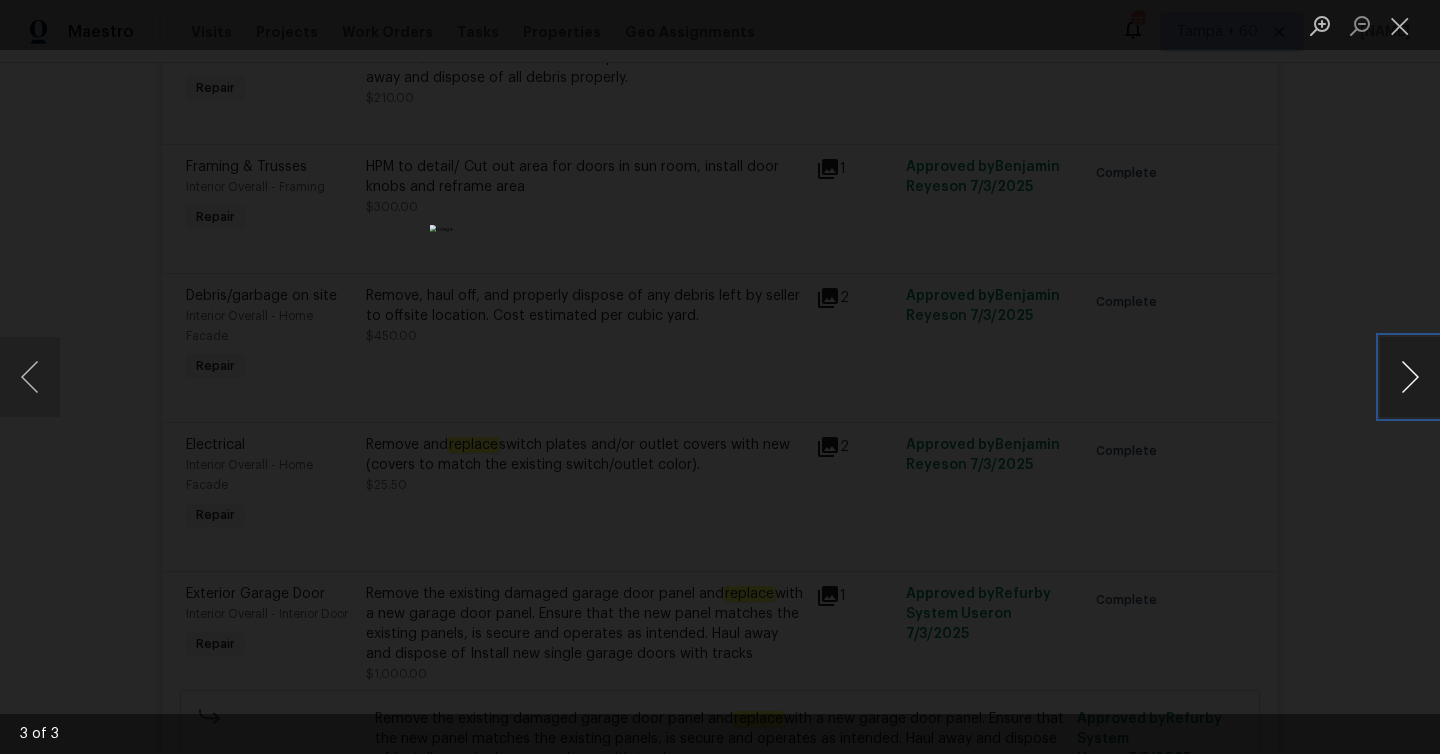click at bounding box center (1410, 377) 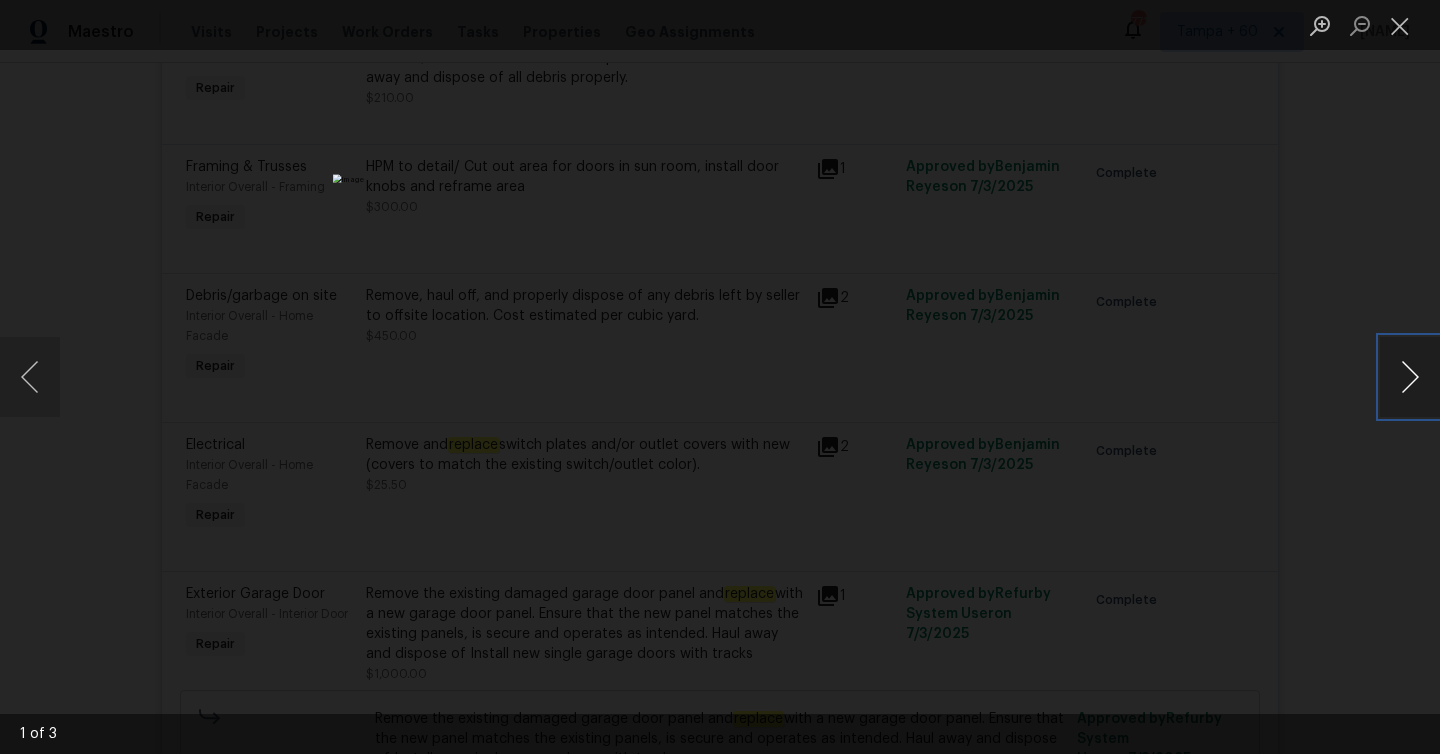 click at bounding box center [1410, 377] 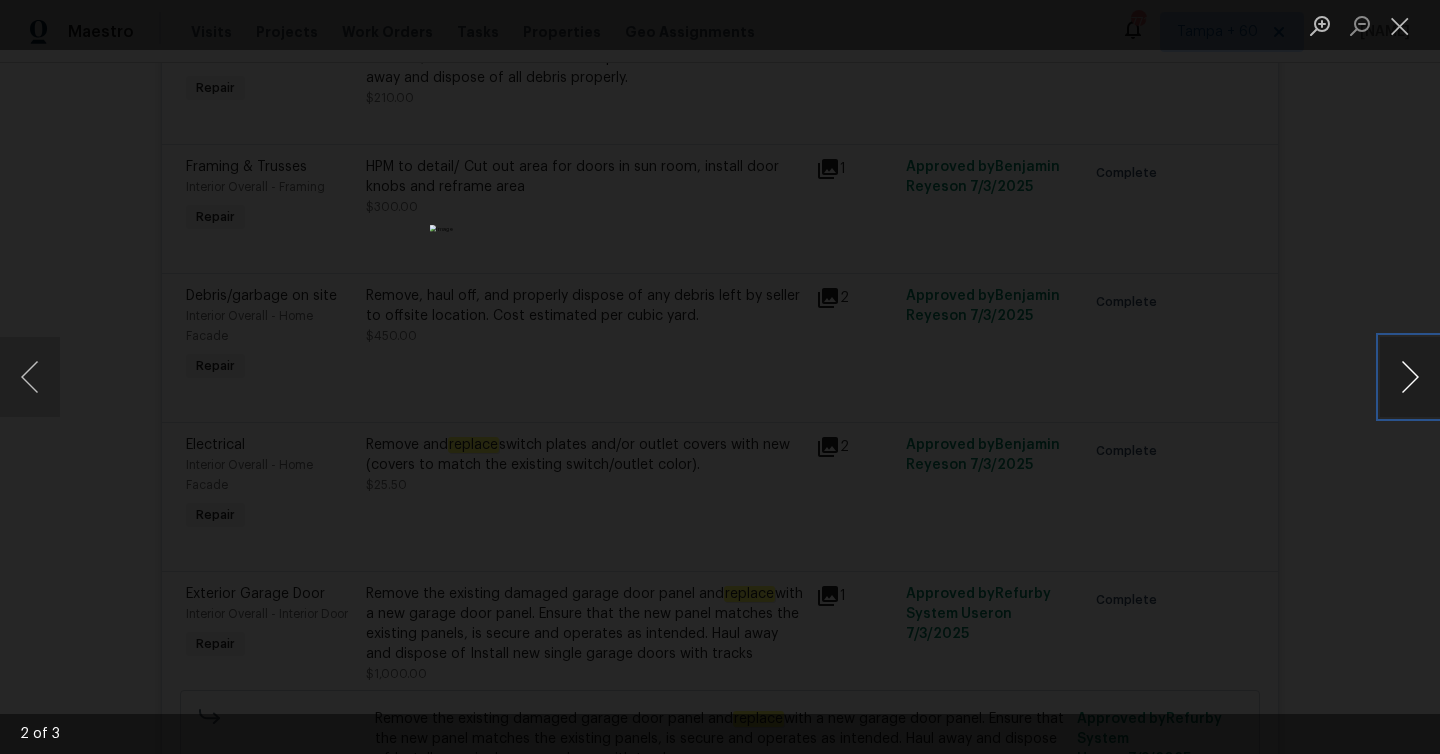 click at bounding box center (1410, 377) 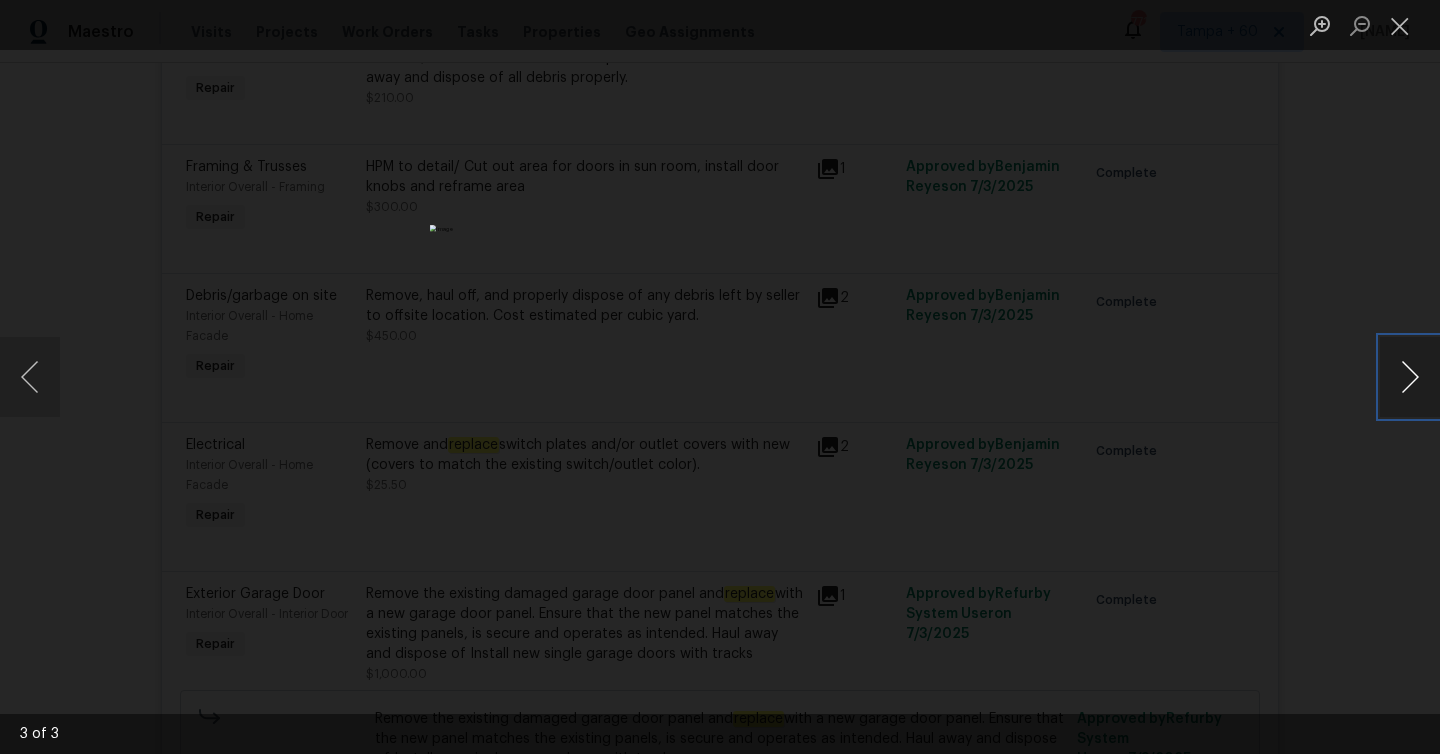 click at bounding box center [1410, 377] 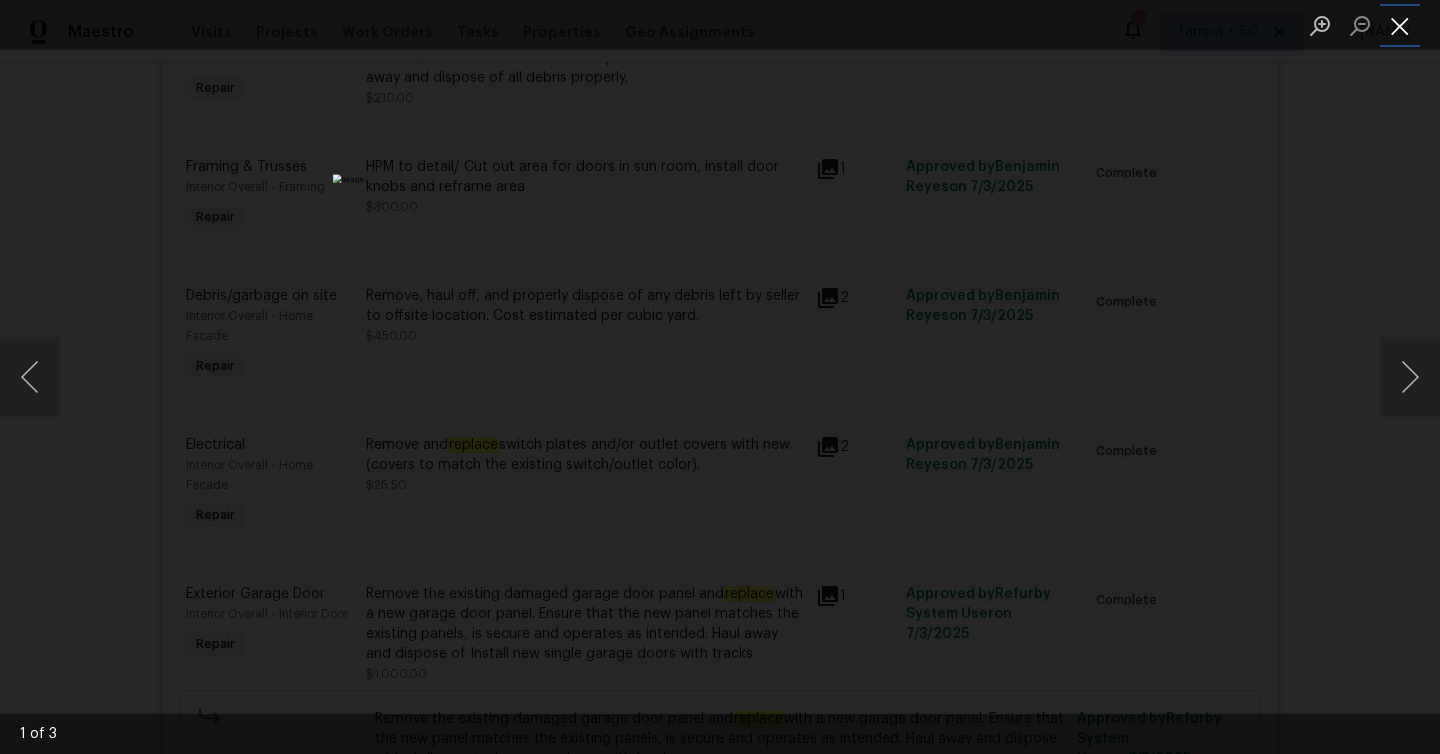 click at bounding box center [1400, 25] 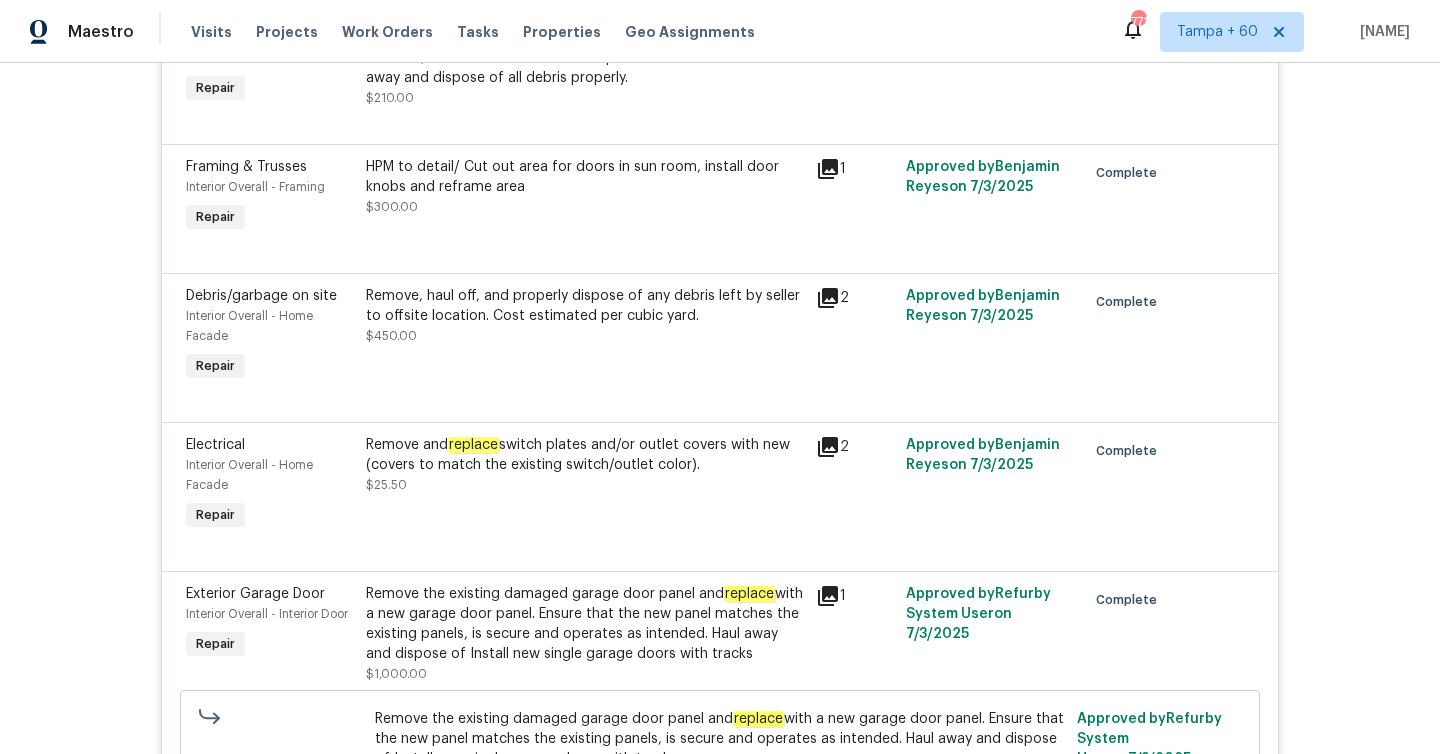 click on "HPM to detail/ Cut out area for doors in sun room, install door knobs and reframe area" at bounding box center [585, 177] 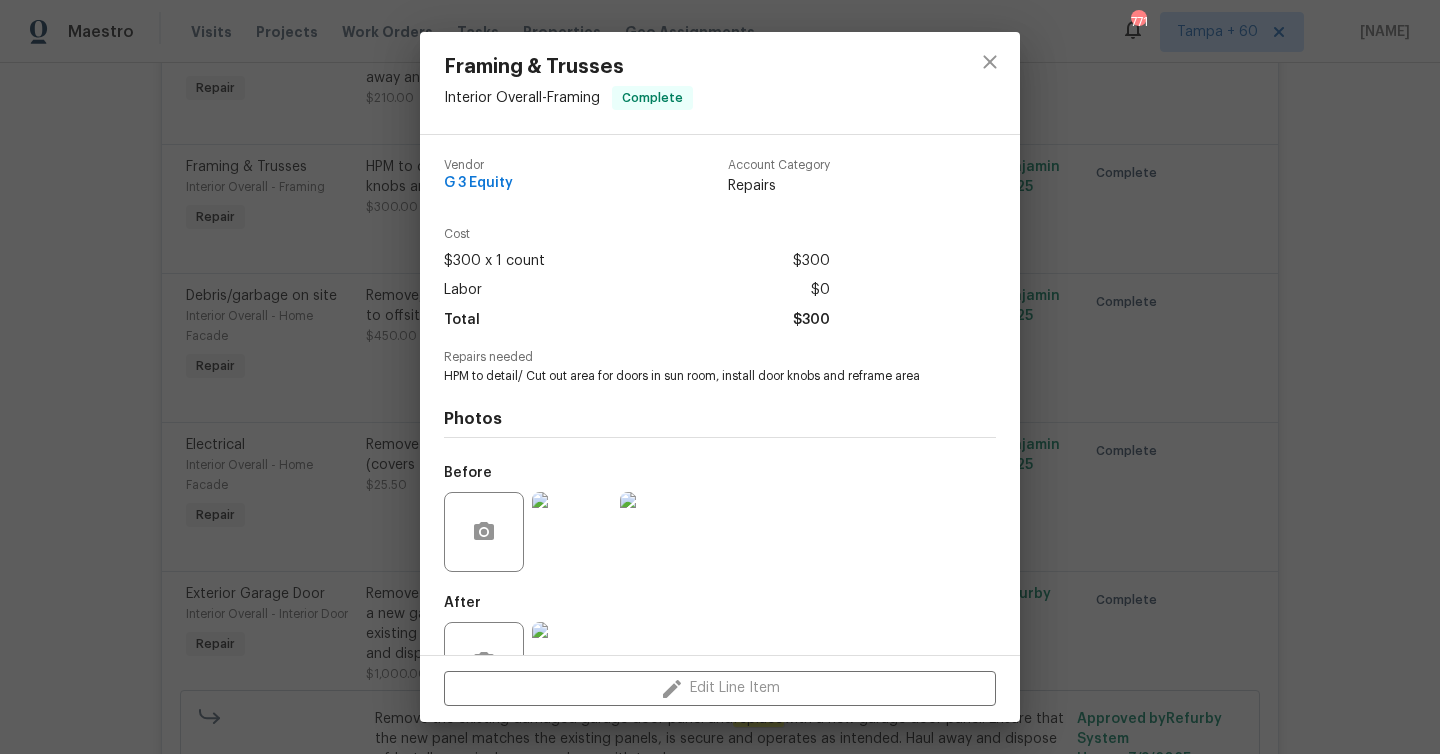 scroll, scrollTop: 67, scrollLeft: 0, axis: vertical 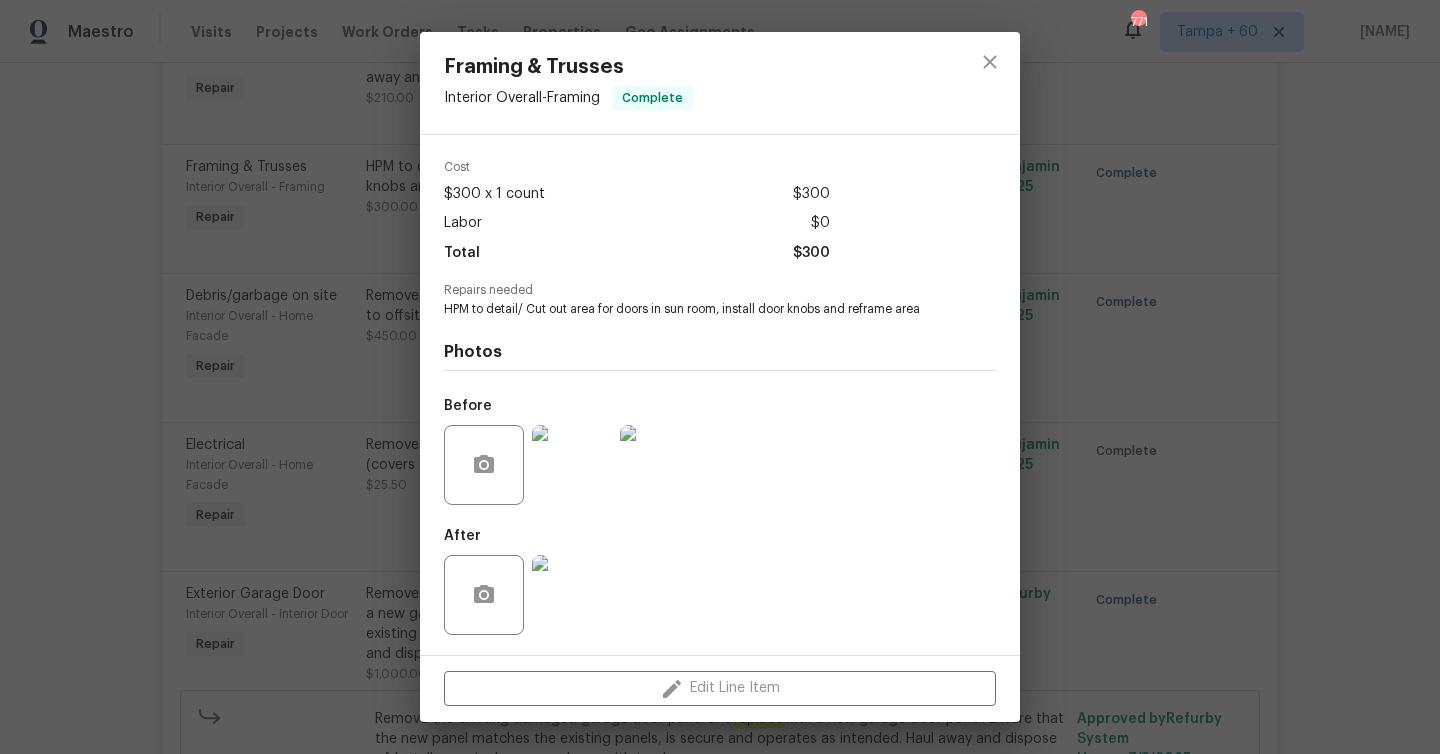 click at bounding box center [572, 595] 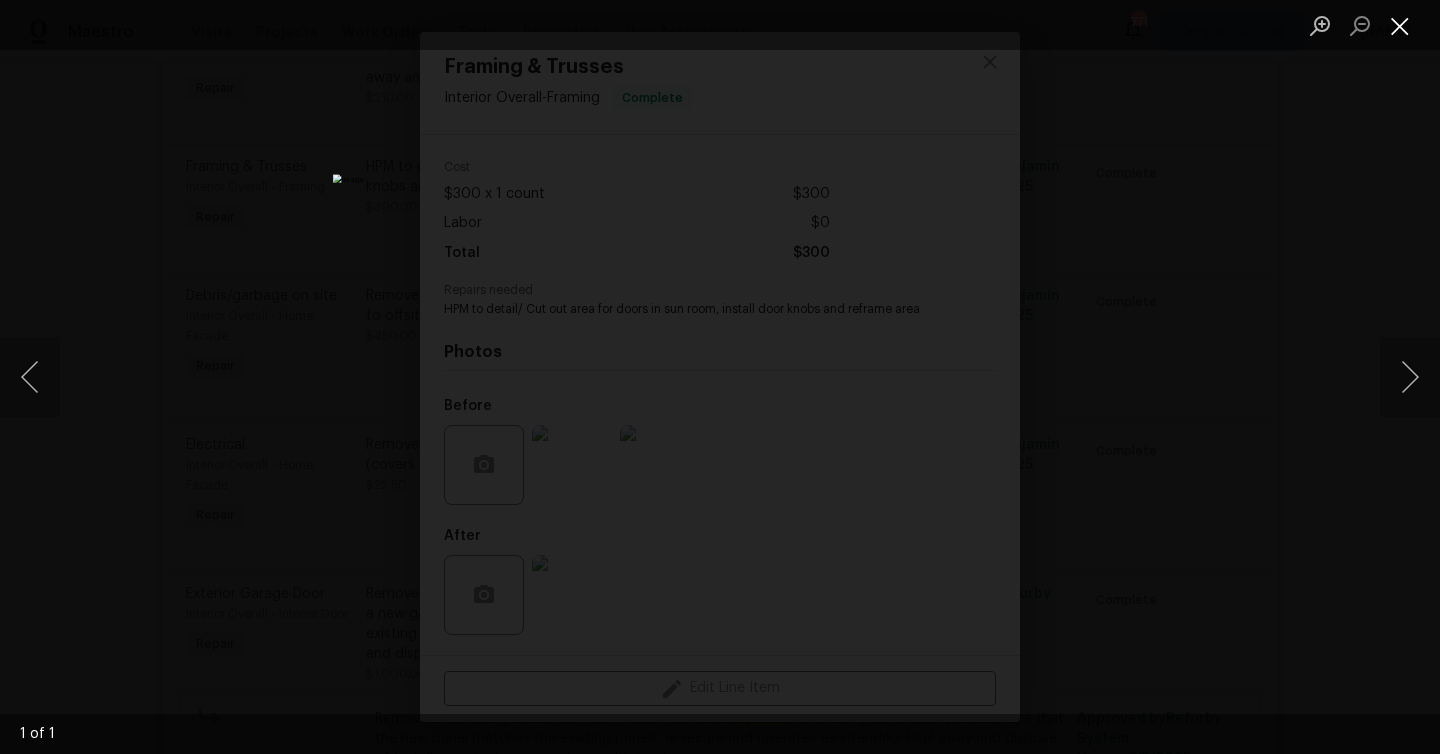 click at bounding box center [1400, 25] 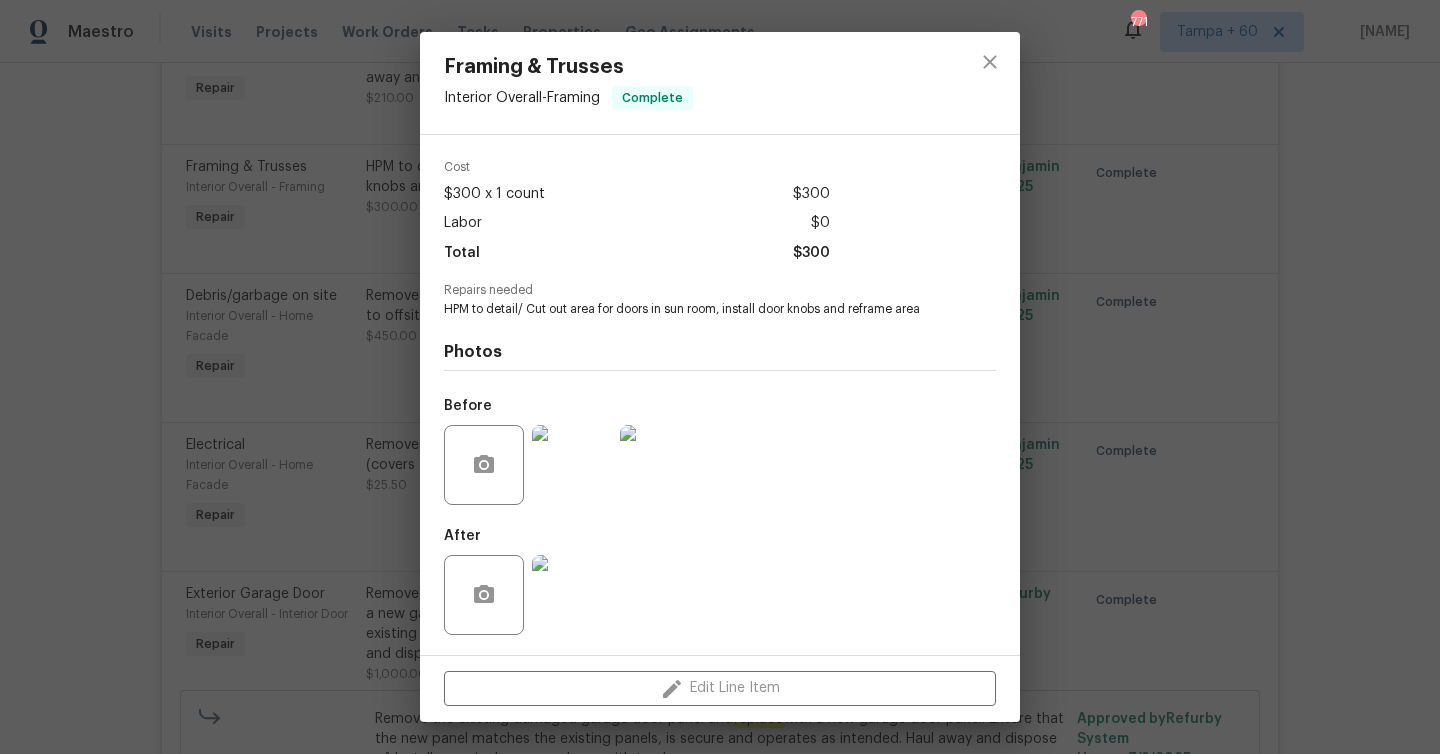 click at bounding box center [572, 465] 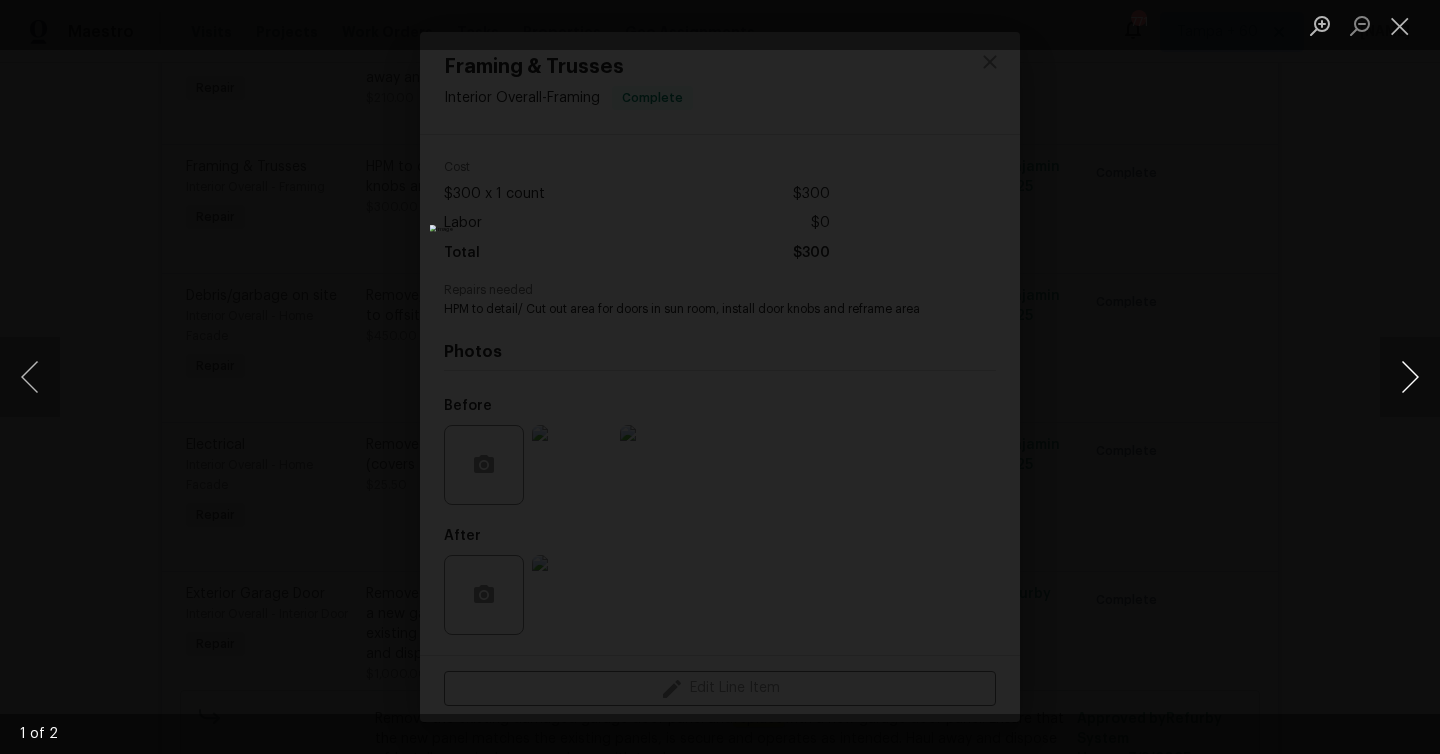 click at bounding box center [1410, 377] 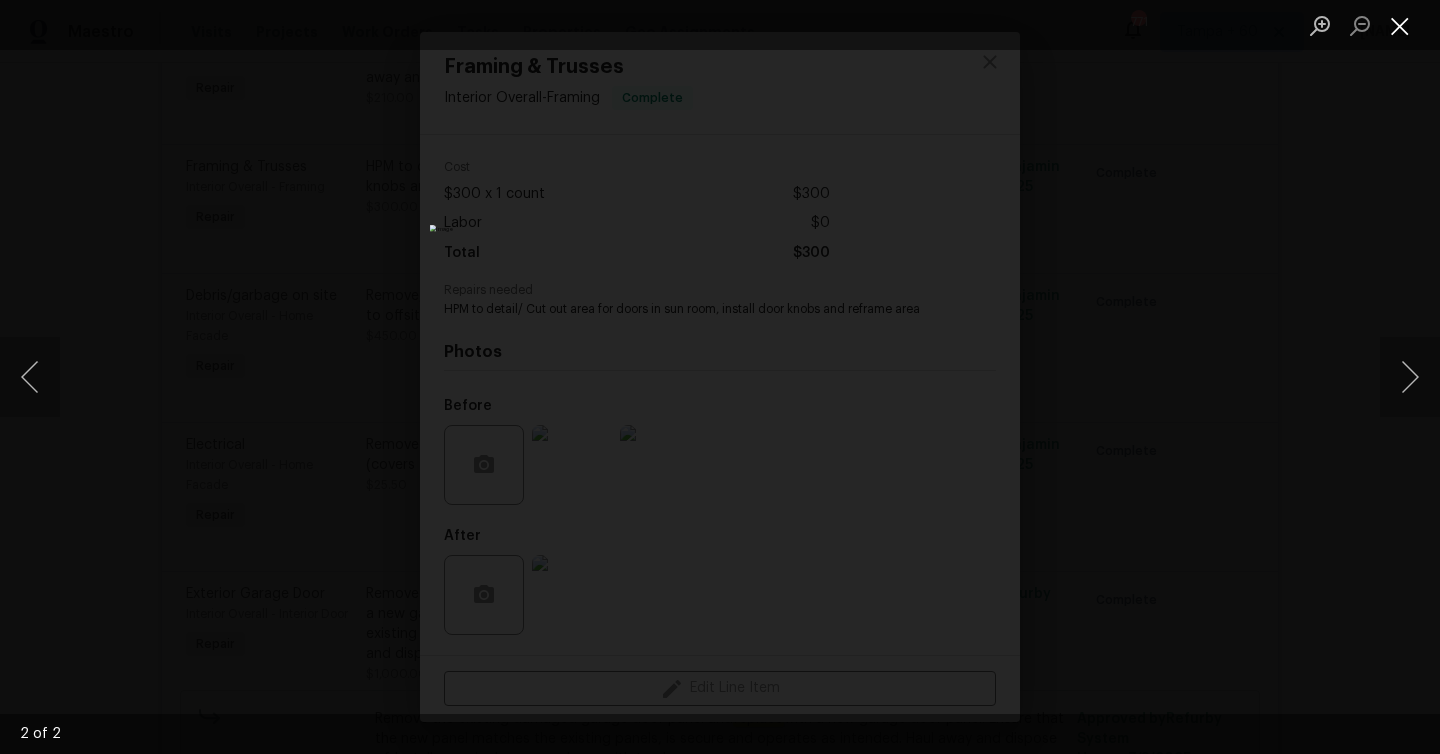 click at bounding box center (1400, 25) 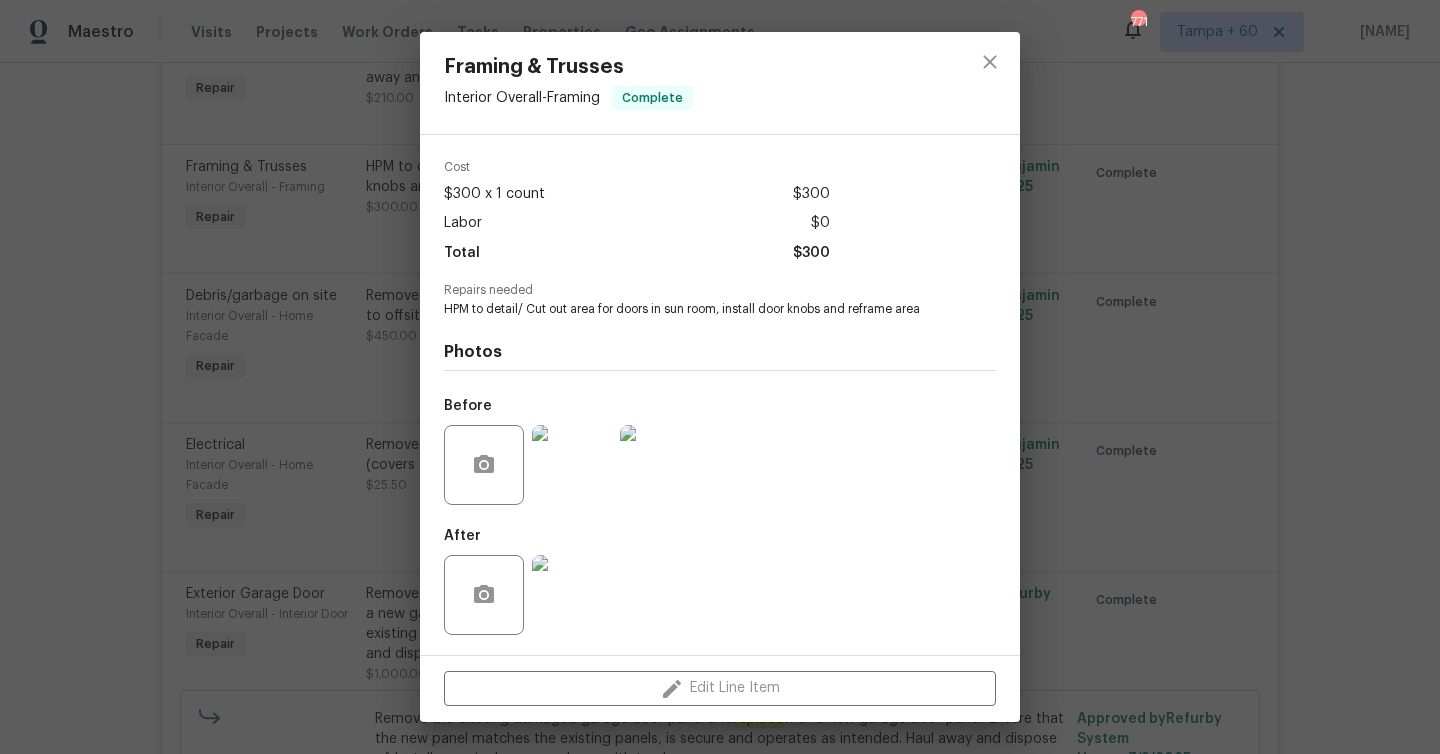 click on "Framing & Trusses Interior Overall  -  Framing Complete Vendor G 3 Equity Account Category Repairs Cost $[MONEY] x 1 count $[MONEY] Labor $0 Total $[MONEY] Repairs needed HPM to detail/ Cut out area for doors in sun room, install door knobs and reframe area Photos Before After  Edit Line Item" at bounding box center (720, 377) 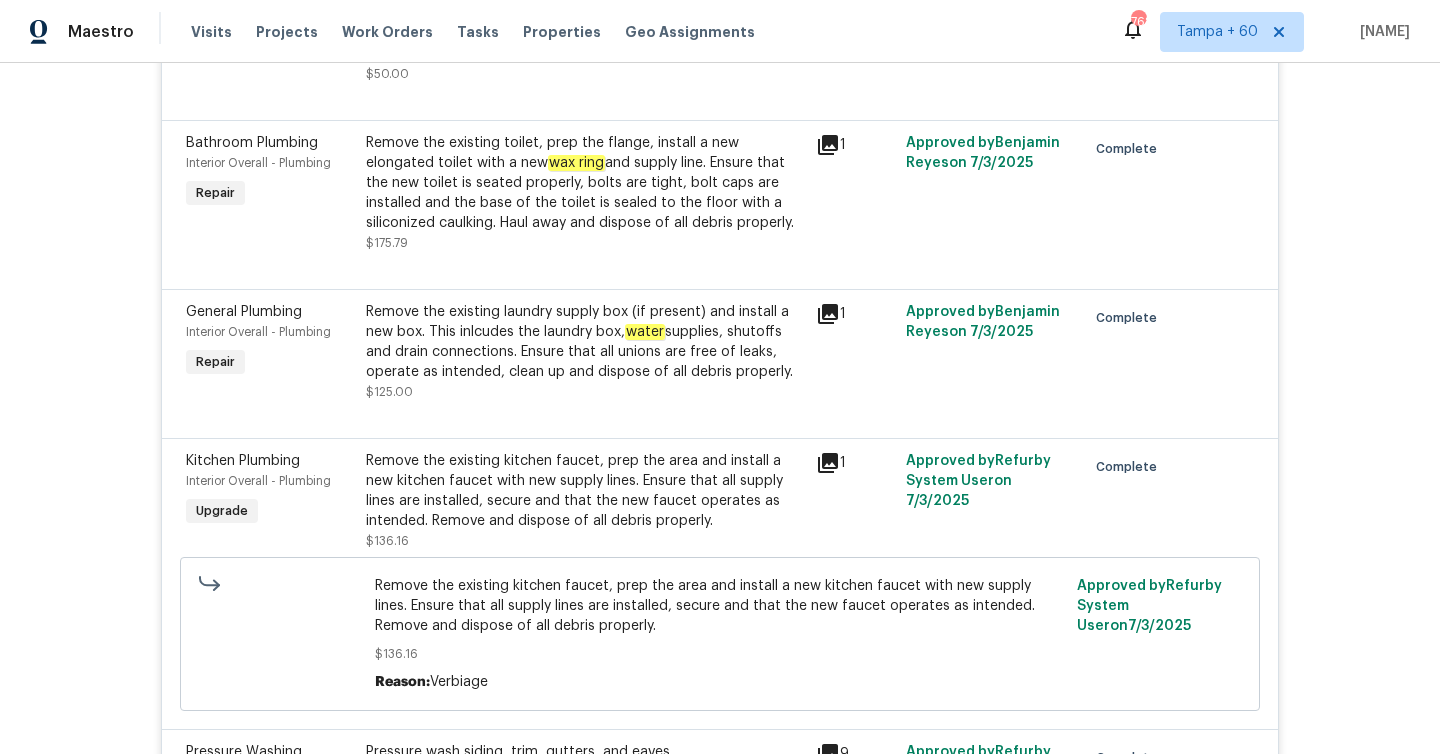 scroll, scrollTop: 9119, scrollLeft: 0, axis: vertical 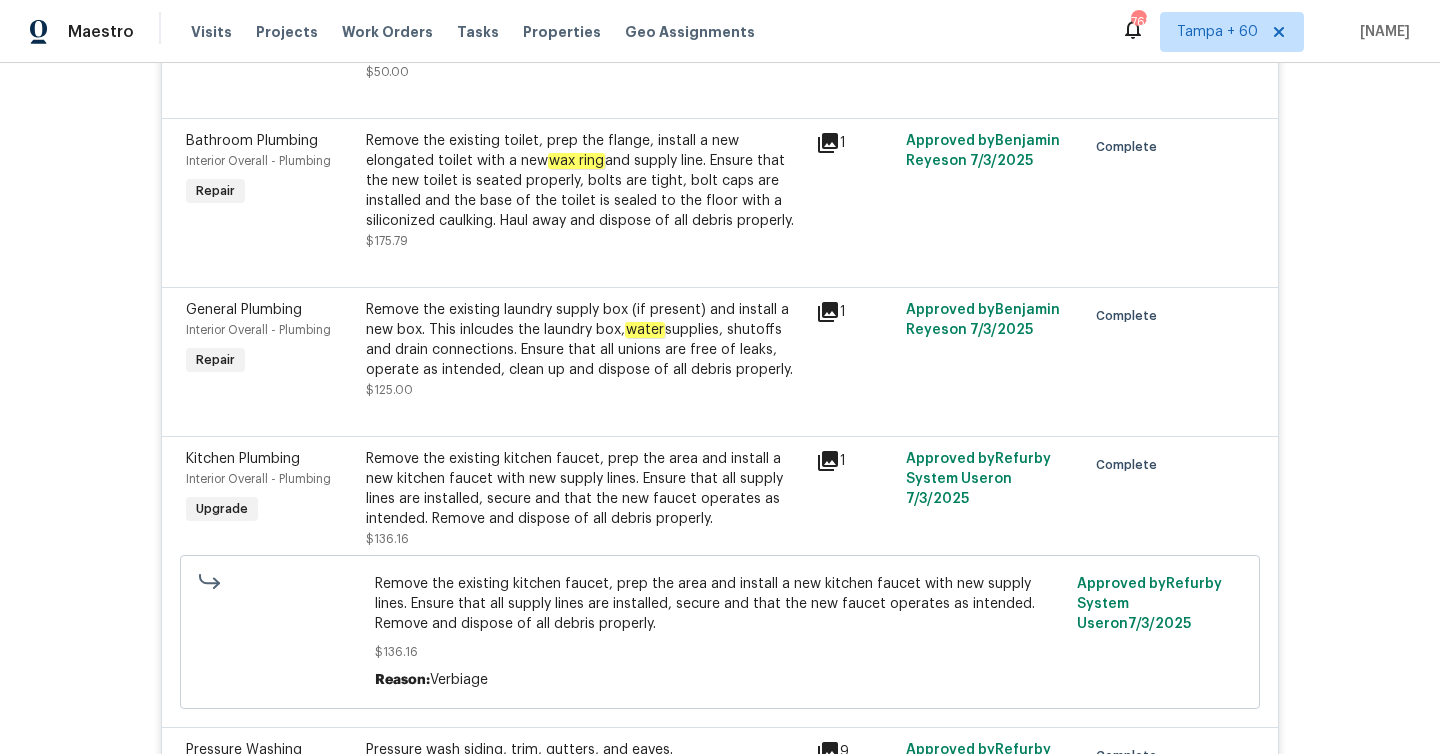 click on "Remove the existing toilet, prep the flange, install a new elongated toilet with a new wax ring and supply line. Ensure that the new toilet is seated properly, bolts are tight, bolt caps are installed and the base of the toilet is sealed to the floor with a siliconized caulking. Haul away and dispose of all debris properly." at bounding box center [585, 181] 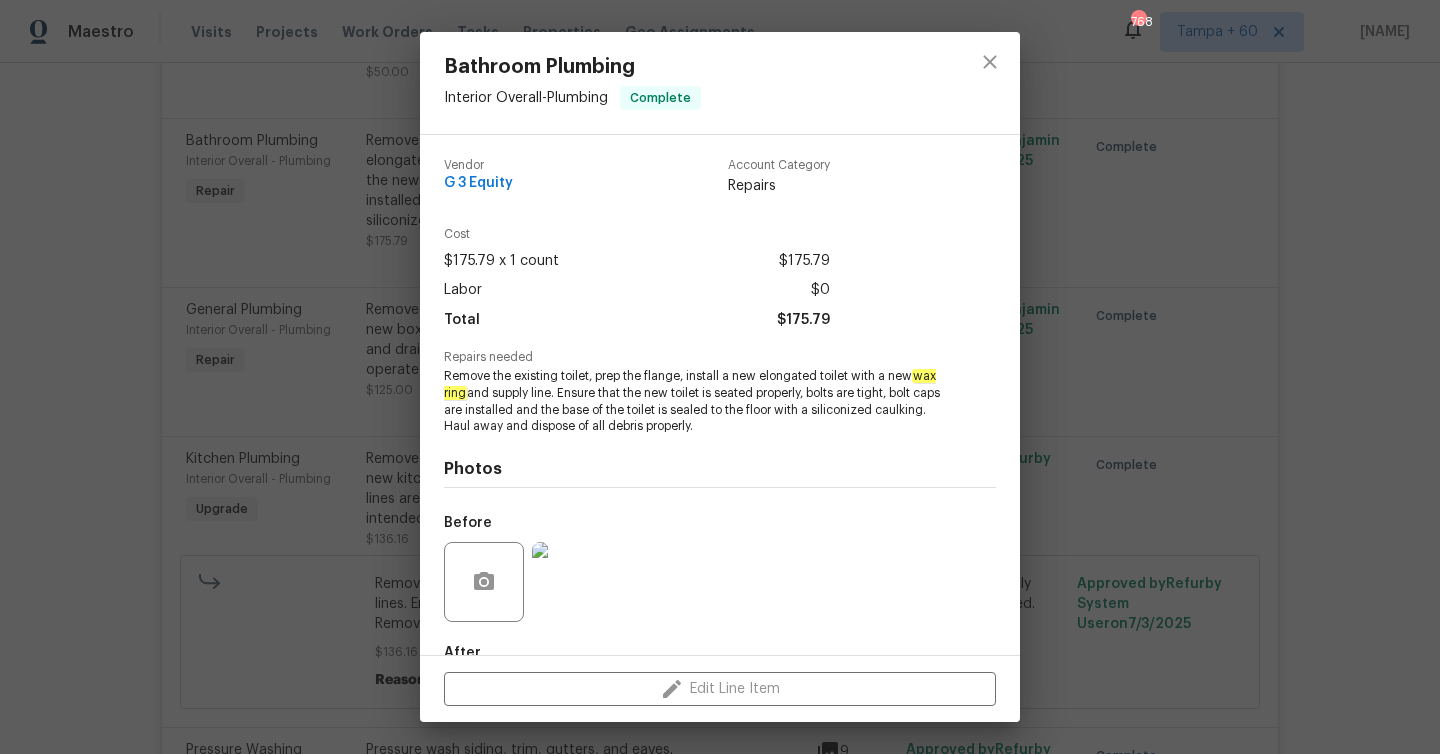 drag, startPoint x: 689, startPoint y: 377, endPoint x: 761, endPoint y: 392, distance: 73.545906 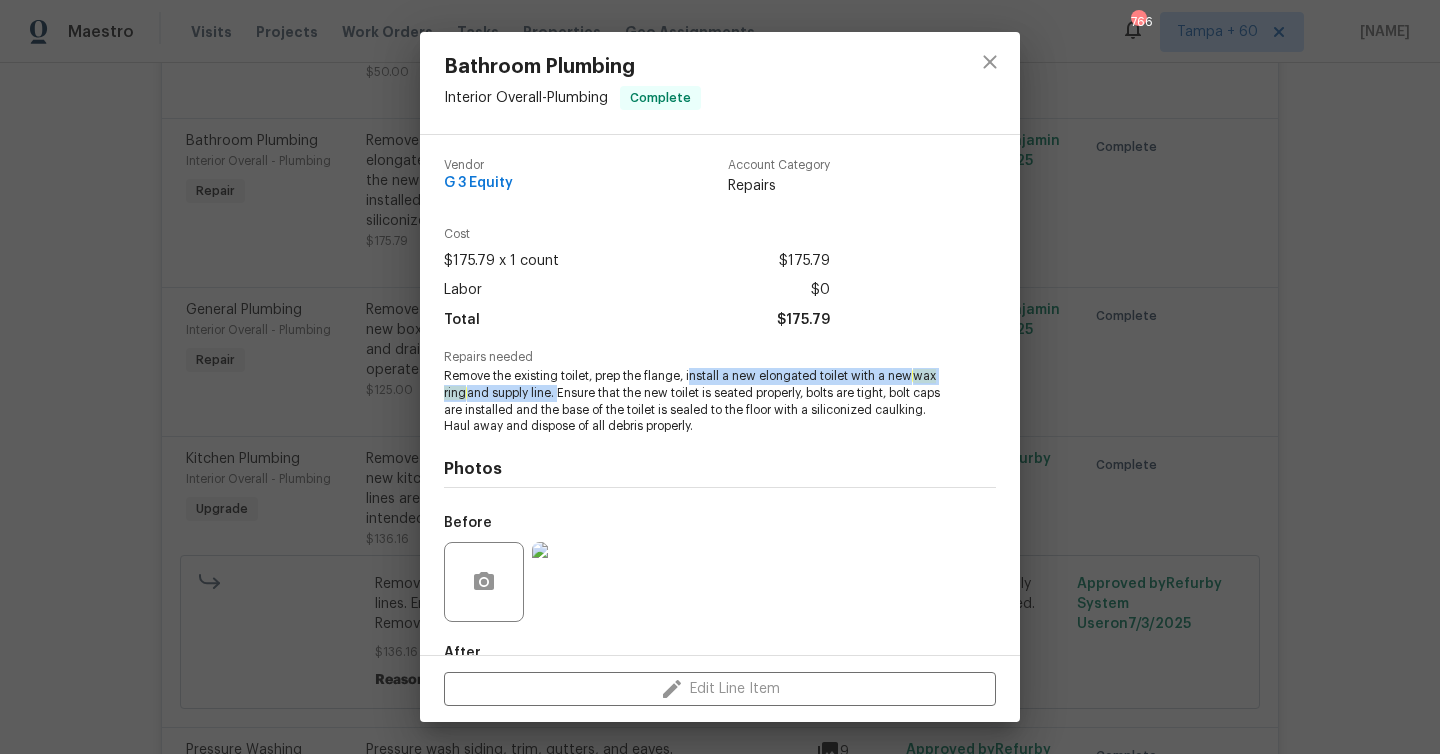 drag, startPoint x: 693, startPoint y: 376, endPoint x: 560, endPoint y: 394, distance: 134.21252 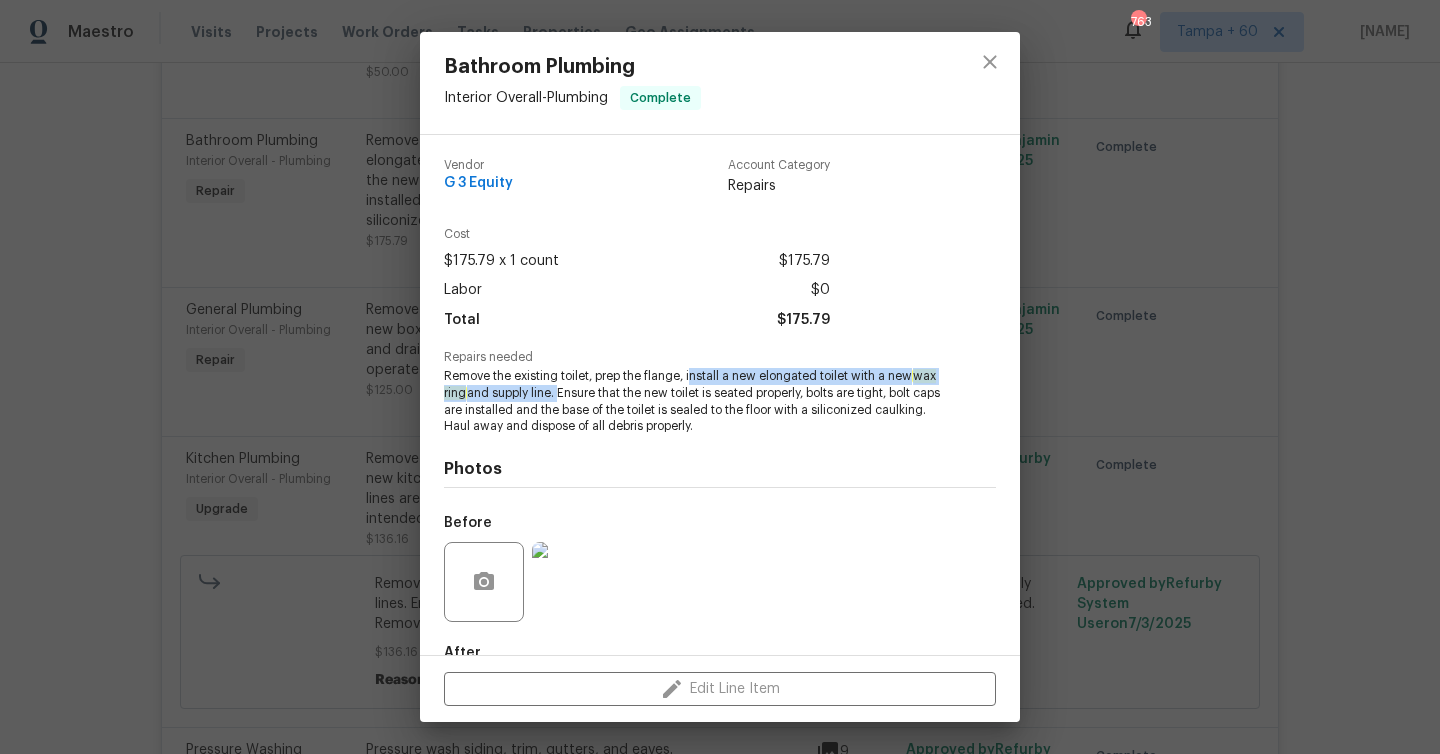 click on "Bathroom Plumbing Interior Overall - Plumbing Complete Vendor G 3 Equity Account Category Repairs Cost $175.79 x 1 count $175.79 Labor $0 Total $175.79 Repairs needed Remove the existing toilet, prep the flange, install a new elongated toilet with a new wax ring and supply line. Ensure that the new toilet is seated properly, bolts are tight, bolt caps are installed and the base of the toilet is sealed to the floor with a siliconized caulking. Haul away and dispose of all debris properly. Photos Before After Edit Line Item" at bounding box center (720, 377) 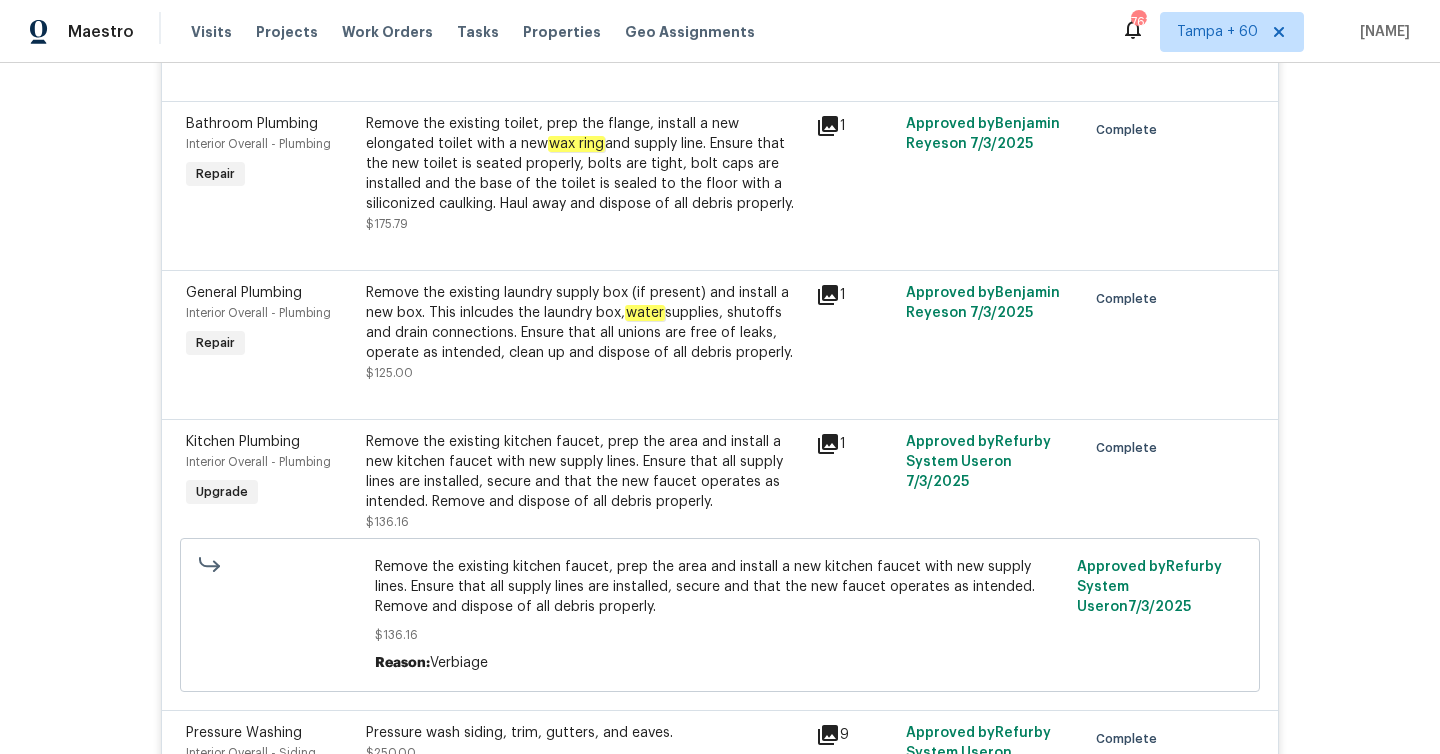 scroll, scrollTop: 9139, scrollLeft: 0, axis: vertical 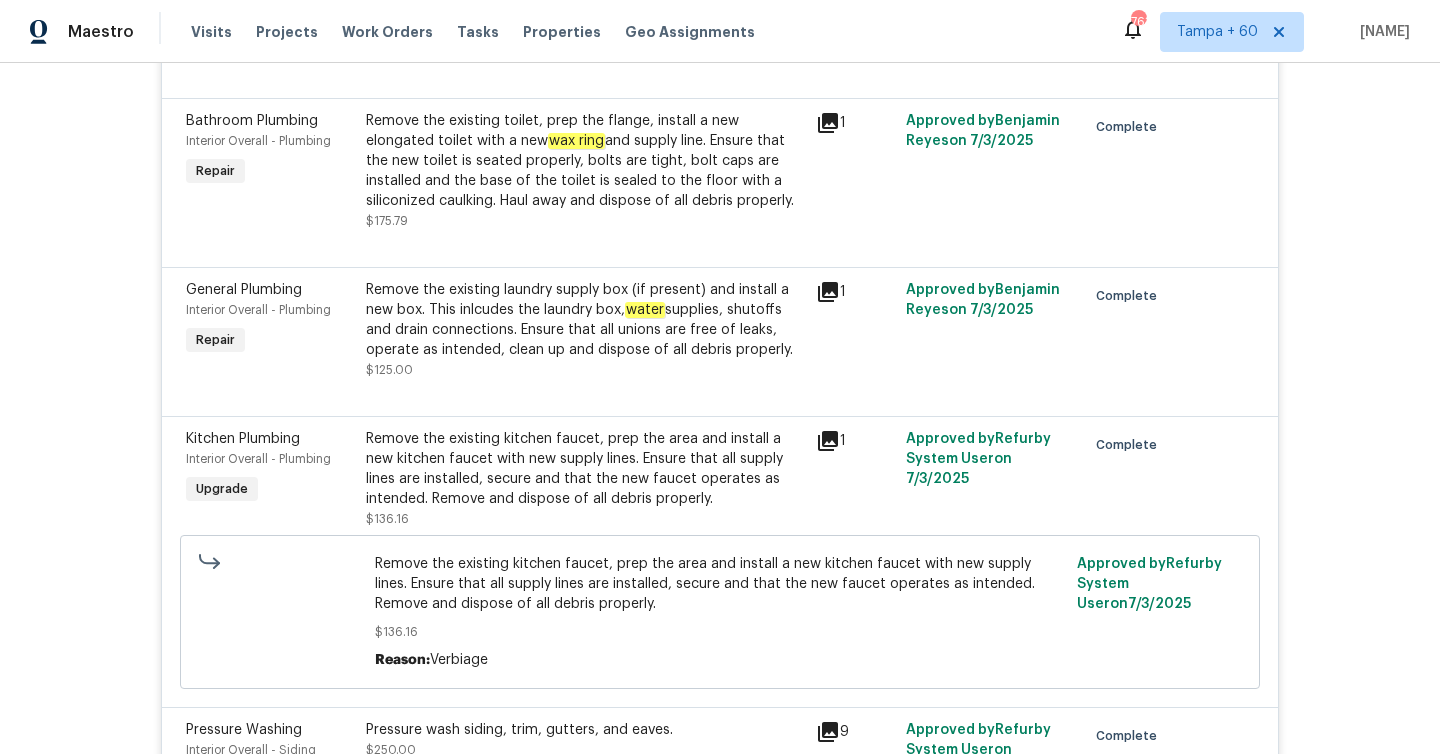 click on "Remove the existing laundry supply box (if present) and install a new box. This inlcudes the laundry box, water supplies, shutoffs and drain connections. Ensure that all unions are free of leaks, operate as intended, clean up and dispose of all debris properly." at bounding box center [585, 320] 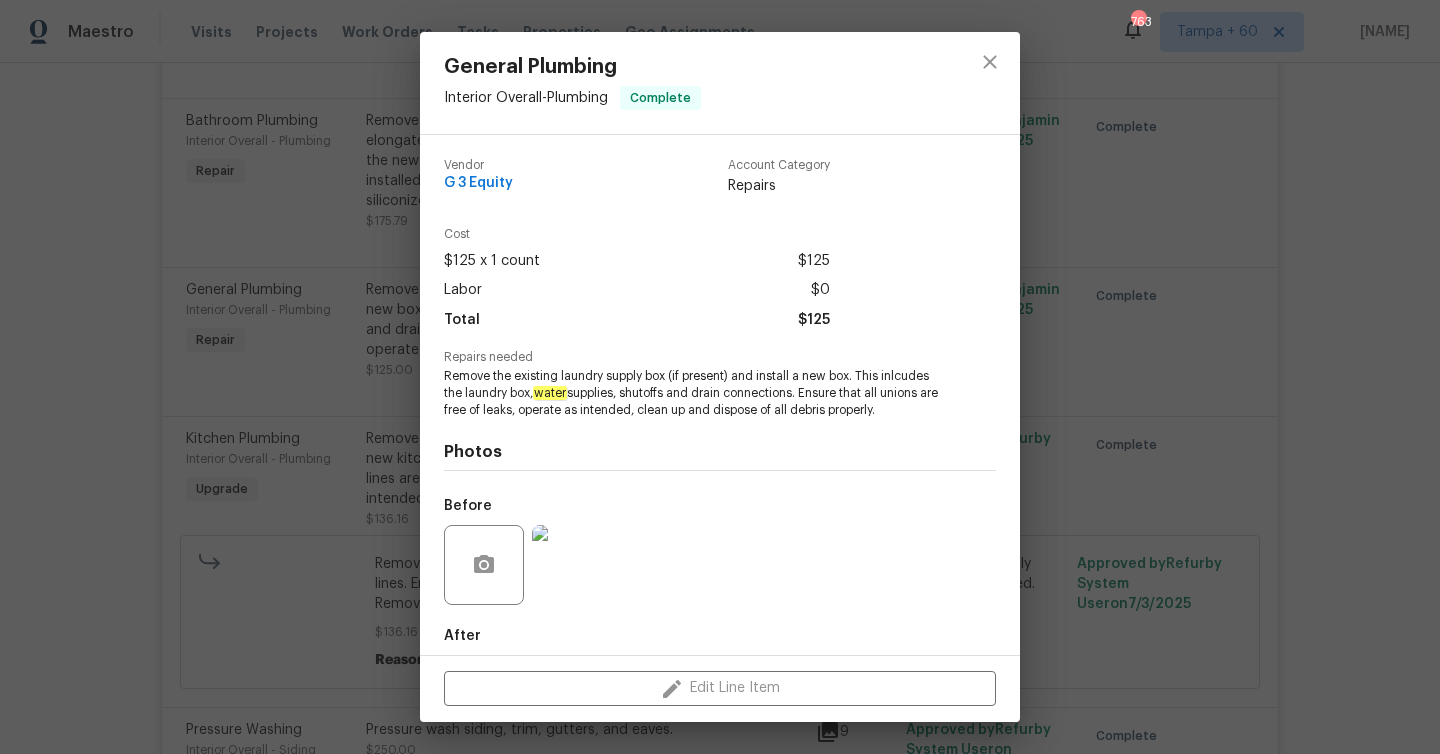 drag, startPoint x: 562, startPoint y: 375, endPoint x: 676, endPoint y: 370, distance: 114.1096 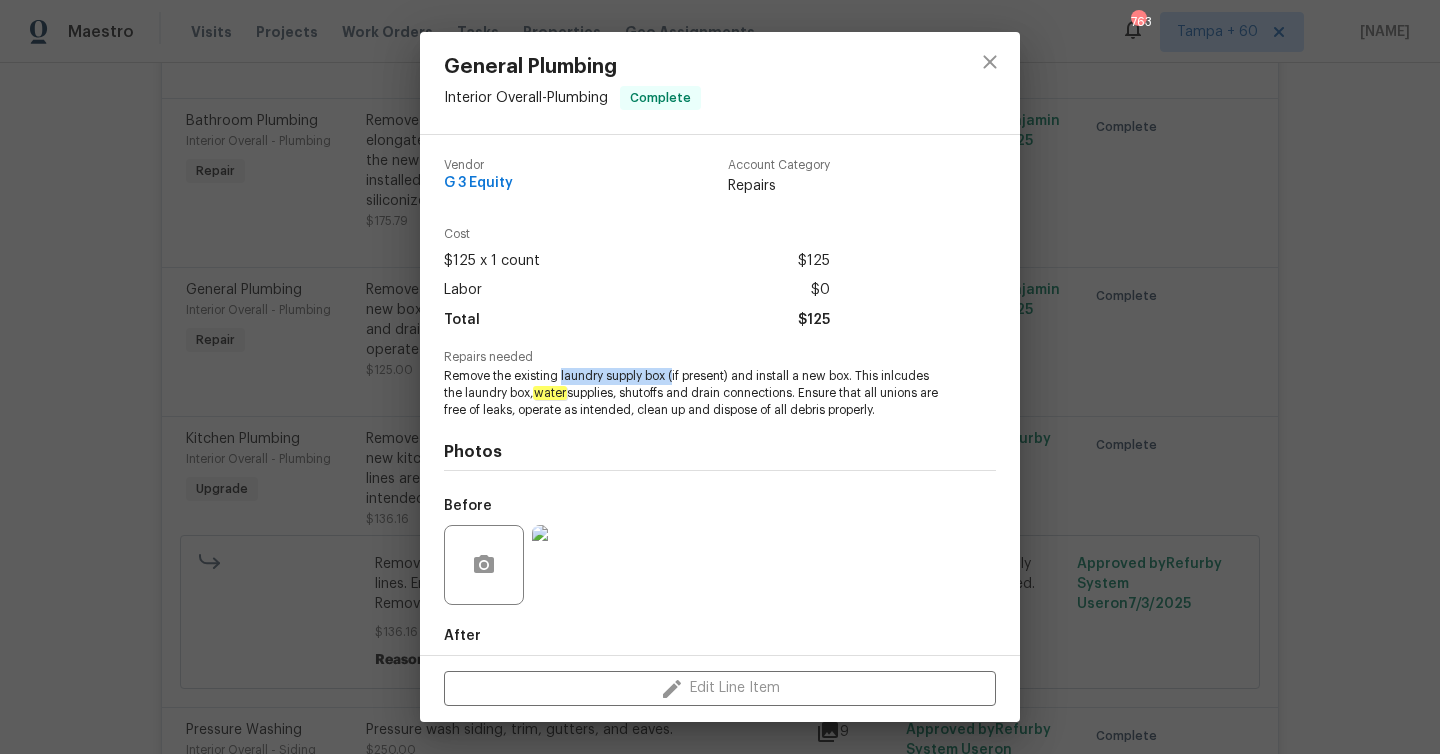drag, startPoint x: 561, startPoint y: 373, endPoint x: 674, endPoint y: 375, distance: 113.0177 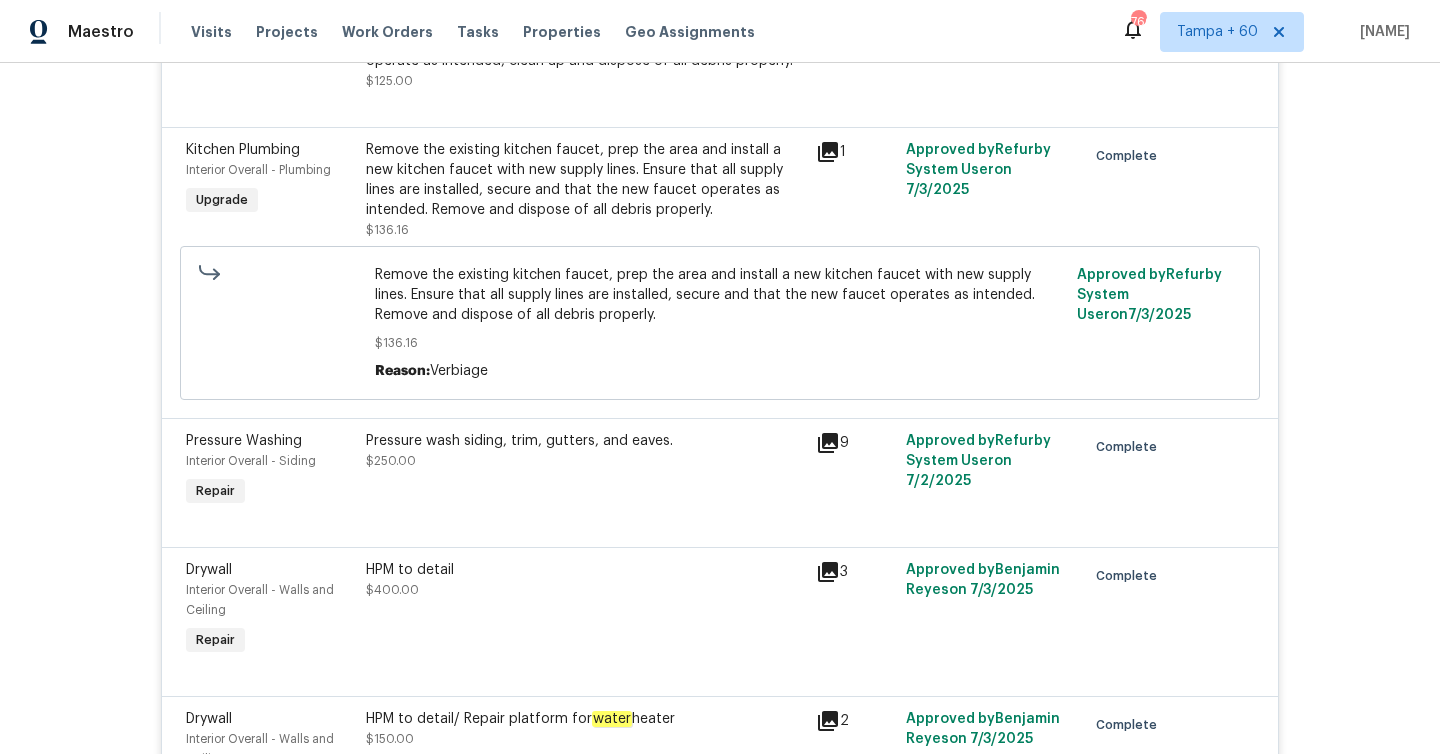 scroll, scrollTop: 9432, scrollLeft: 0, axis: vertical 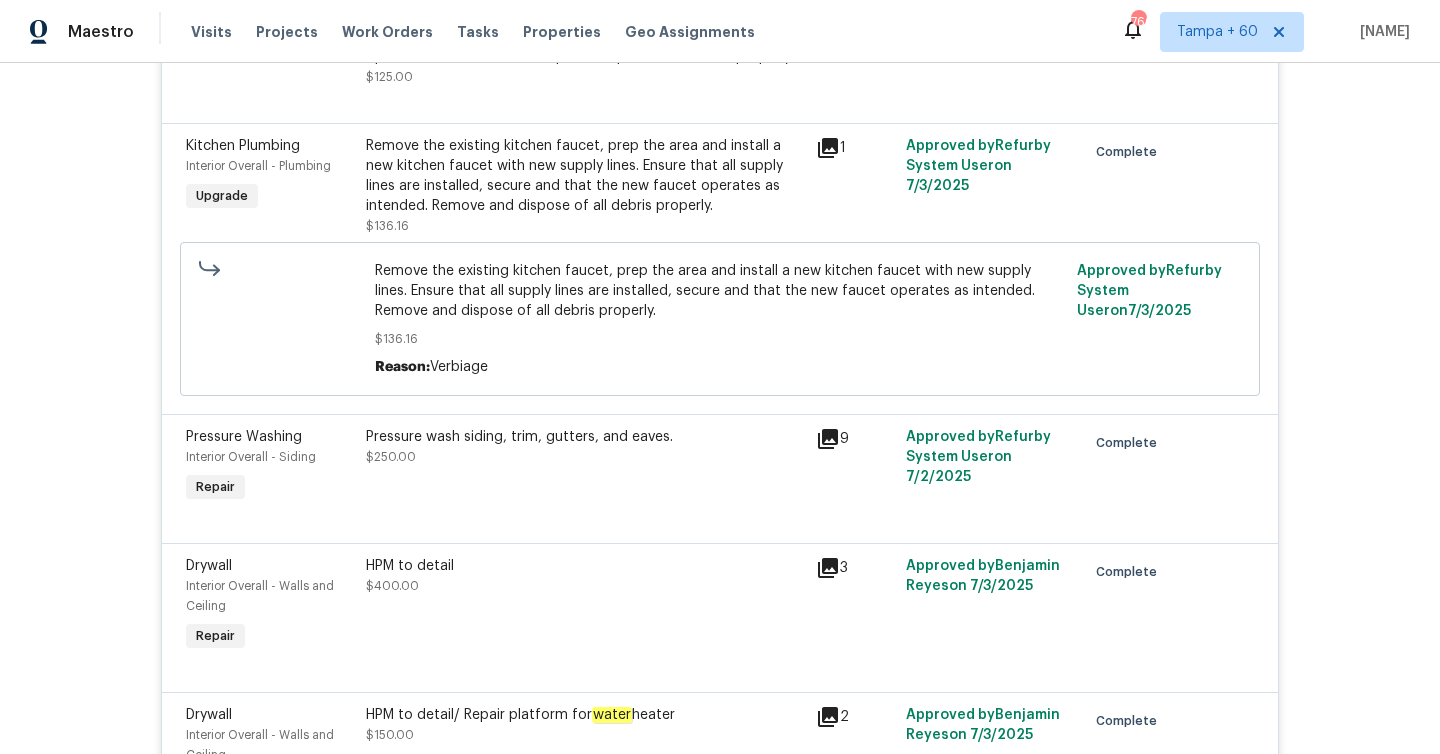 click on "Remove the existing kitchen faucet, prep the area and install a new kitchen faucet with new supply lines. Ensure that all supply lines are installed, secure and that the new faucet operates as intended. Remove and dispose of all debris properly." at bounding box center [585, 176] 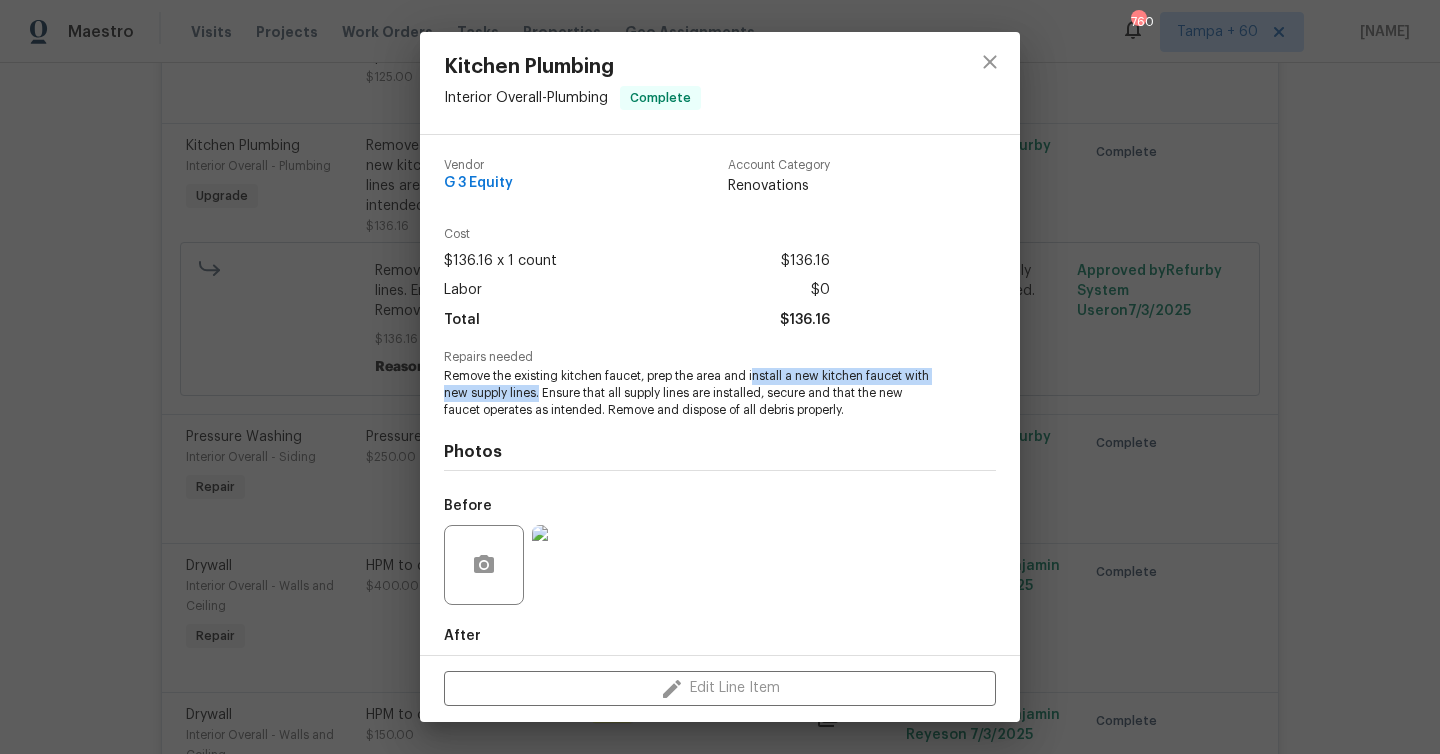 drag, startPoint x: 753, startPoint y: 372, endPoint x: 539, endPoint y: 397, distance: 215.45534 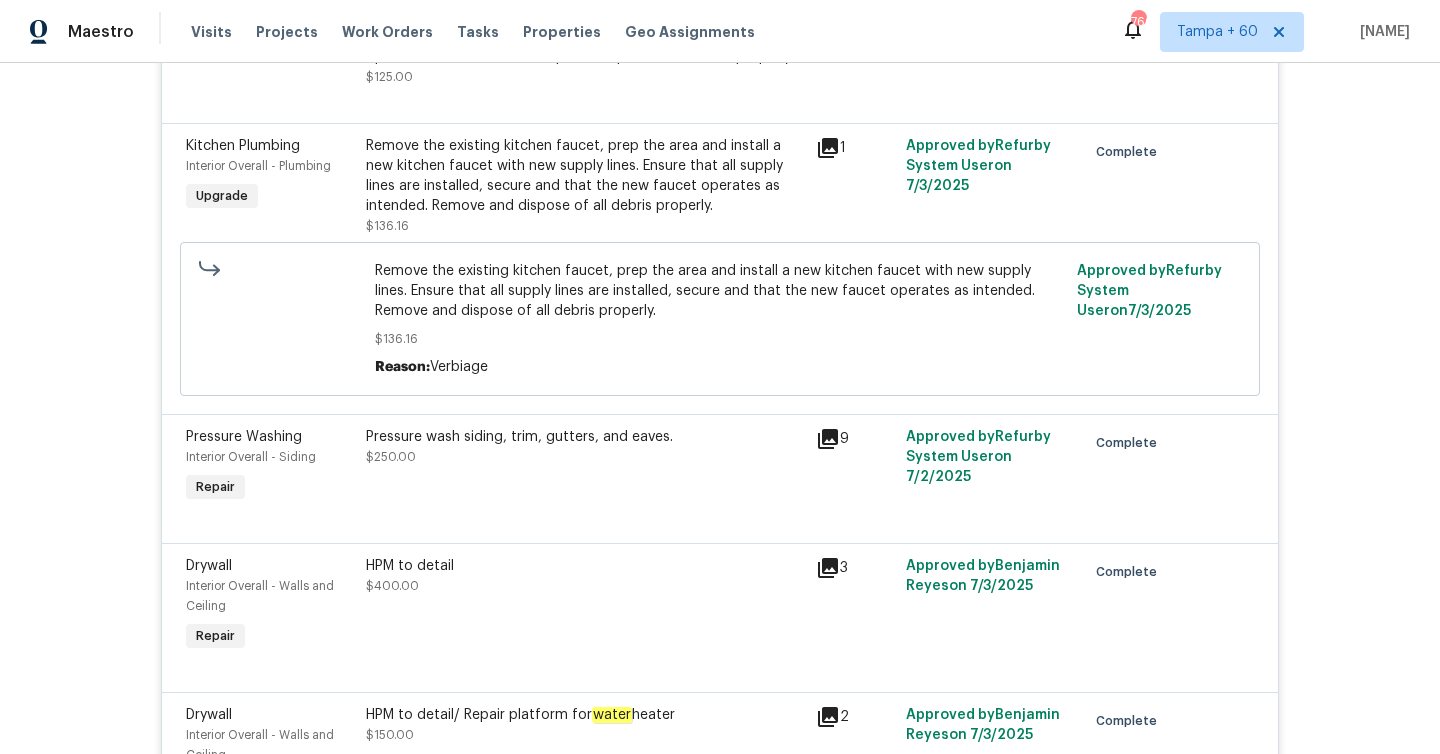 click on "Remove the existing kitchen faucet, prep the area and install a new kitchen faucet with new supply lines. Ensure that all supply lines are installed, secure and that the new faucet operates as intended. Remove and dispose of all debris properly. $136.16" at bounding box center (585, 186) 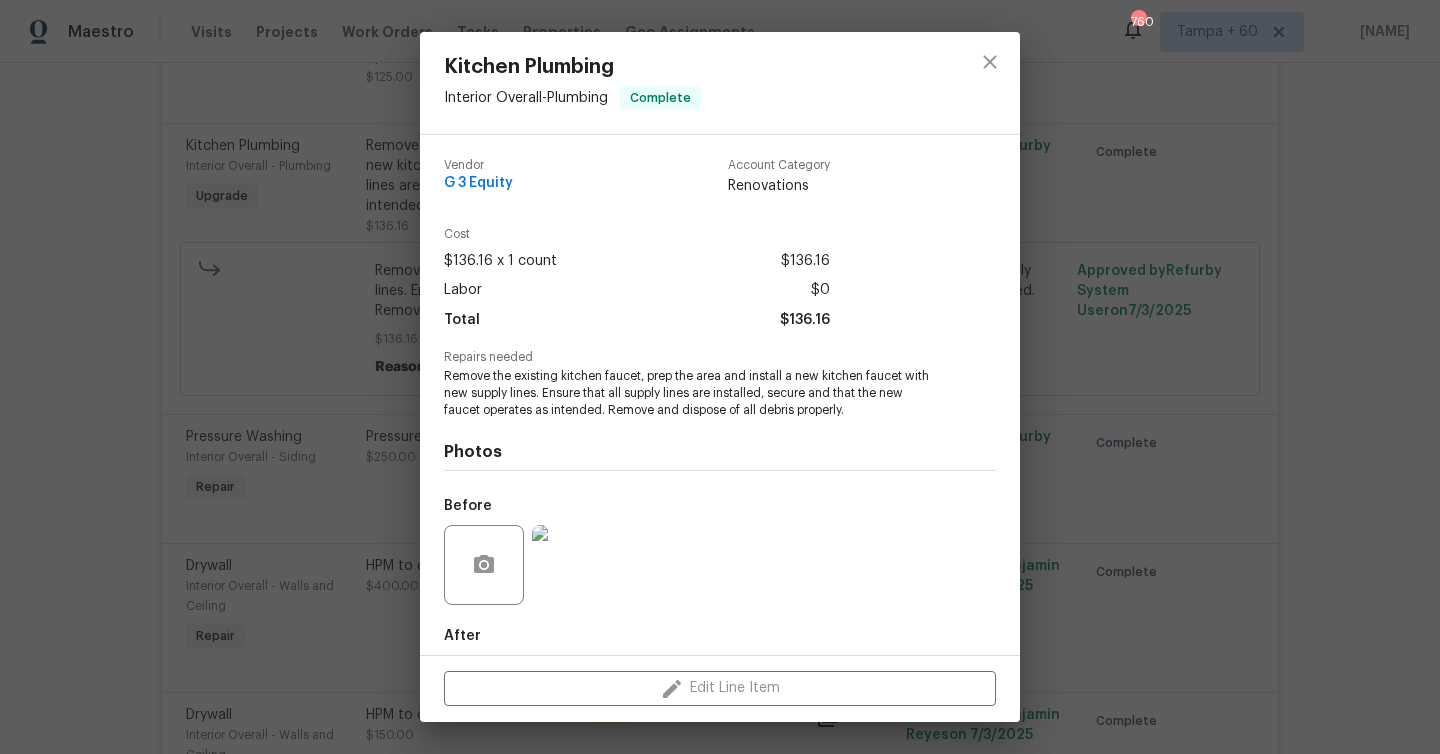 click on "Kitchen Plumbing Interior Overall  -  Plumbing Complete Vendor G 3 Equity Account Category Renovations Cost $[MONEY] x 1 count $[MONEY] Labor $0 Total $[MONEY] Repairs needed Remove the existing kitchen faucet, prep the area and install a new kitchen faucet with new supply lines. Ensure that all supply lines are installed, secure and that the new faucet operates as intended. Remove and dispose of all debris properly. Photos Before After  Edit Line Item" at bounding box center (720, 377) 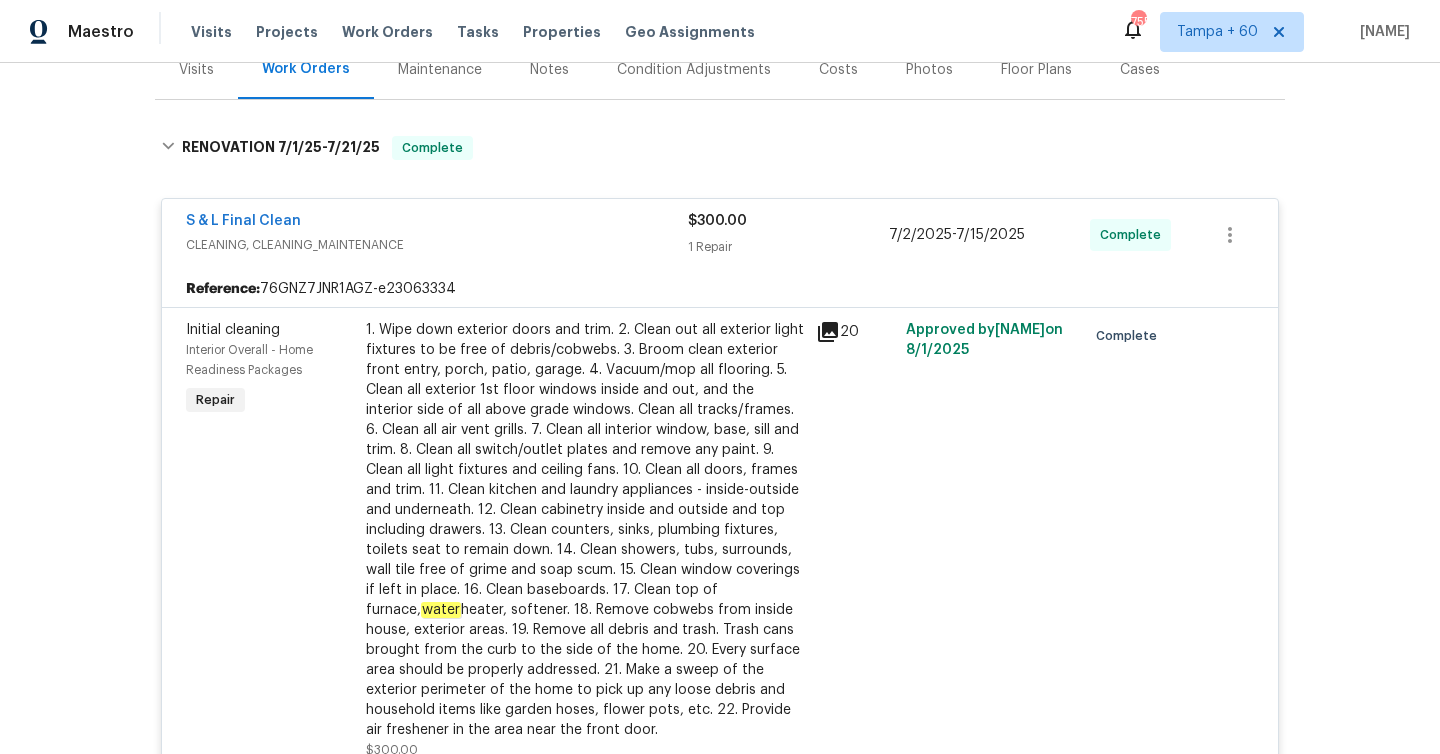scroll, scrollTop: 0, scrollLeft: 0, axis: both 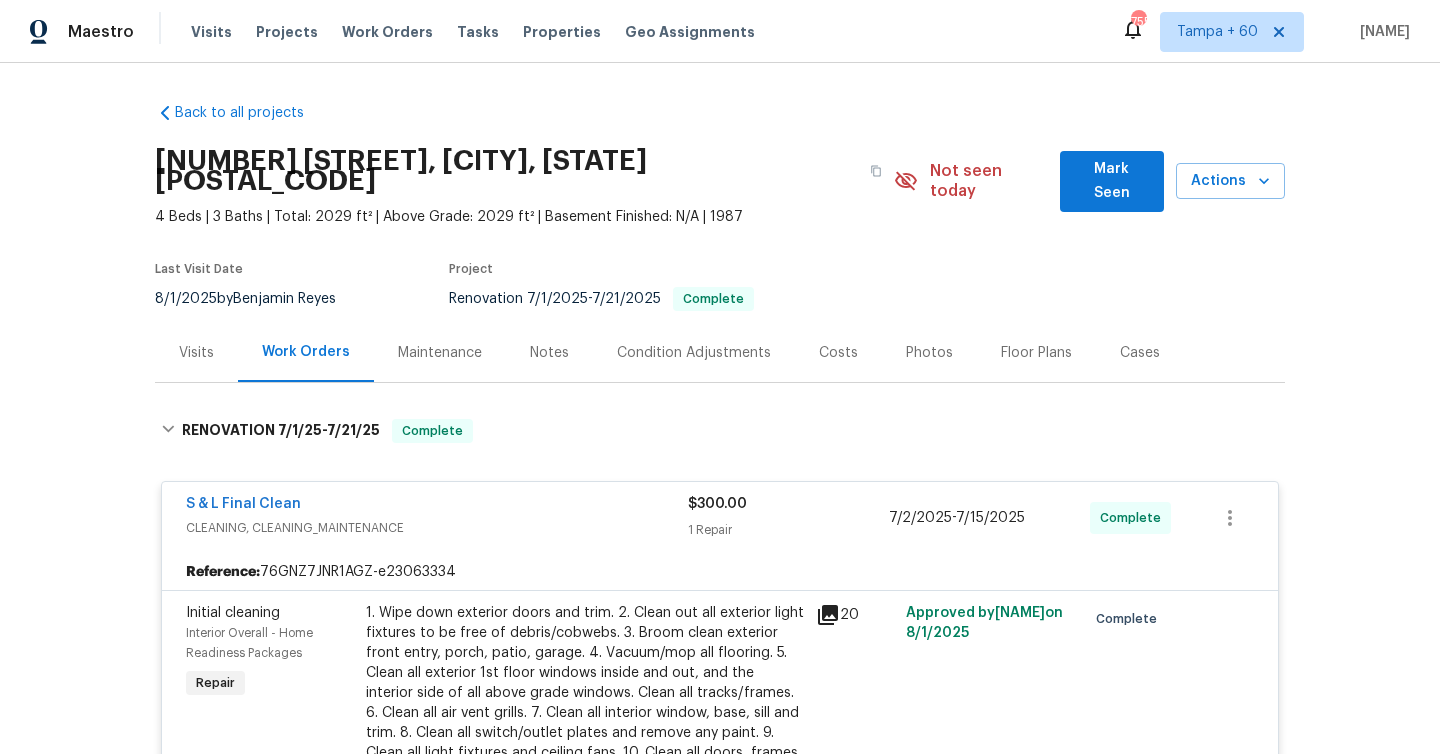 click on "Visits" at bounding box center (196, 352) 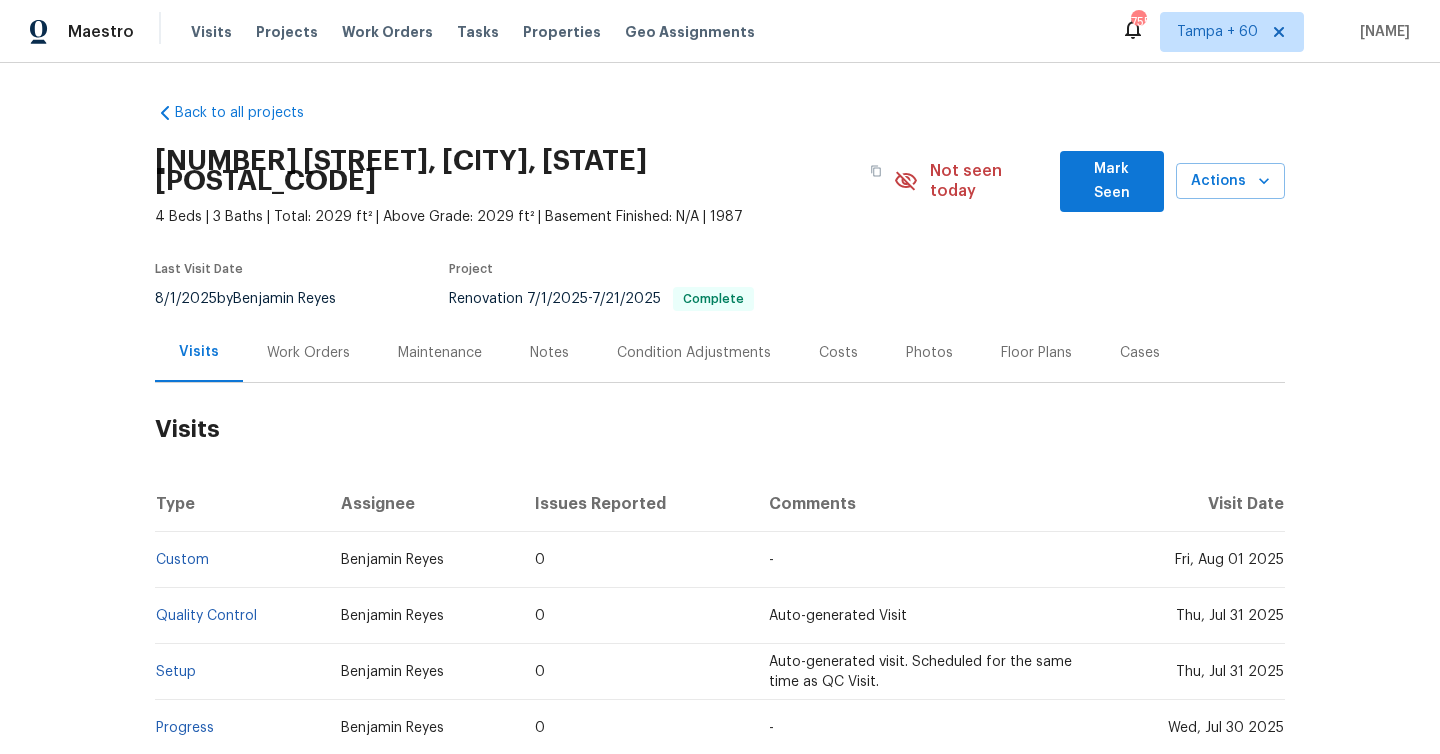 click on "Work Orders" at bounding box center (308, 353) 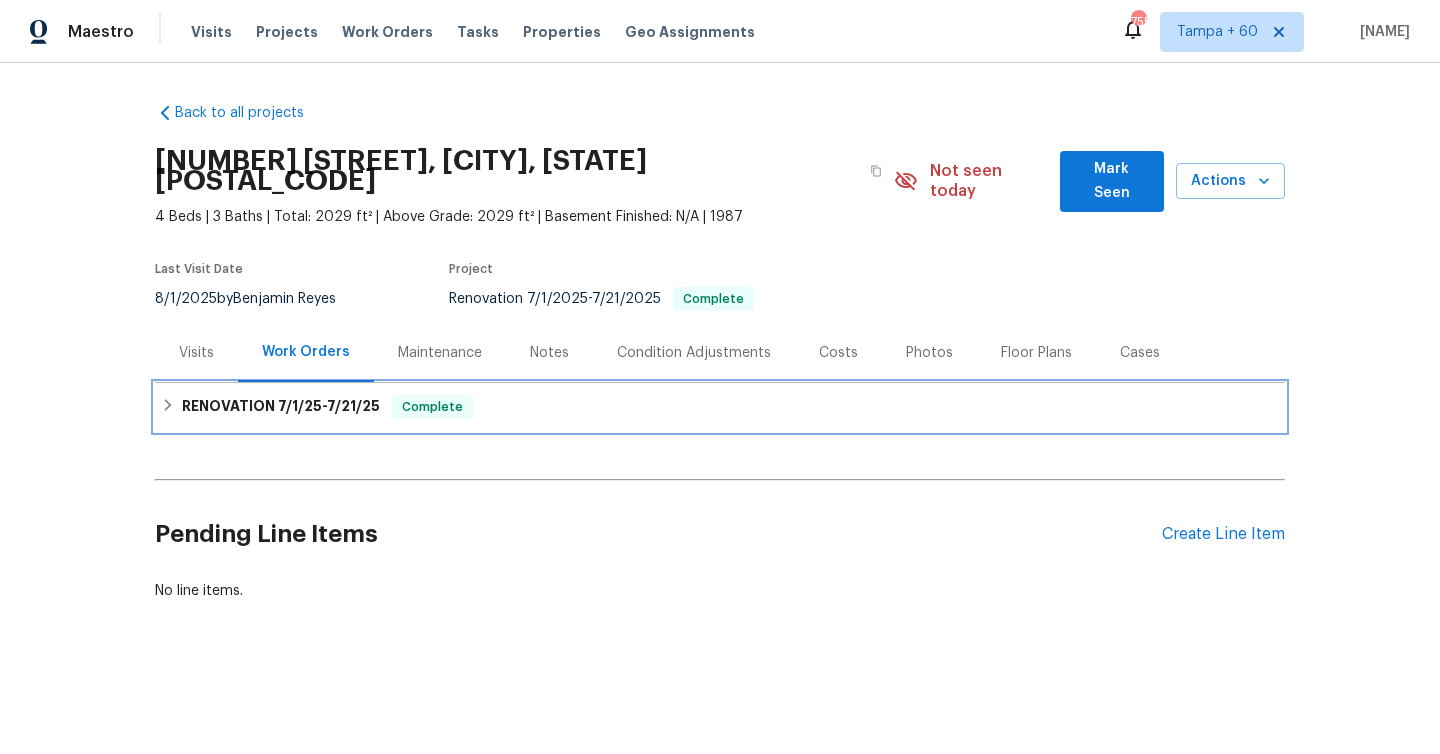 click on "7/1/25" at bounding box center (300, 406) 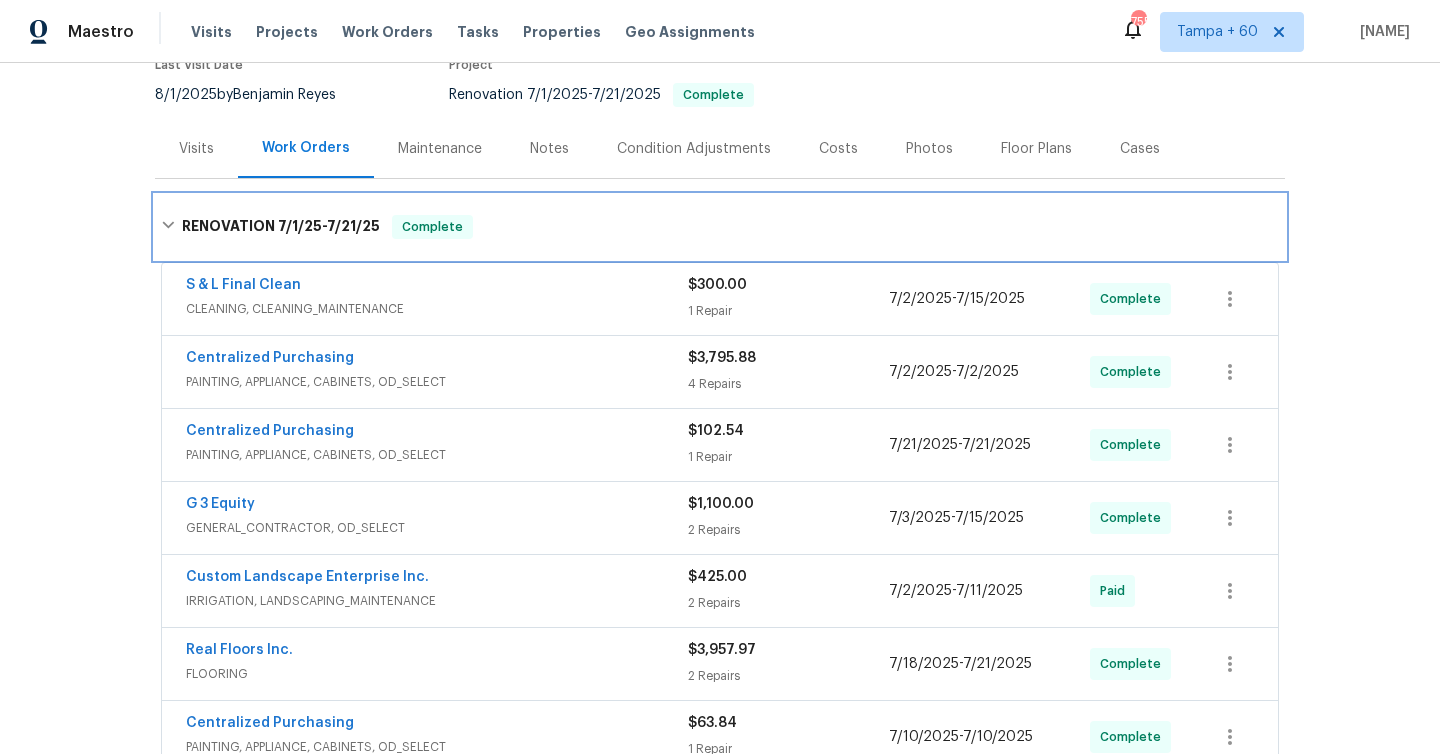 scroll, scrollTop: 224, scrollLeft: 0, axis: vertical 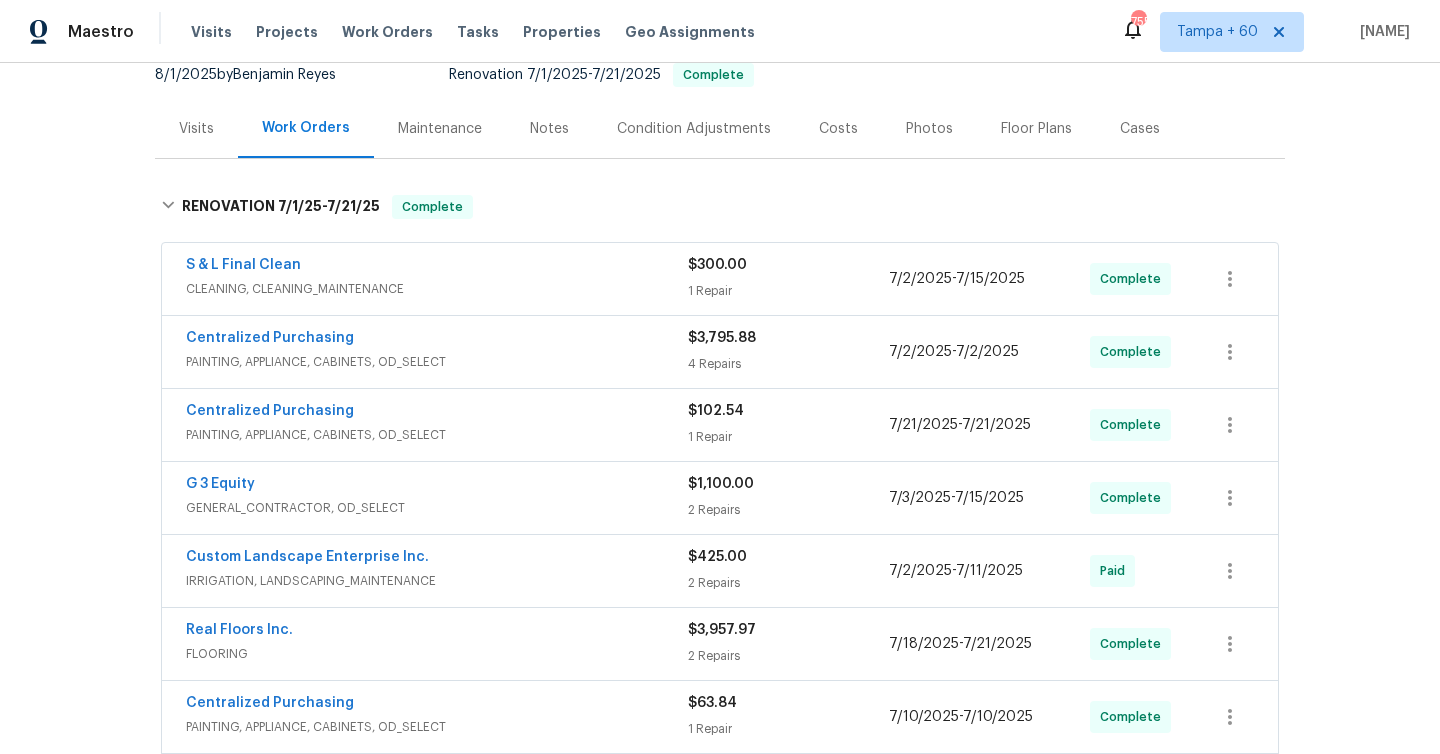 click on "$300.00" at bounding box center (788, 265) 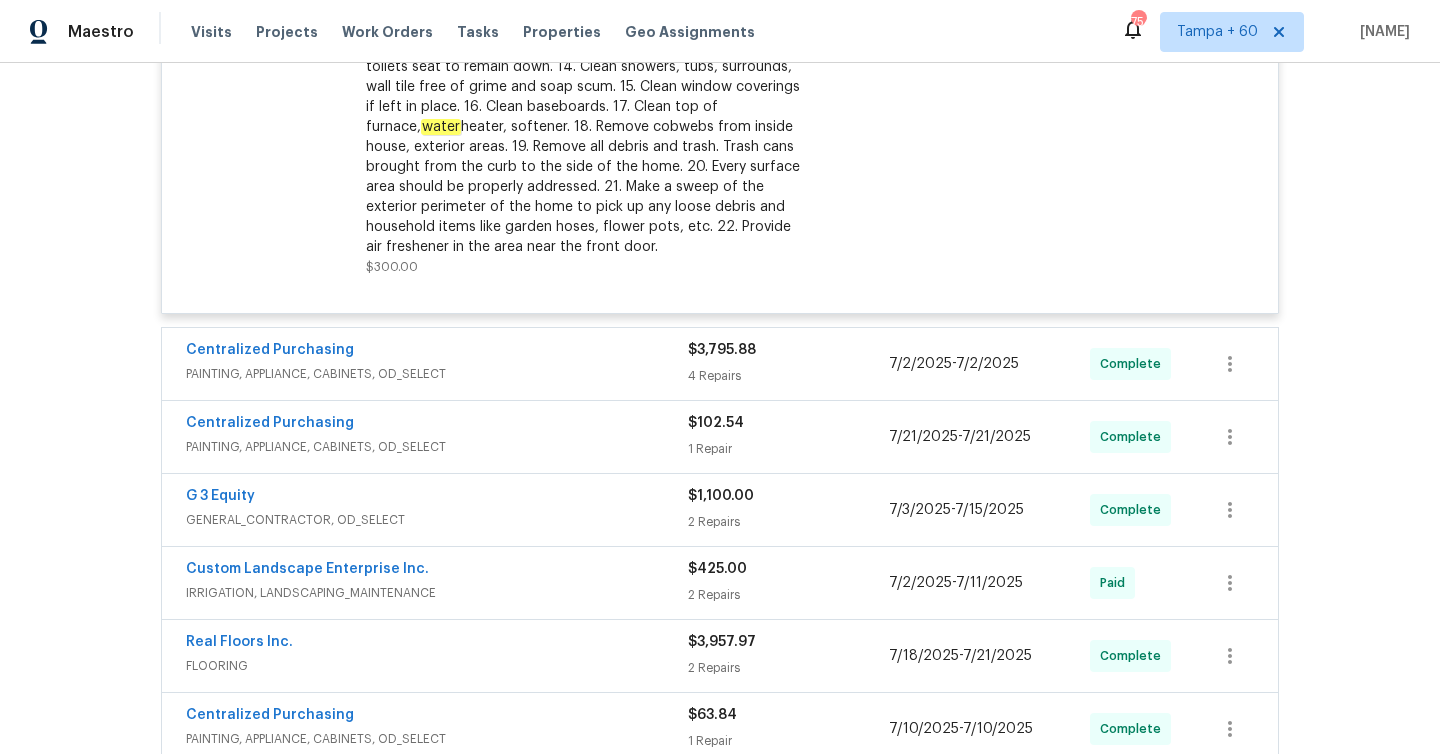 scroll, scrollTop: 772, scrollLeft: 0, axis: vertical 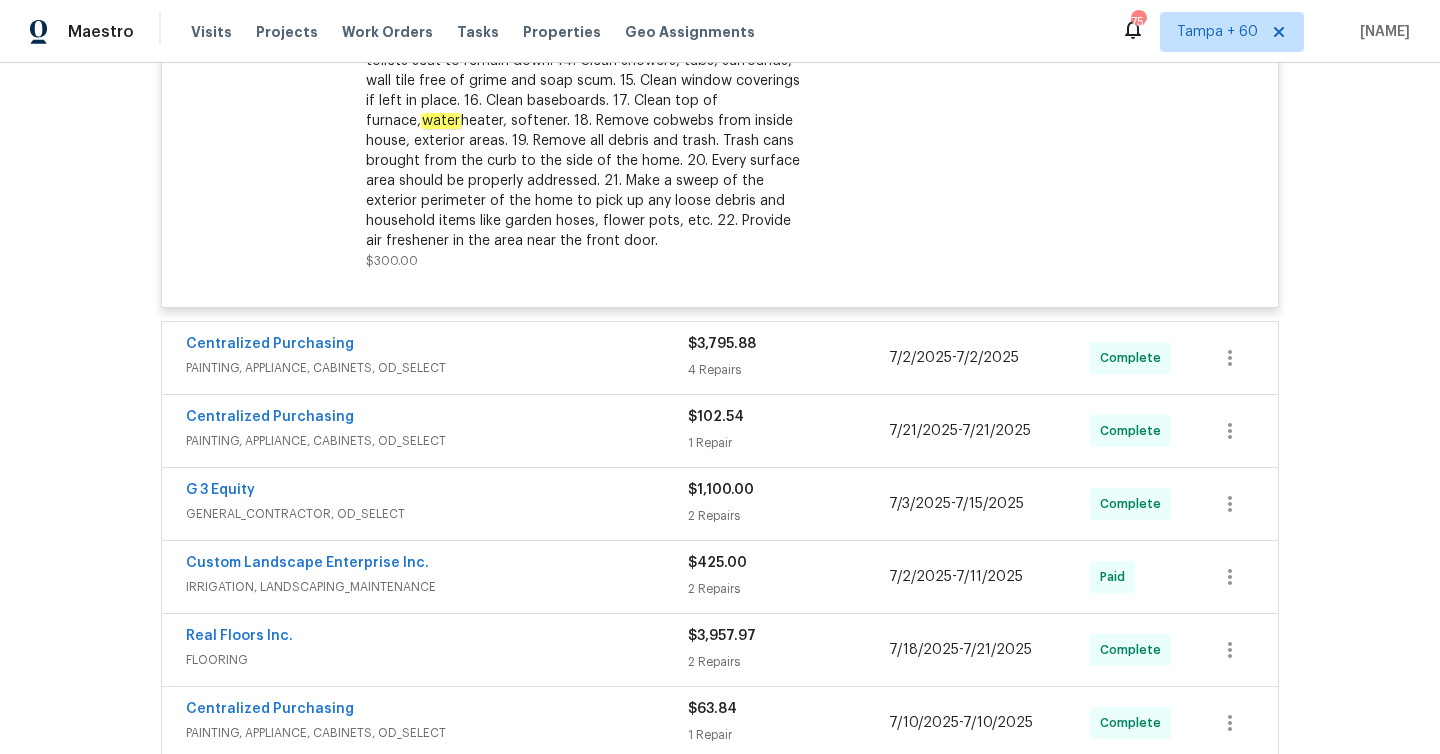 click on "4 Repairs" at bounding box center [788, 370] 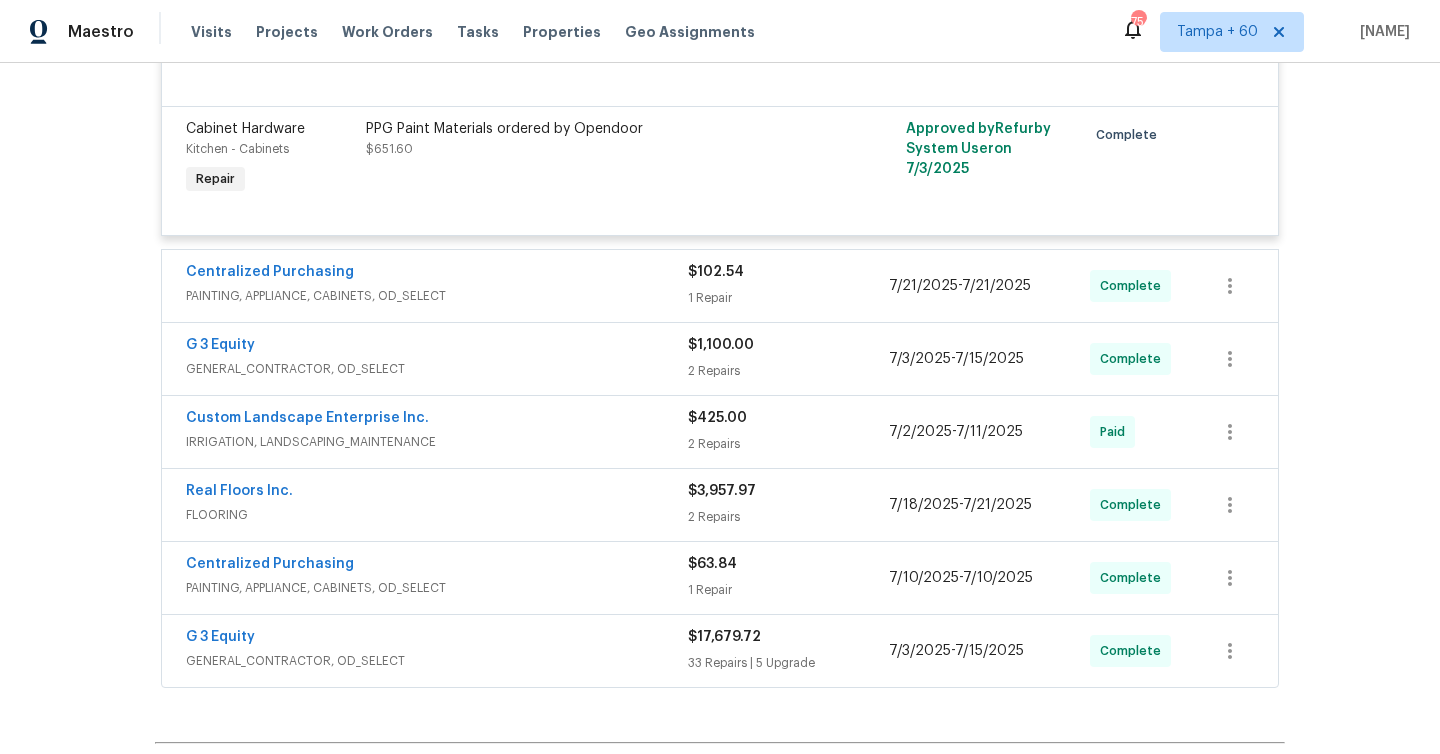 scroll, scrollTop: 1518, scrollLeft: 0, axis: vertical 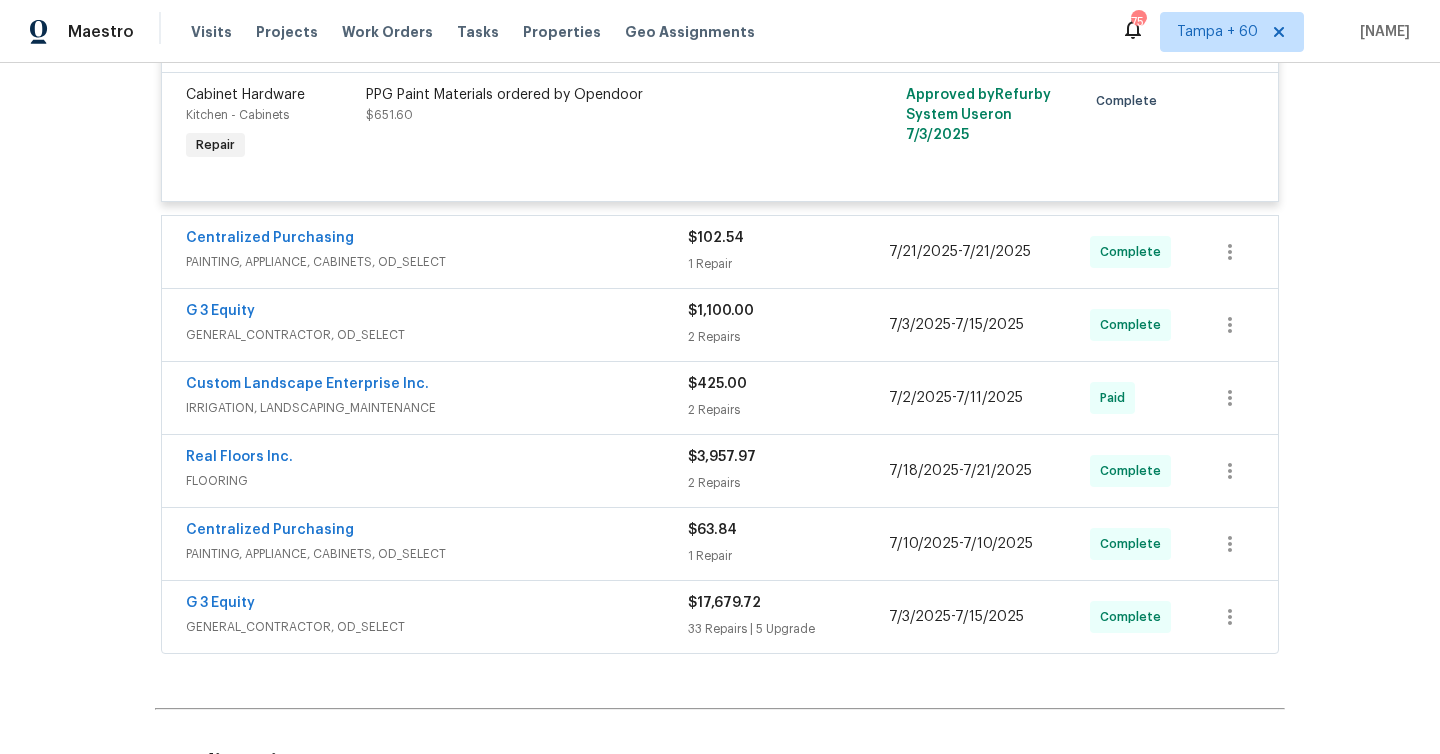 click on "1 Repair" at bounding box center (788, 264) 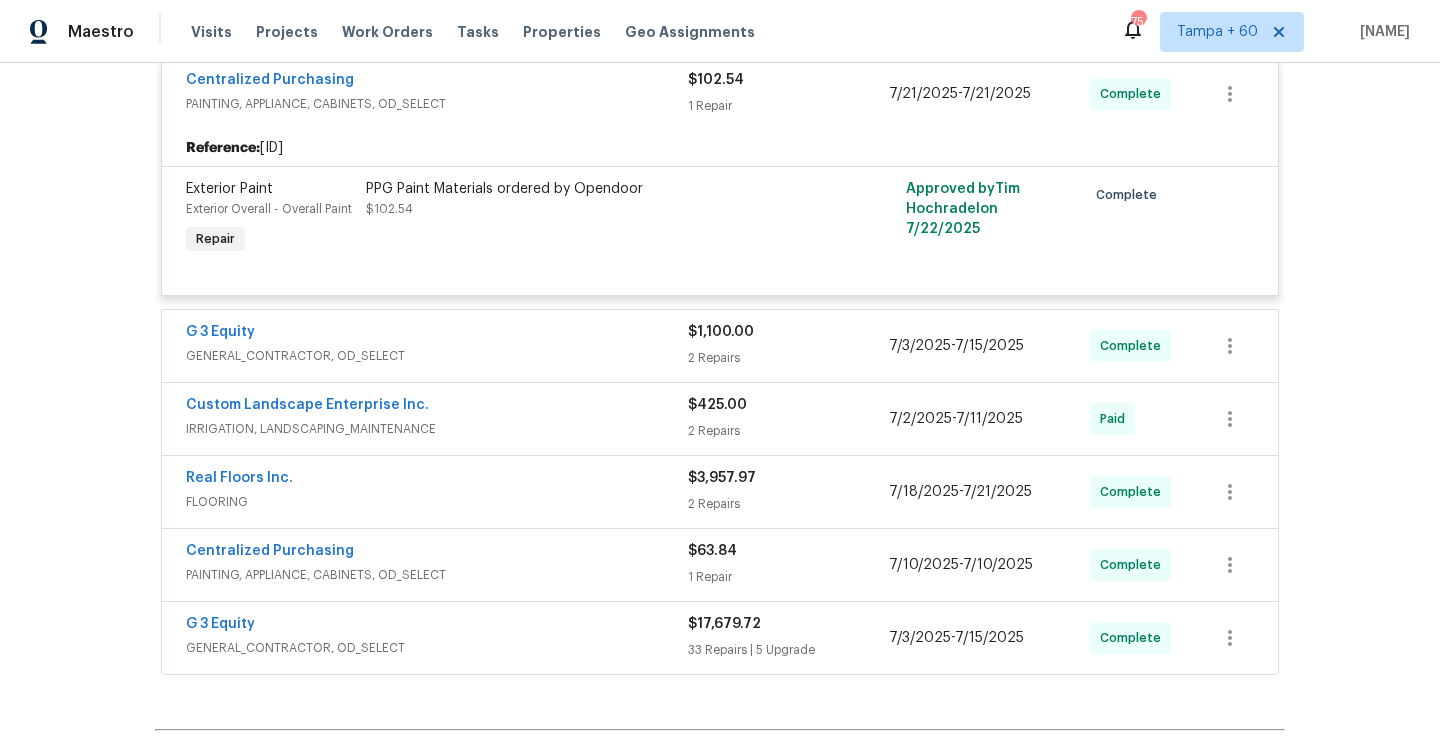 scroll, scrollTop: 1750, scrollLeft: 0, axis: vertical 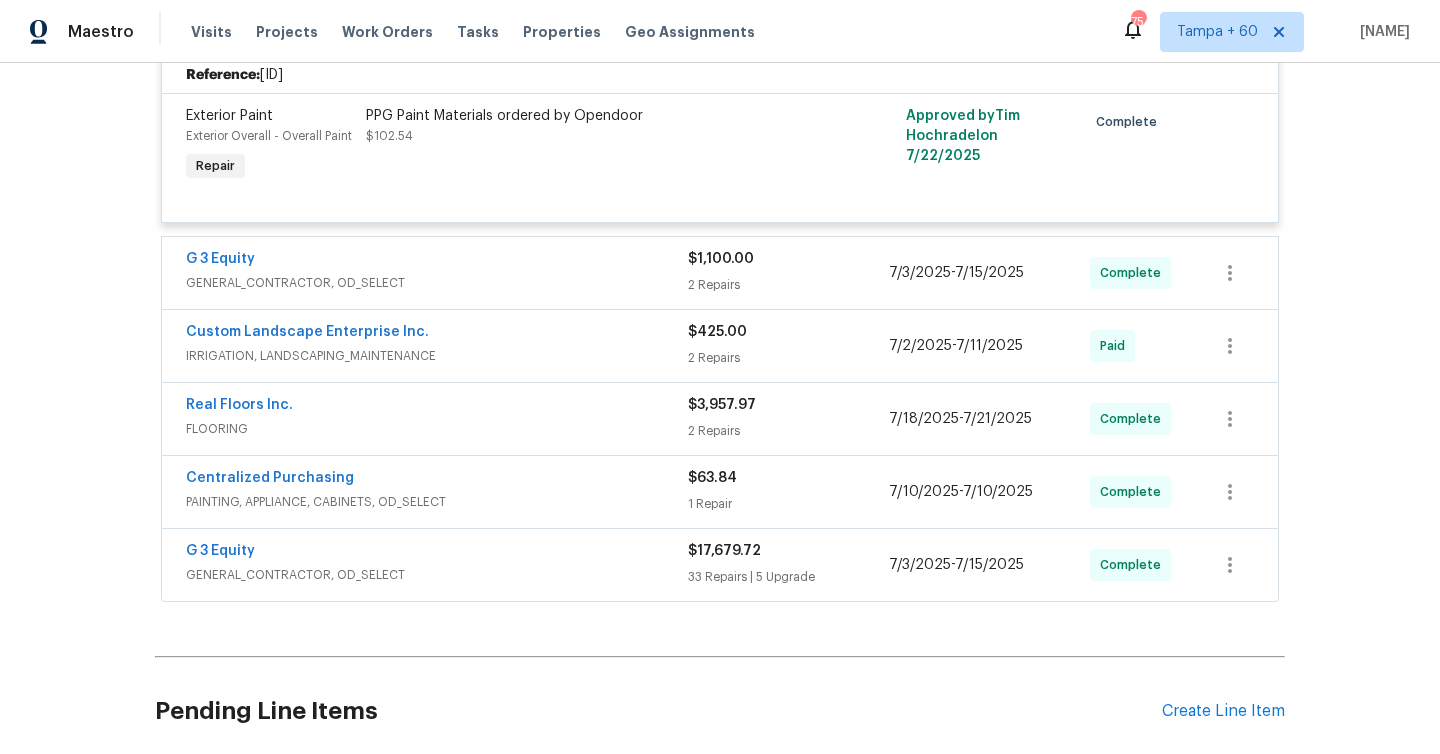 click on "2 Repairs" at bounding box center (788, 285) 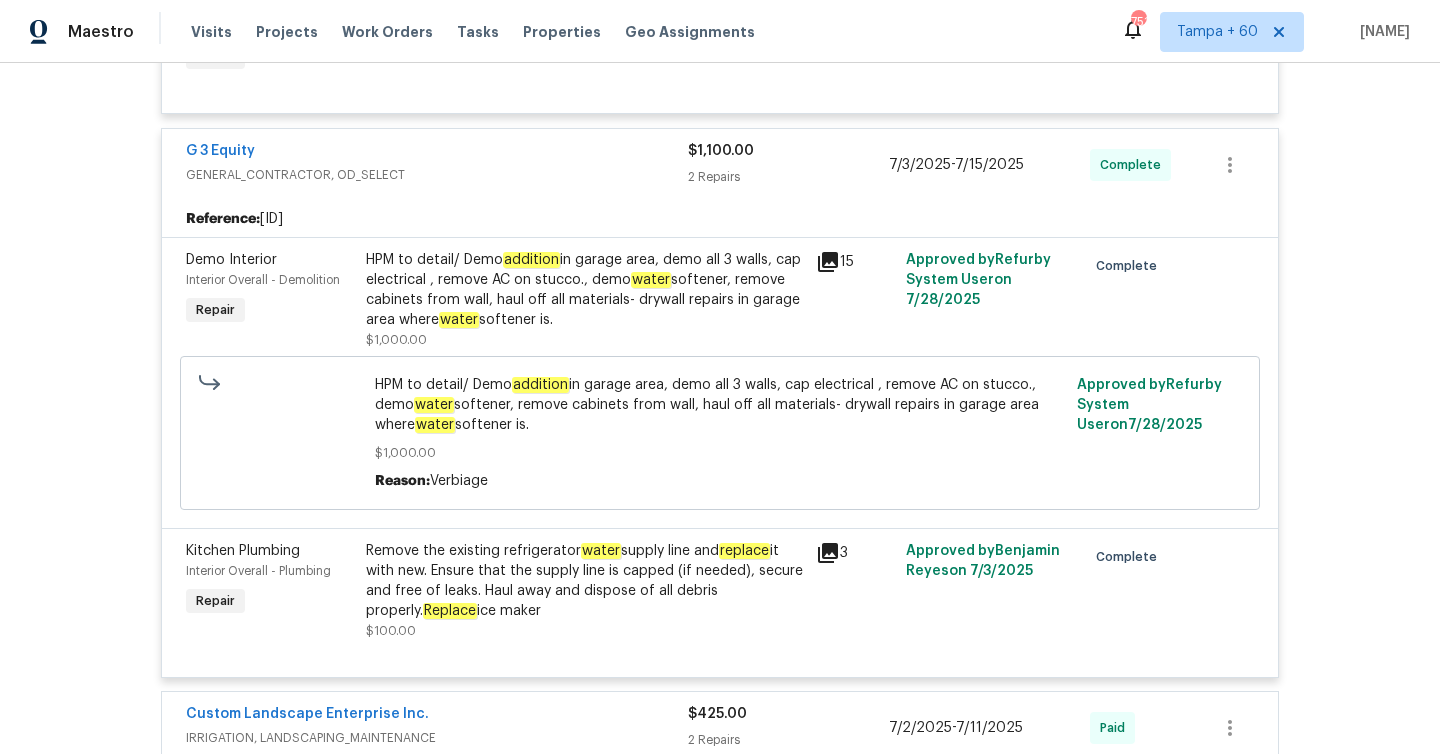 scroll, scrollTop: 1863, scrollLeft: 0, axis: vertical 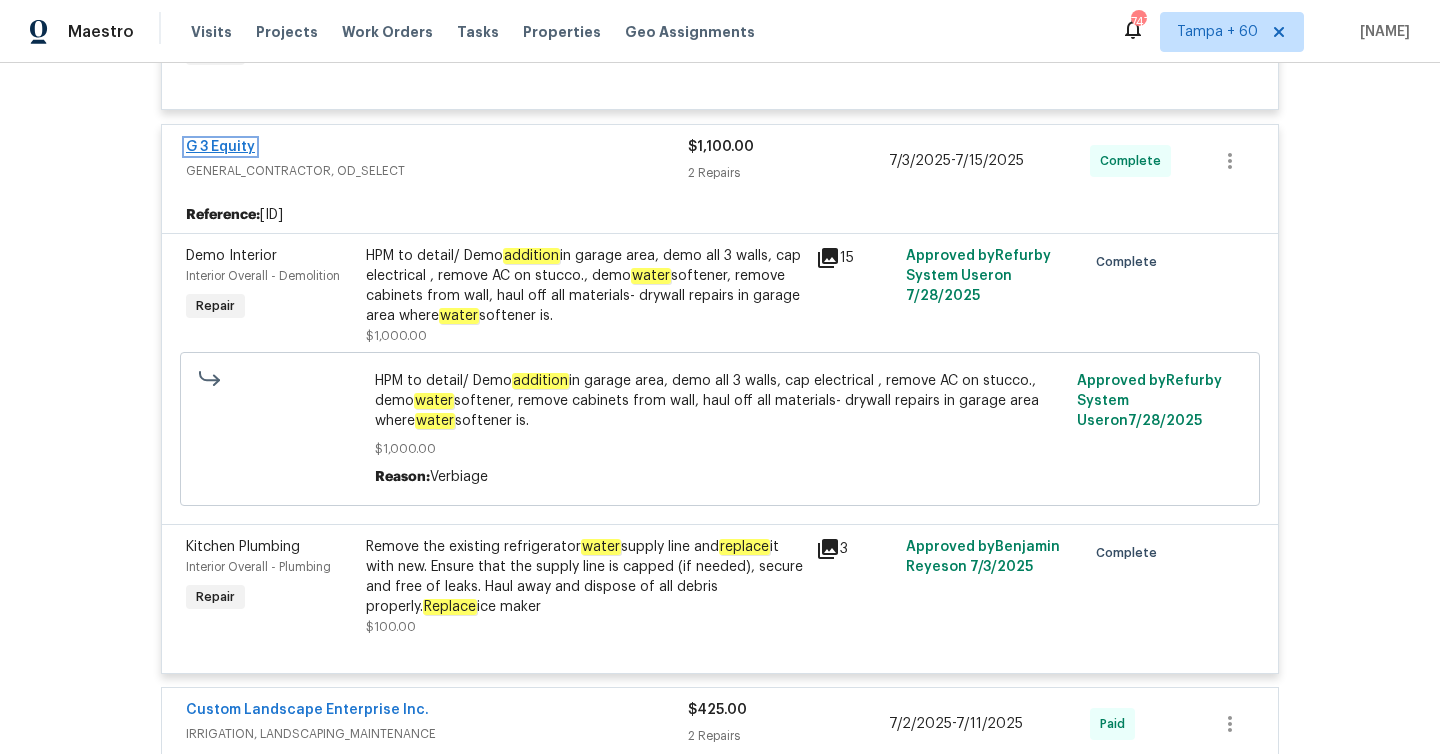 click on "G 3 Equity" at bounding box center [220, 147] 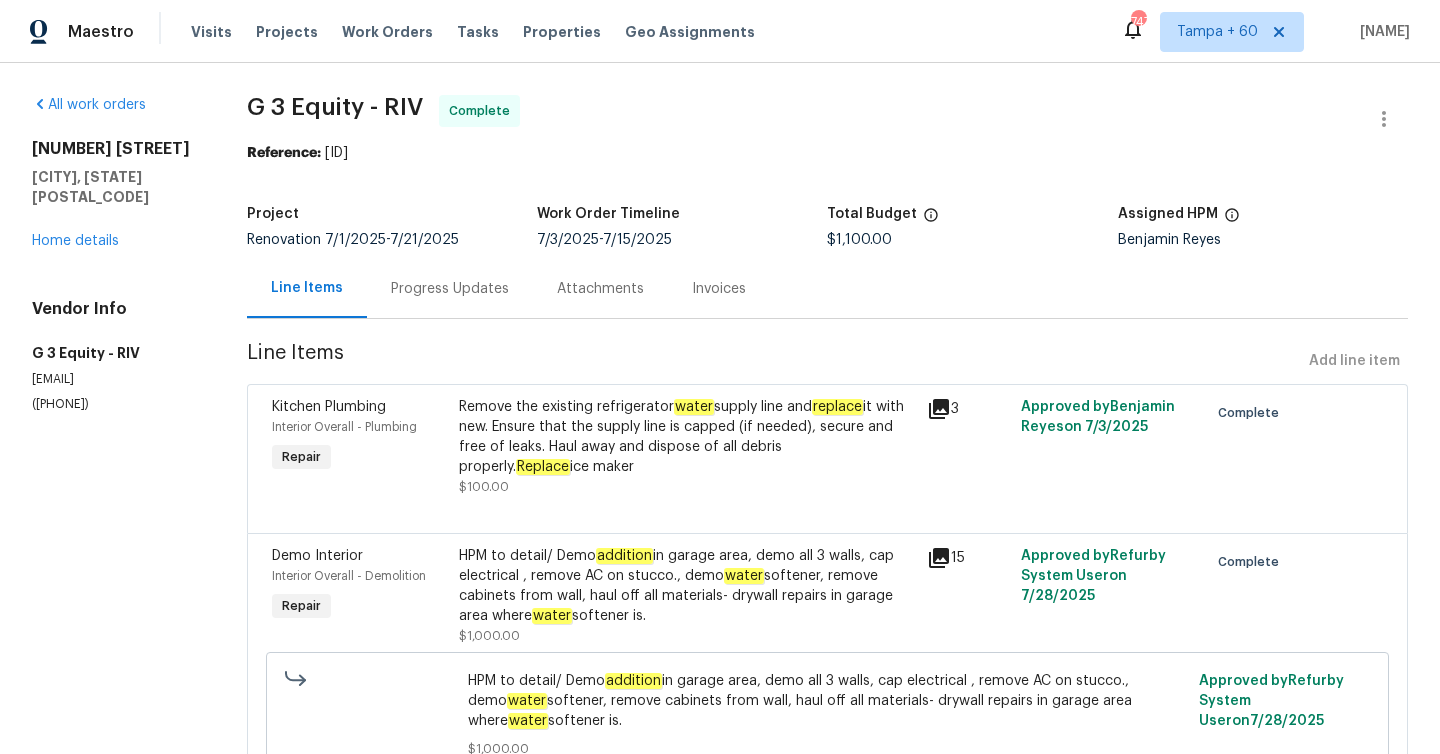 click on "Progress Updates" at bounding box center (450, 289) 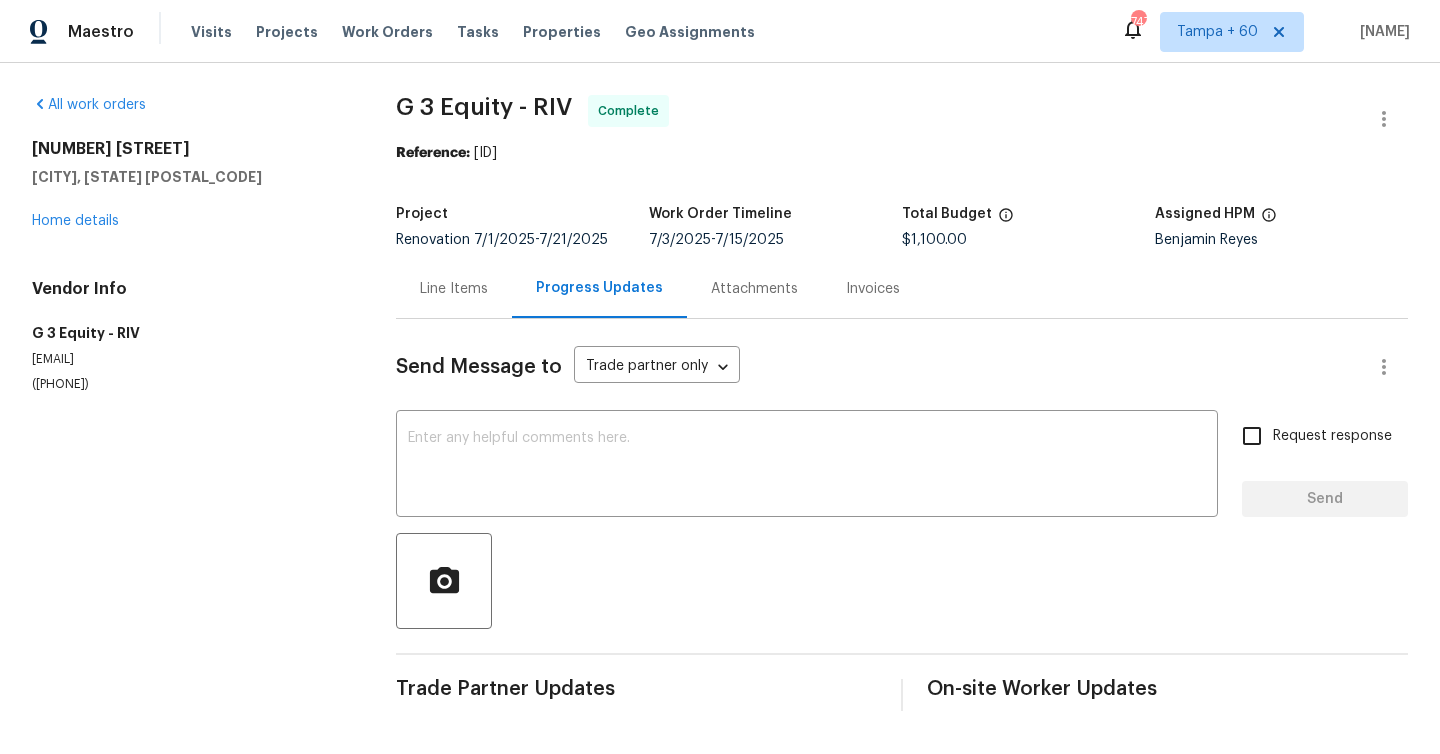 click on "Line Items" at bounding box center [454, 289] 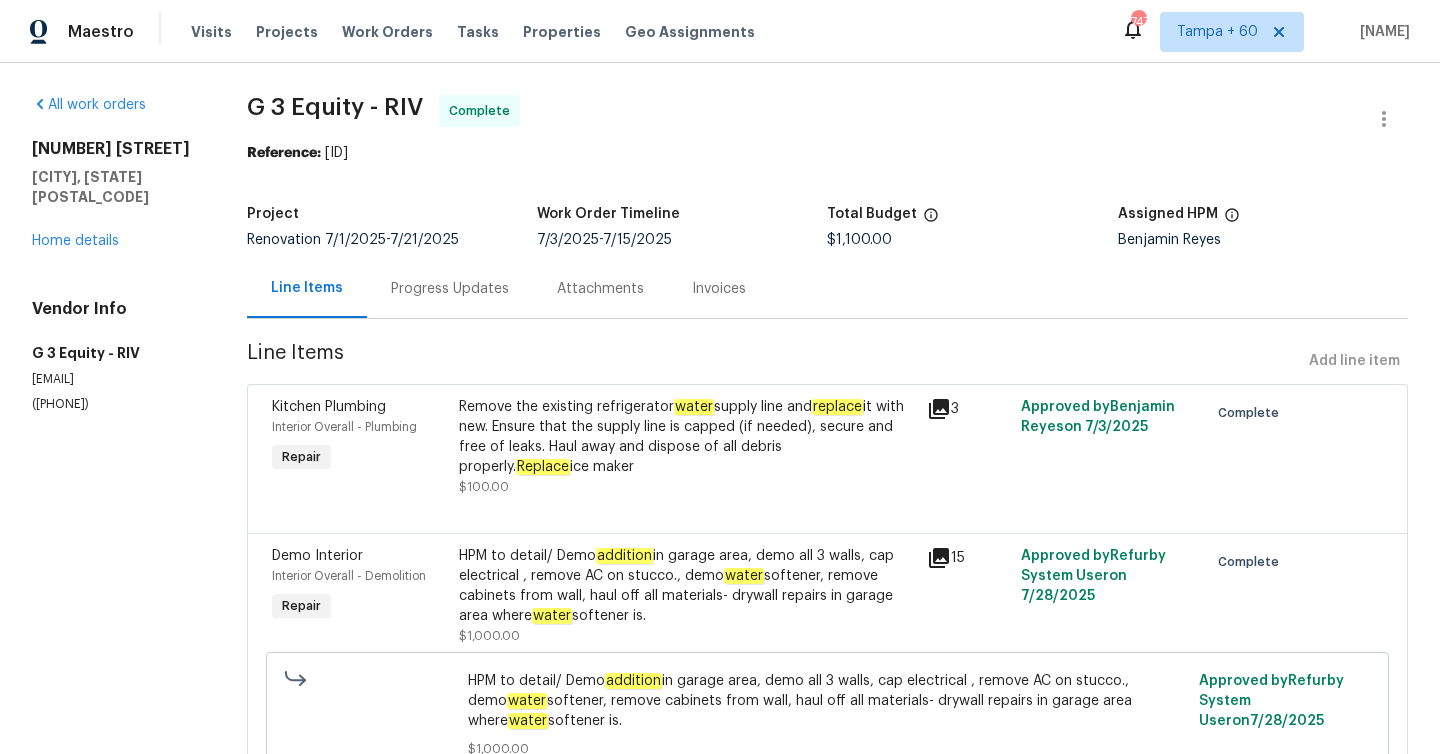 scroll, scrollTop: 128, scrollLeft: 0, axis: vertical 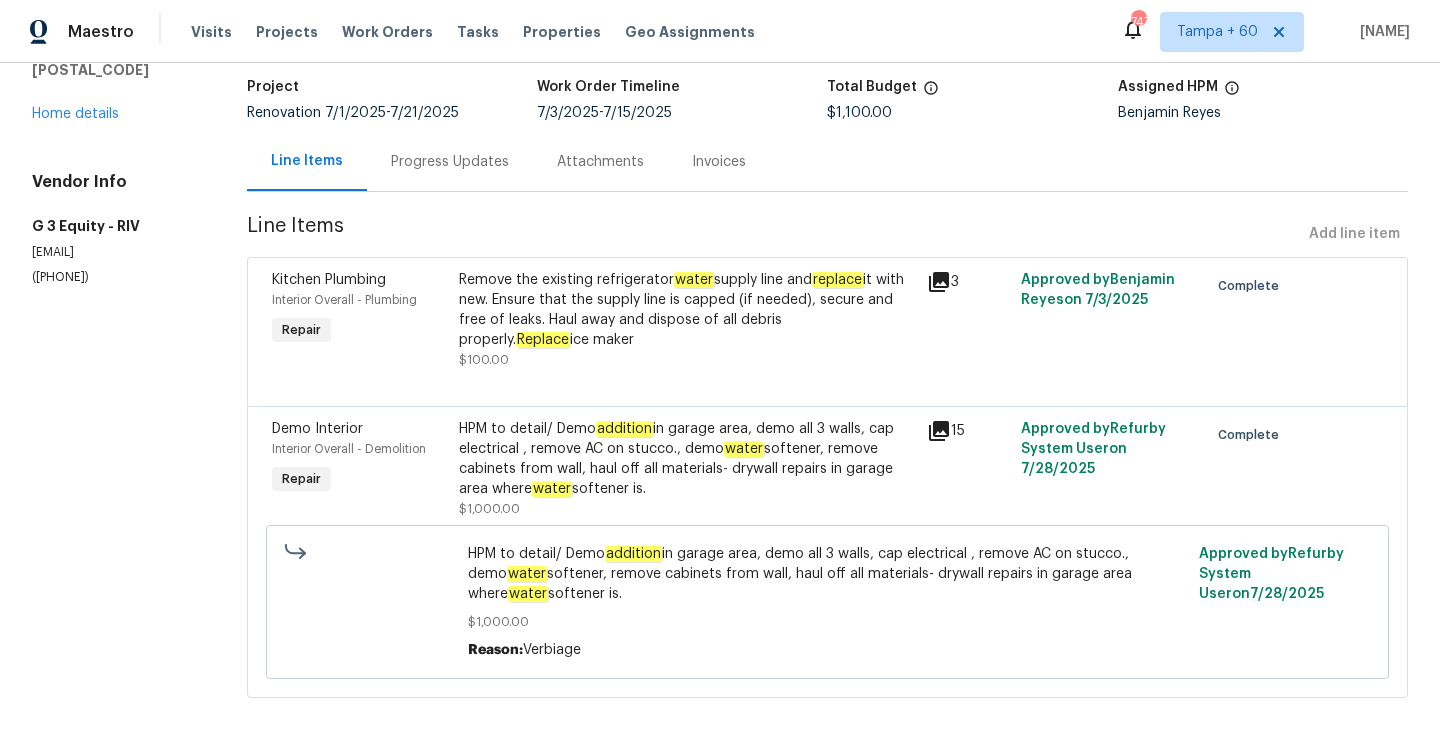 click on "Invoices" at bounding box center (719, 162) 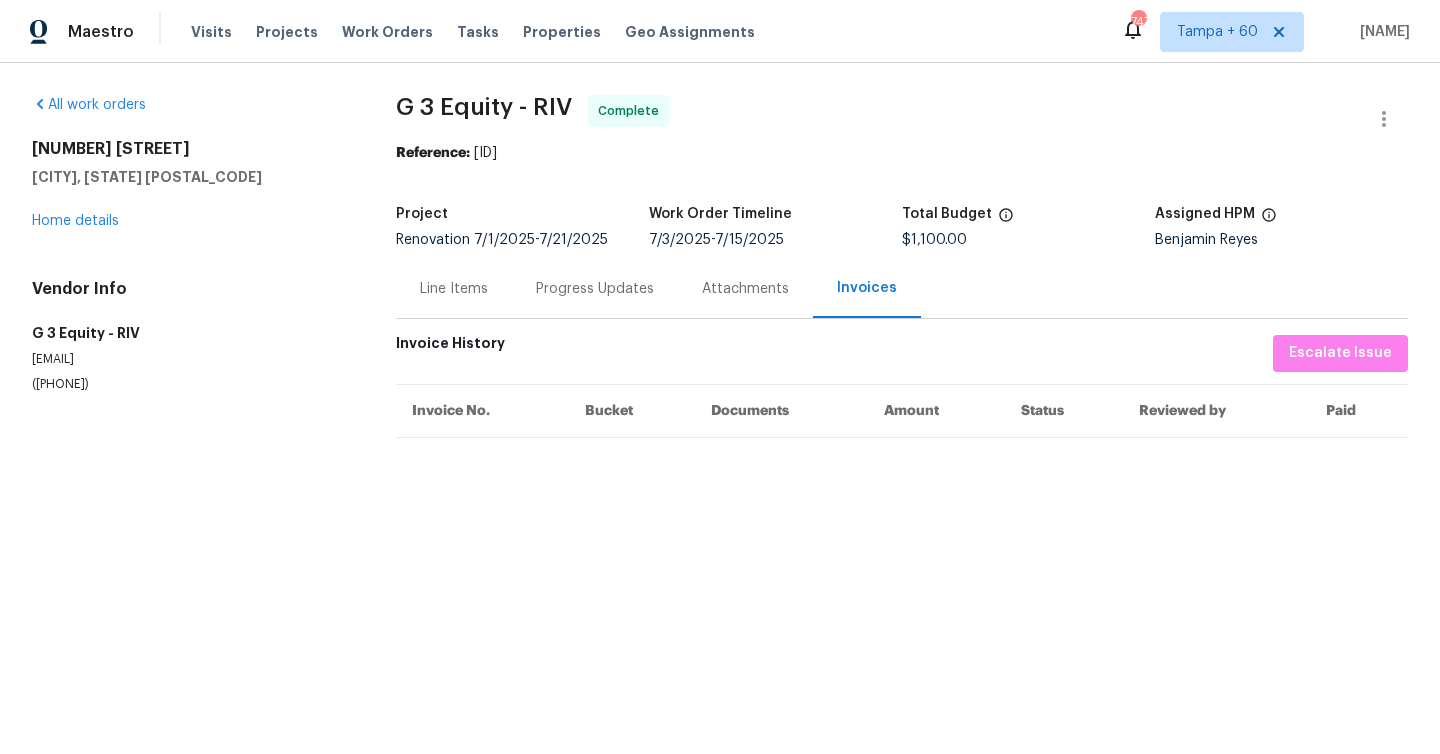 click on "Progress Updates" at bounding box center (595, 289) 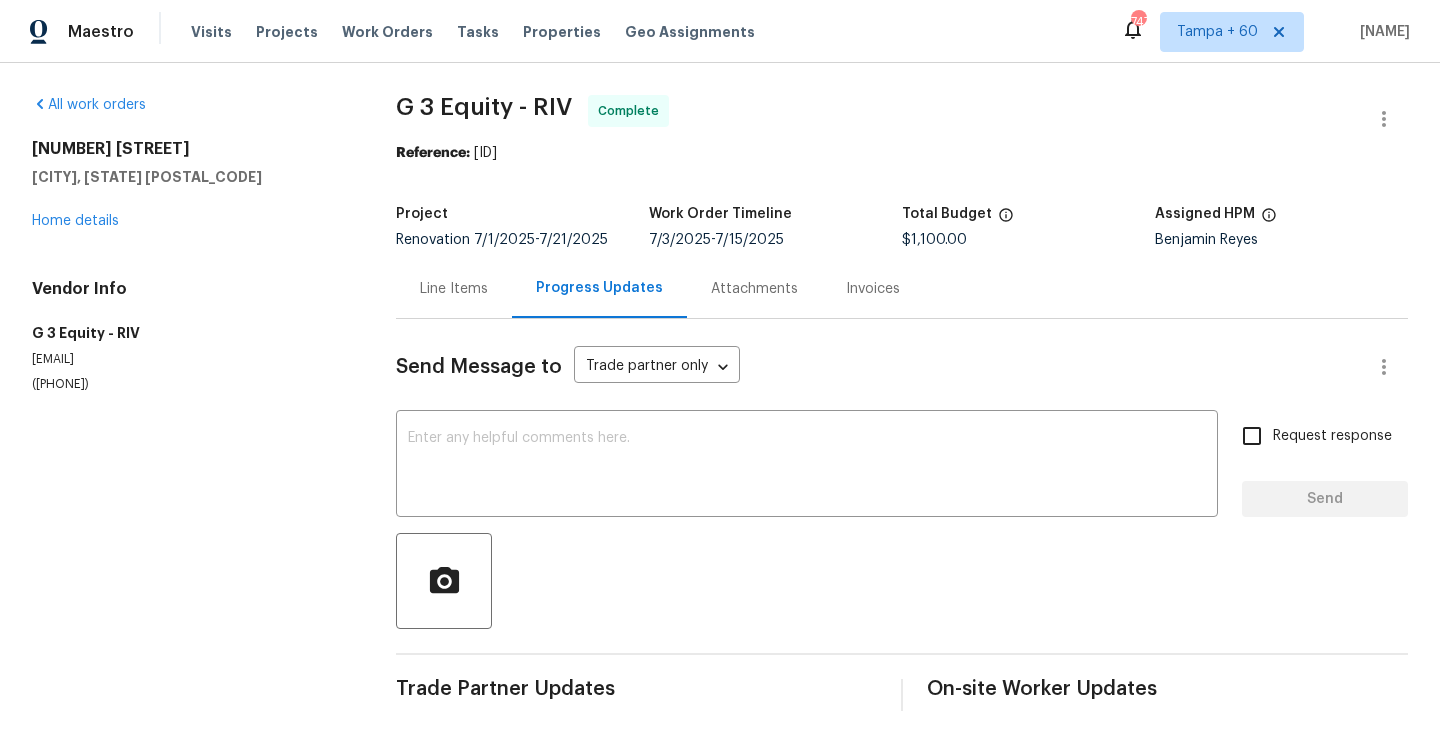 click on "Line Items" at bounding box center [454, 288] 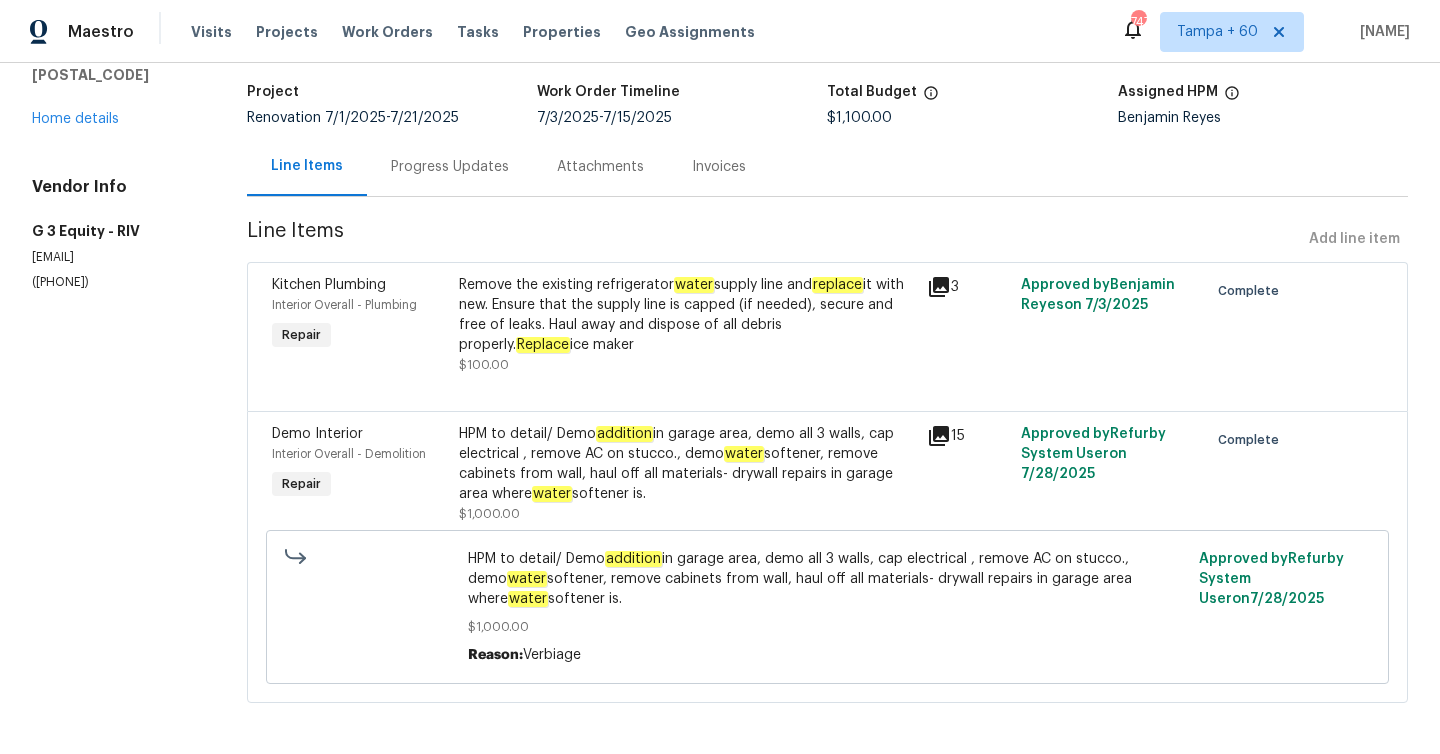scroll, scrollTop: 128, scrollLeft: 0, axis: vertical 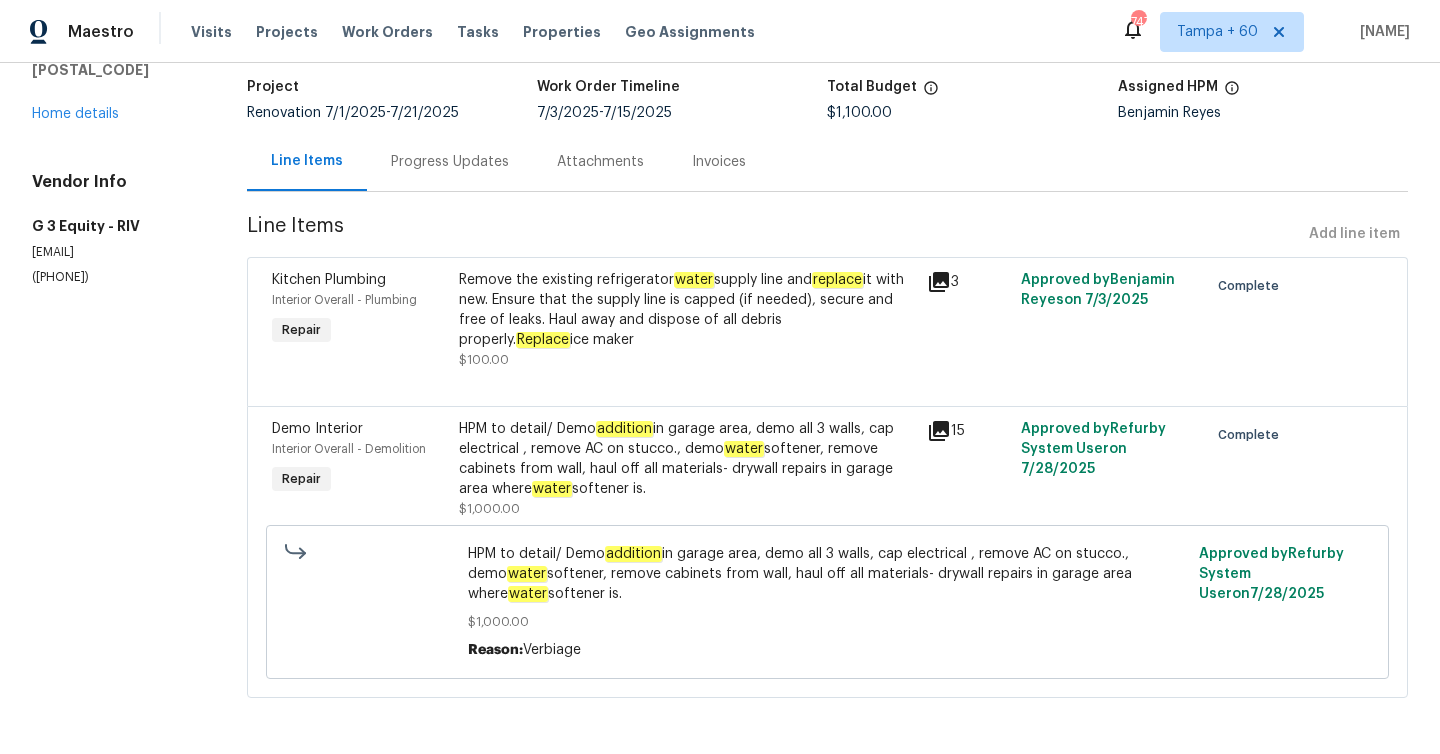 click on "Invoices" at bounding box center [719, 162] 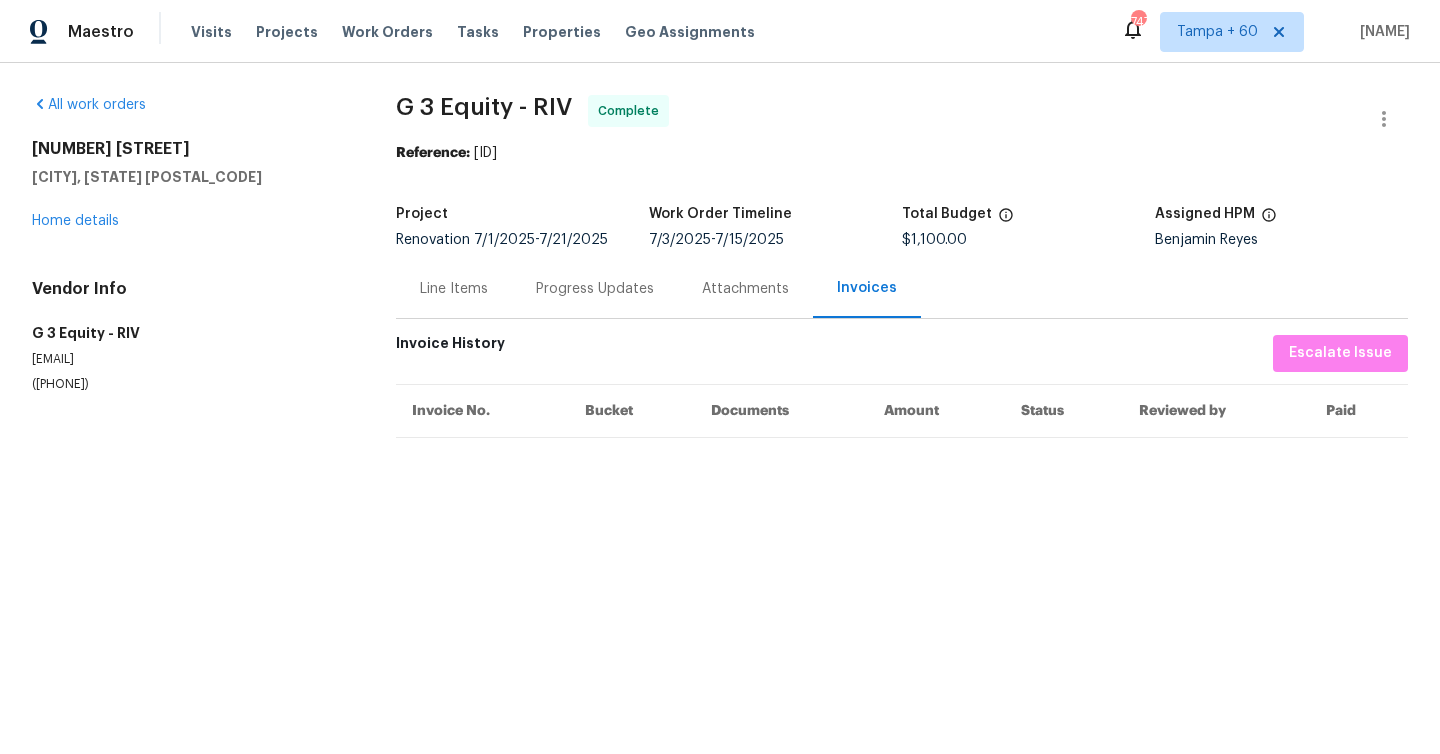 click on "Attachments" at bounding box center (745, 288) 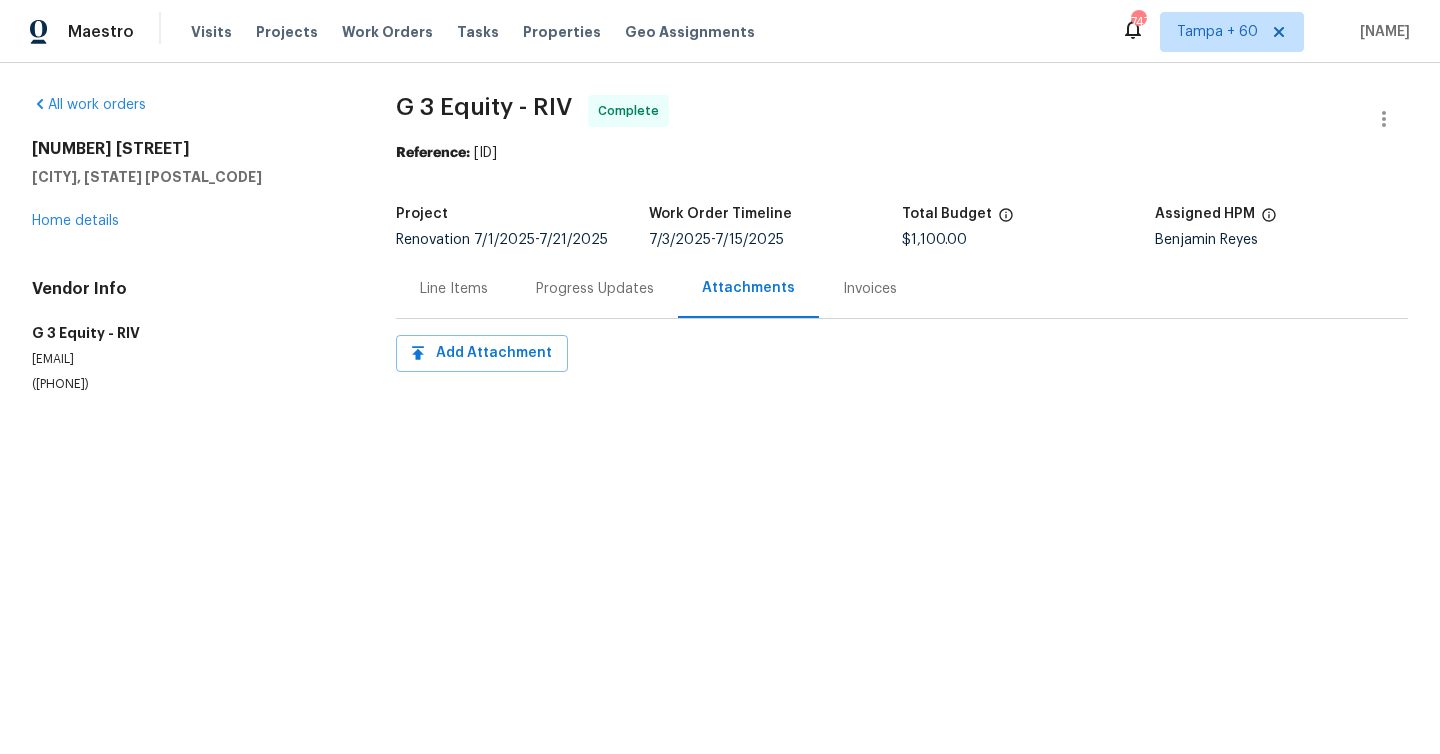 click on "Progress Updates" at bounding box center [595, 289] 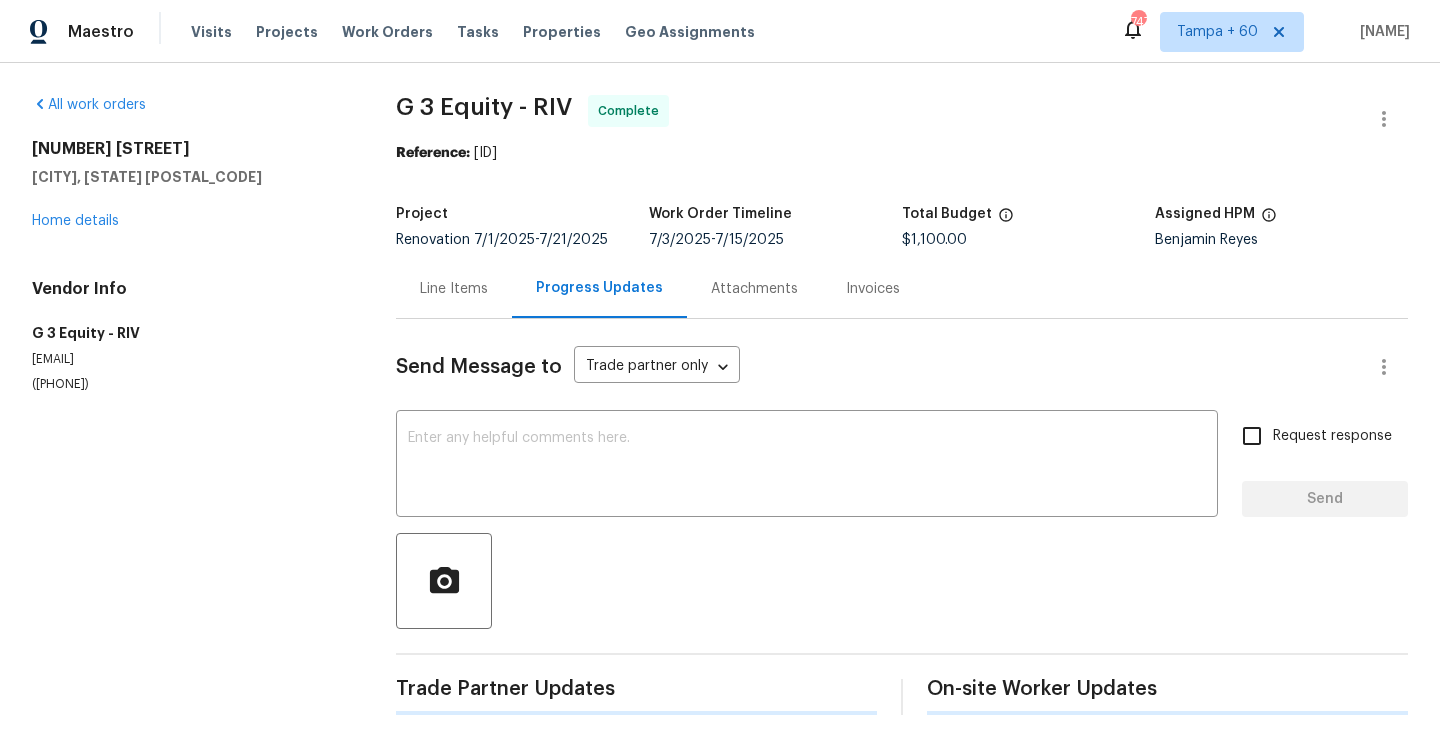 click on "Line Items" at bounding box center [454, 289] 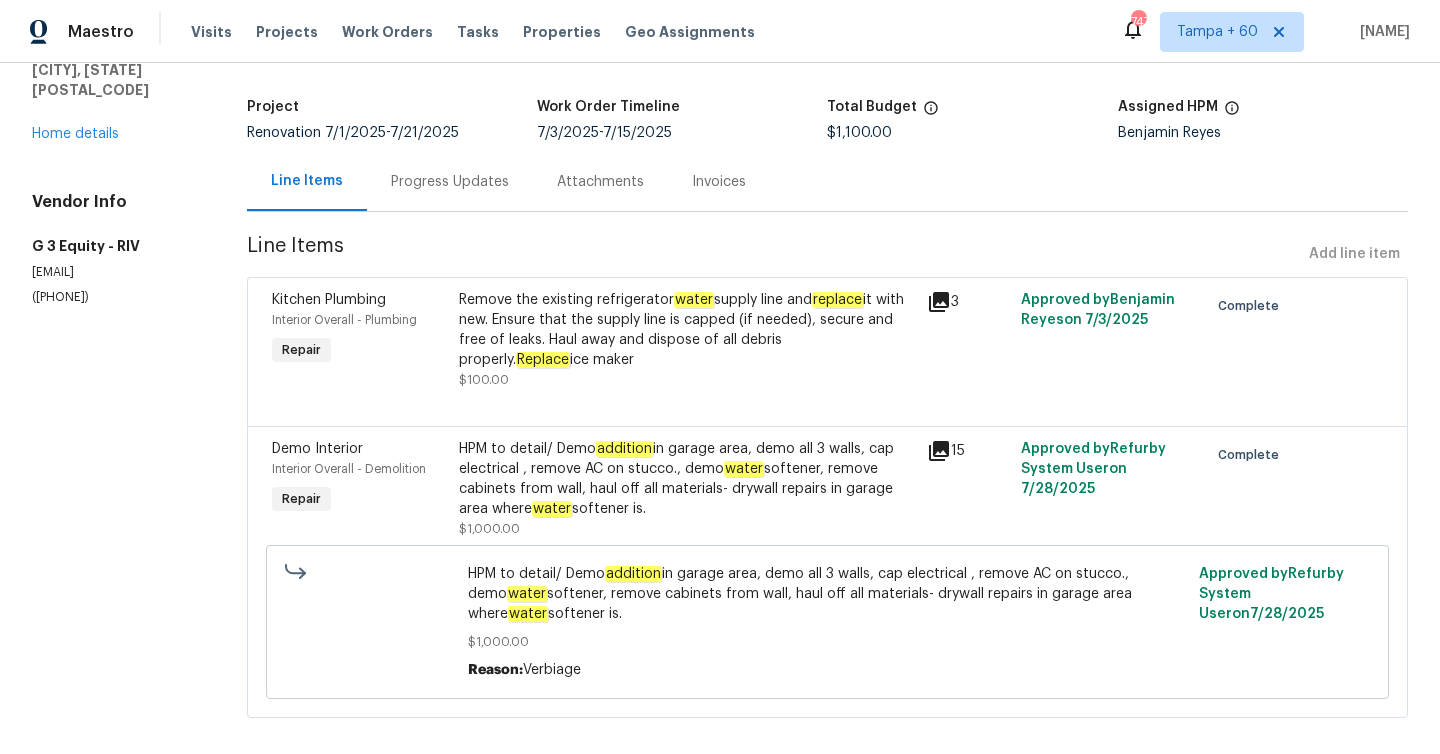 scroll, scrollTop: 128, scrollLeft: 0, axis: vertical 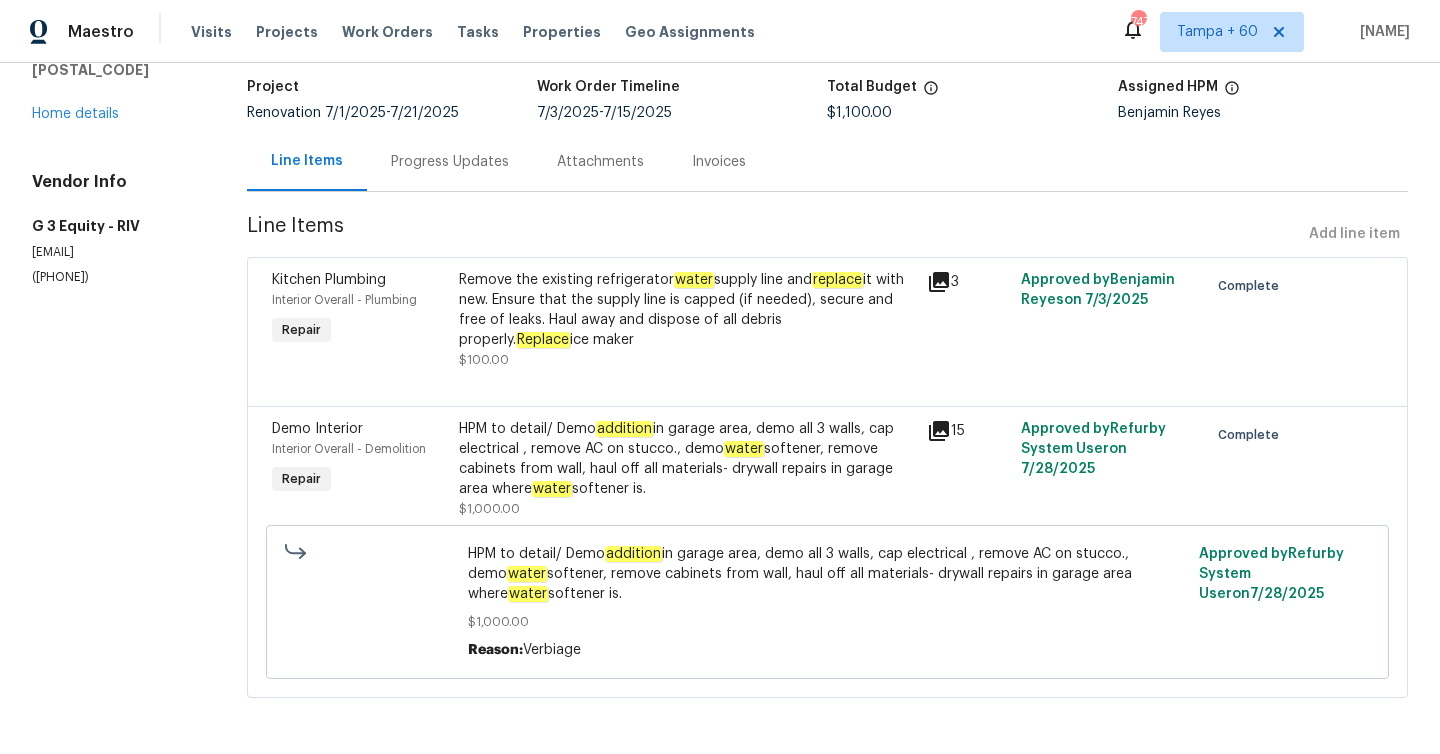 click 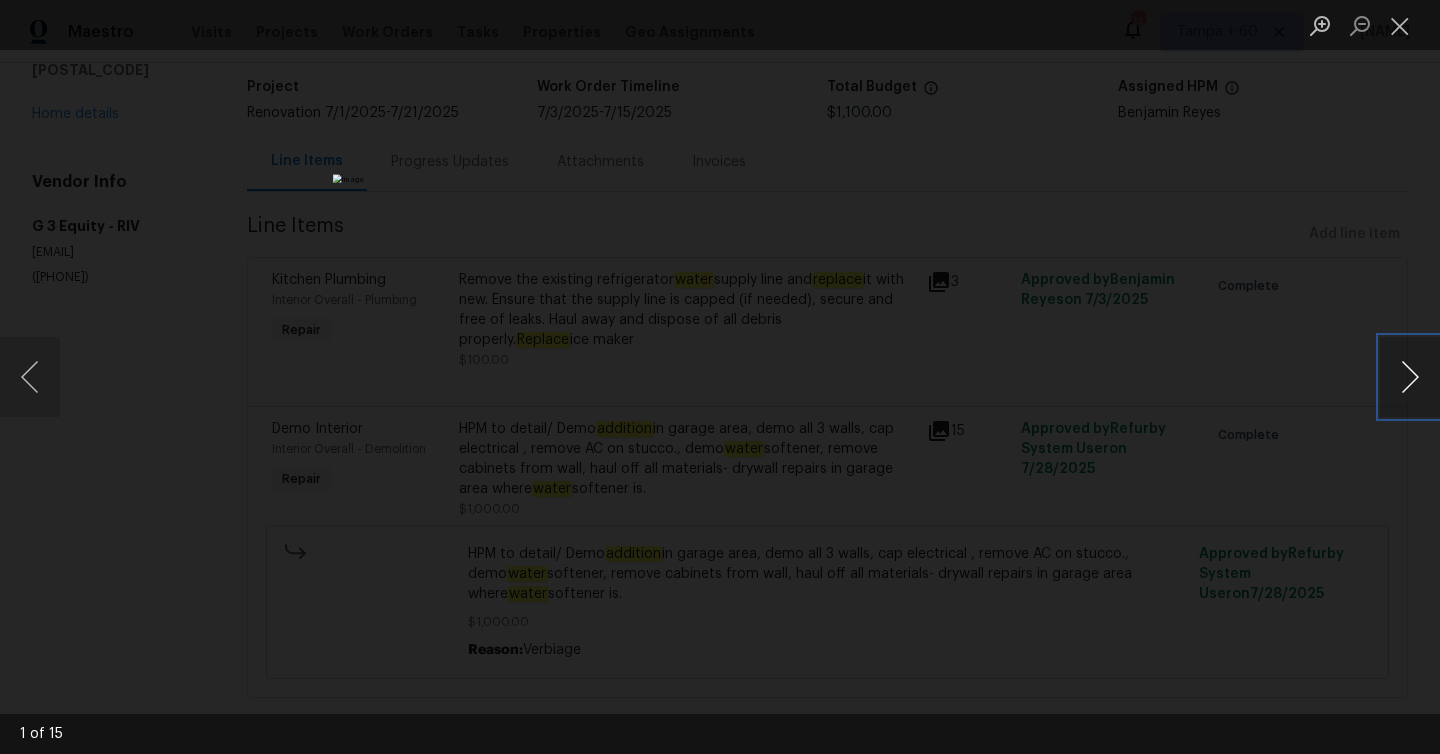 click at bounding box center [1410, 377] 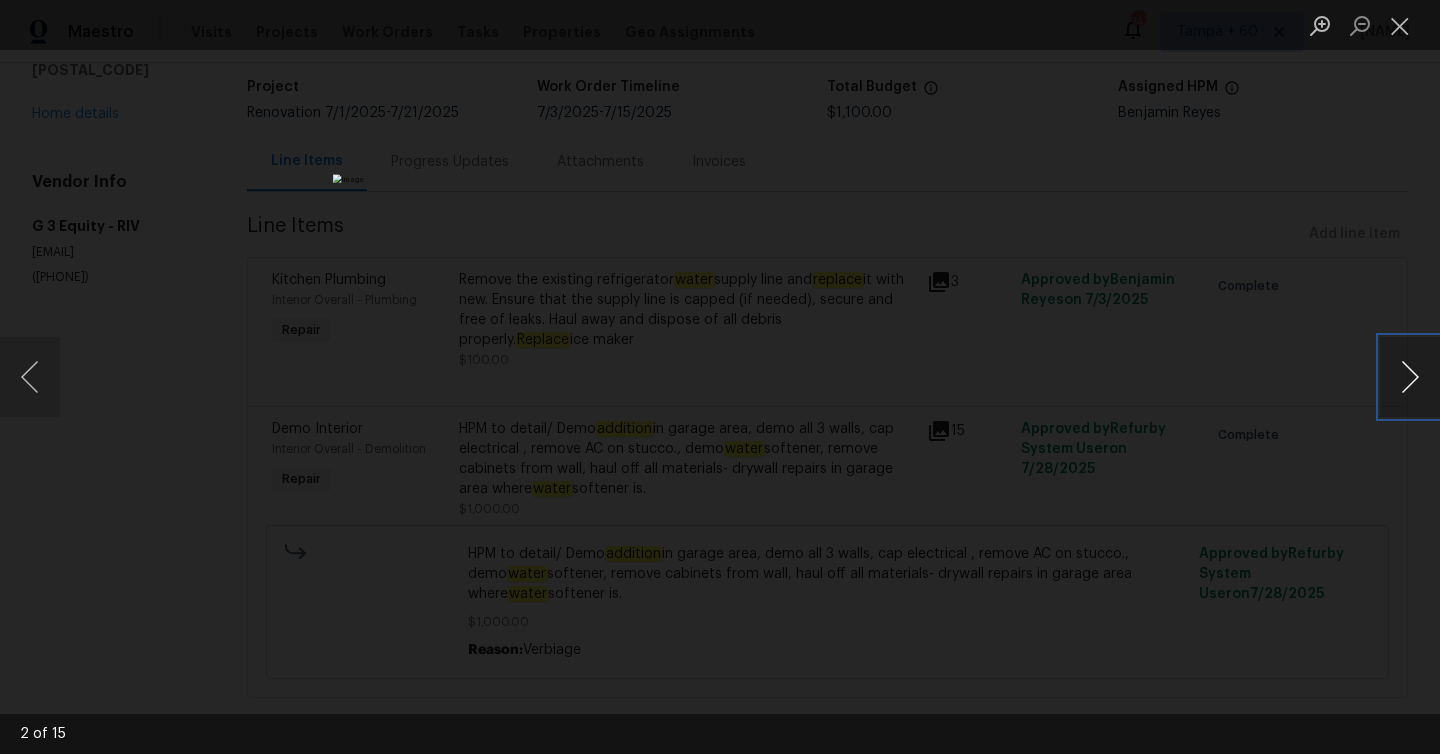 click at bounding box center [1410, 377] 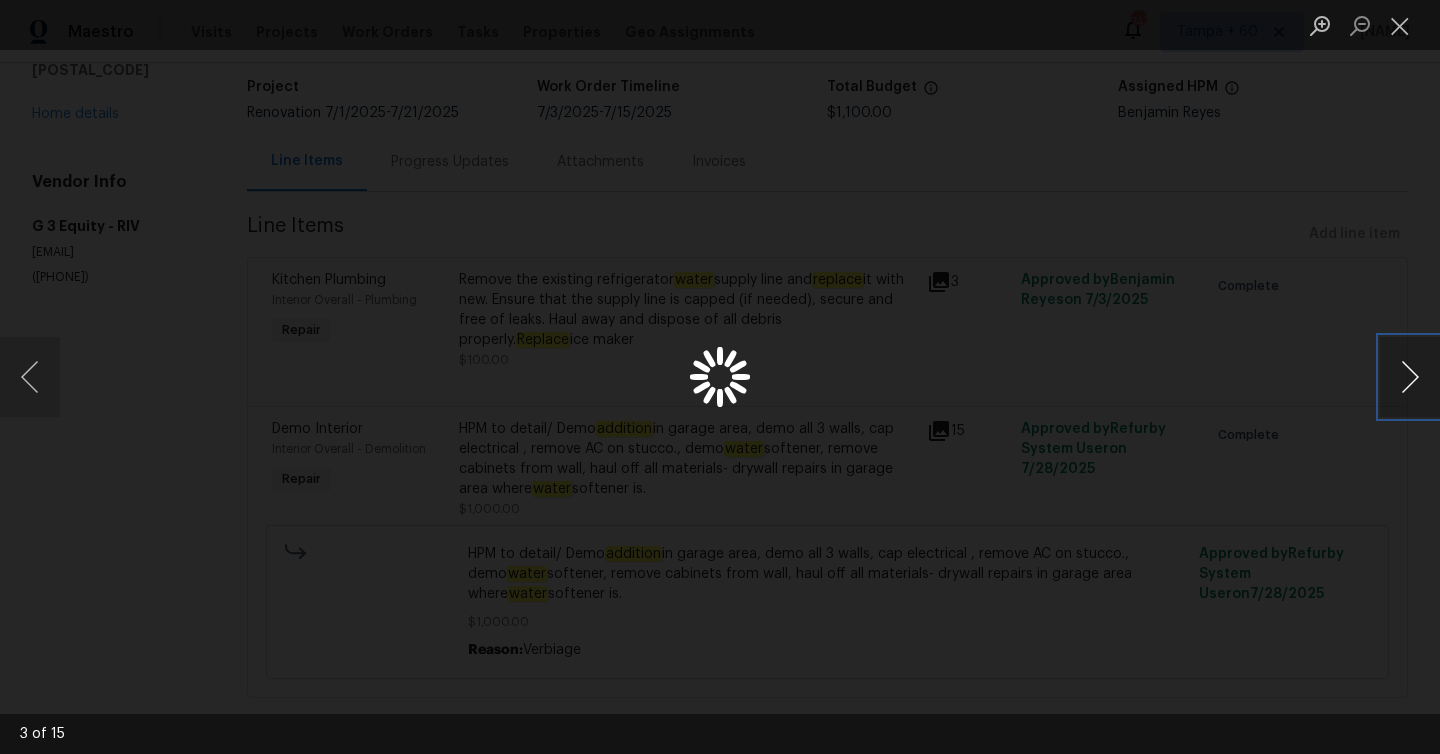click at bounding box center [1410, 377] 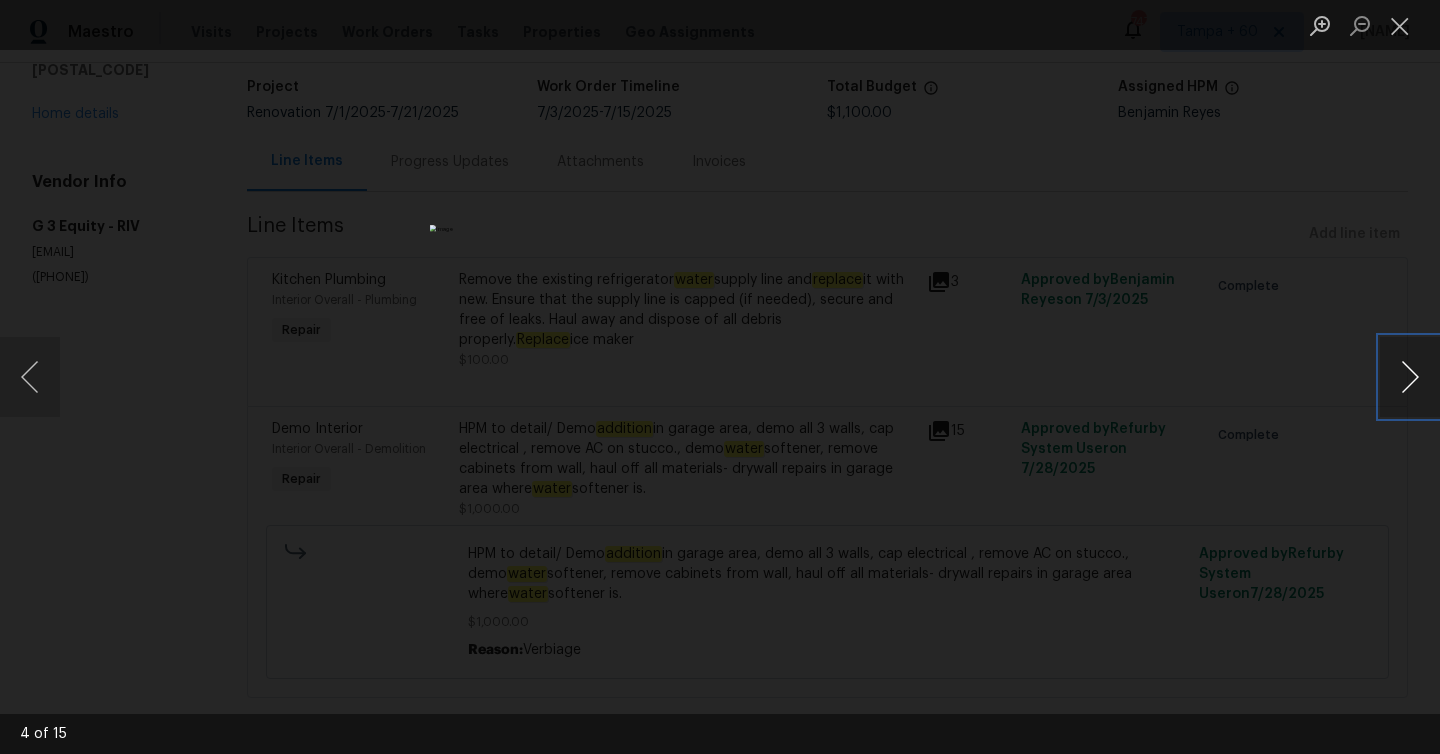 click at bounding box center [1410, 377] 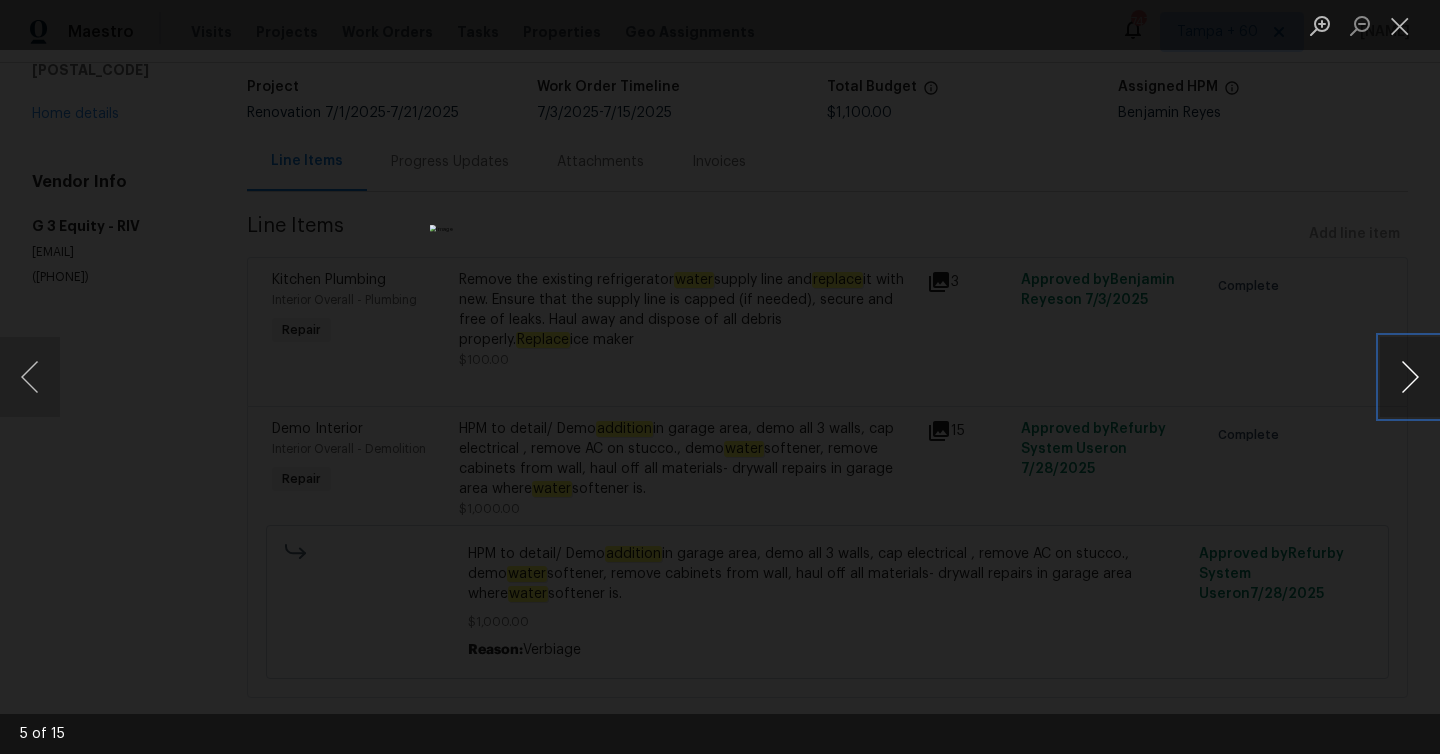 click at bounding box center (1410, 377) 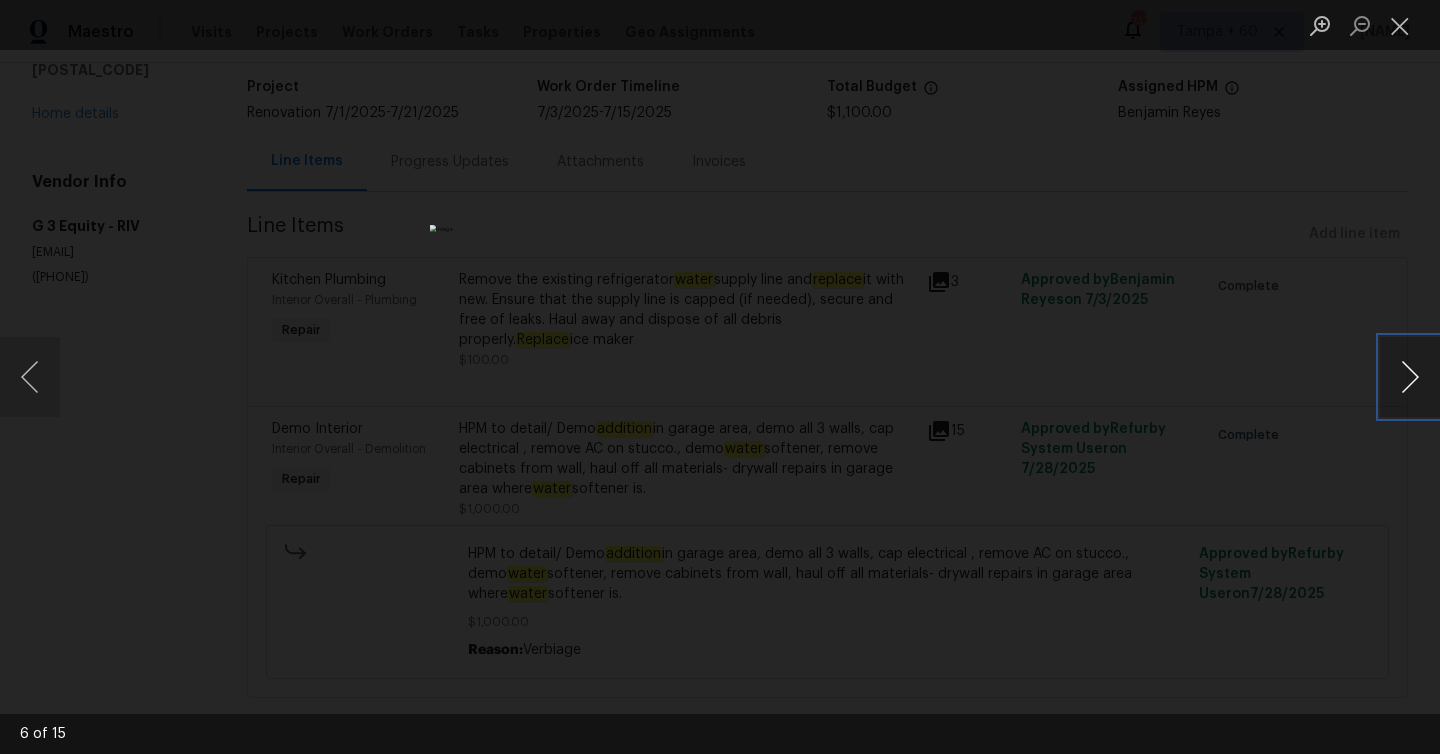 click at bounding box center (1410, 377) 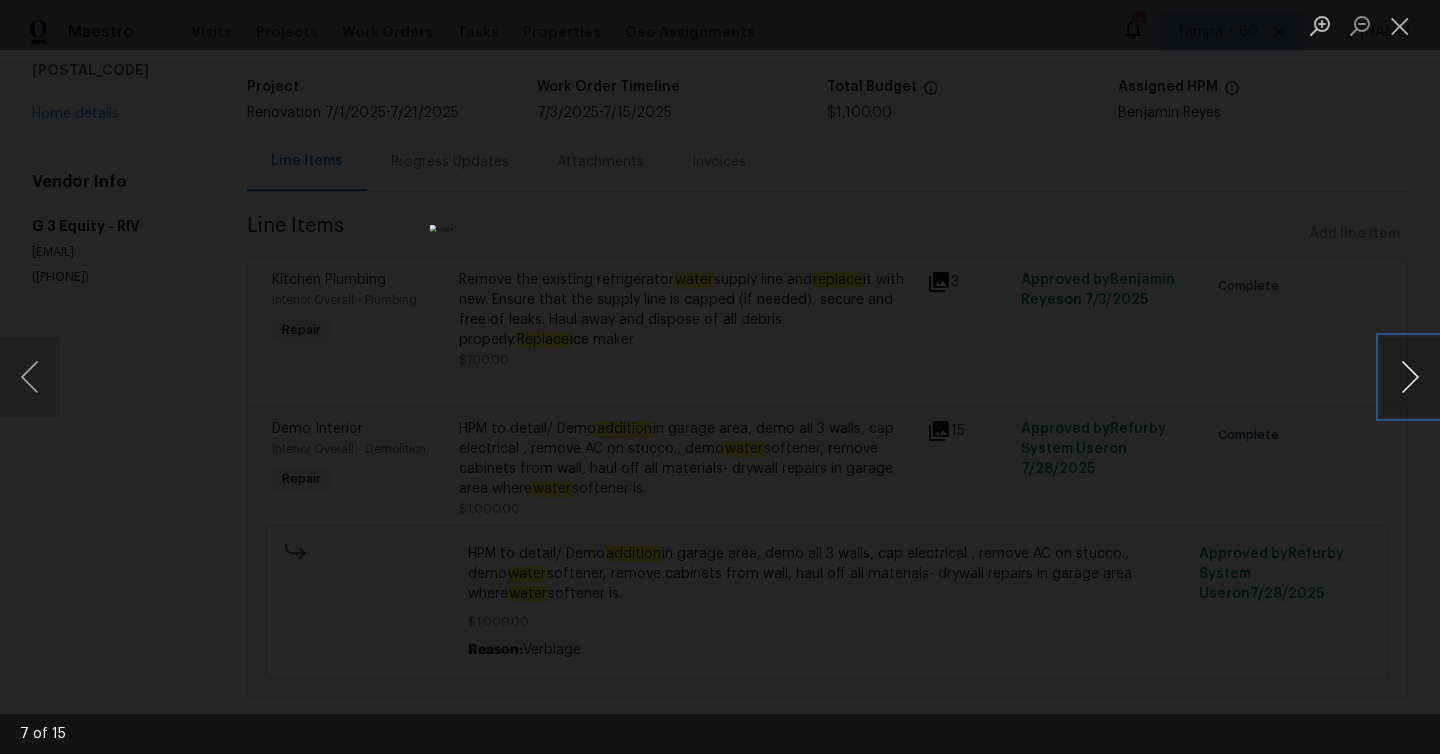 click at bounding box center [1410, 377] 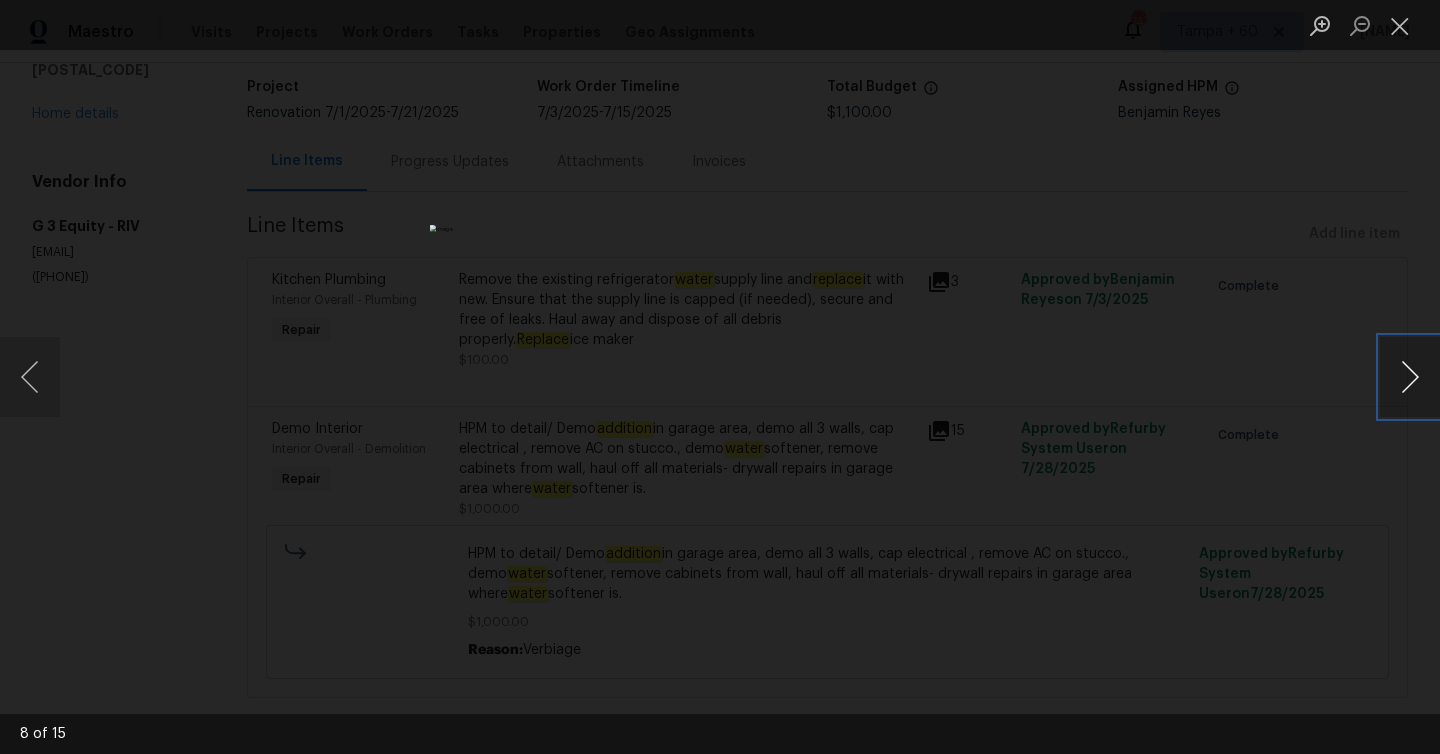 click at bounding box center [1410, 377] 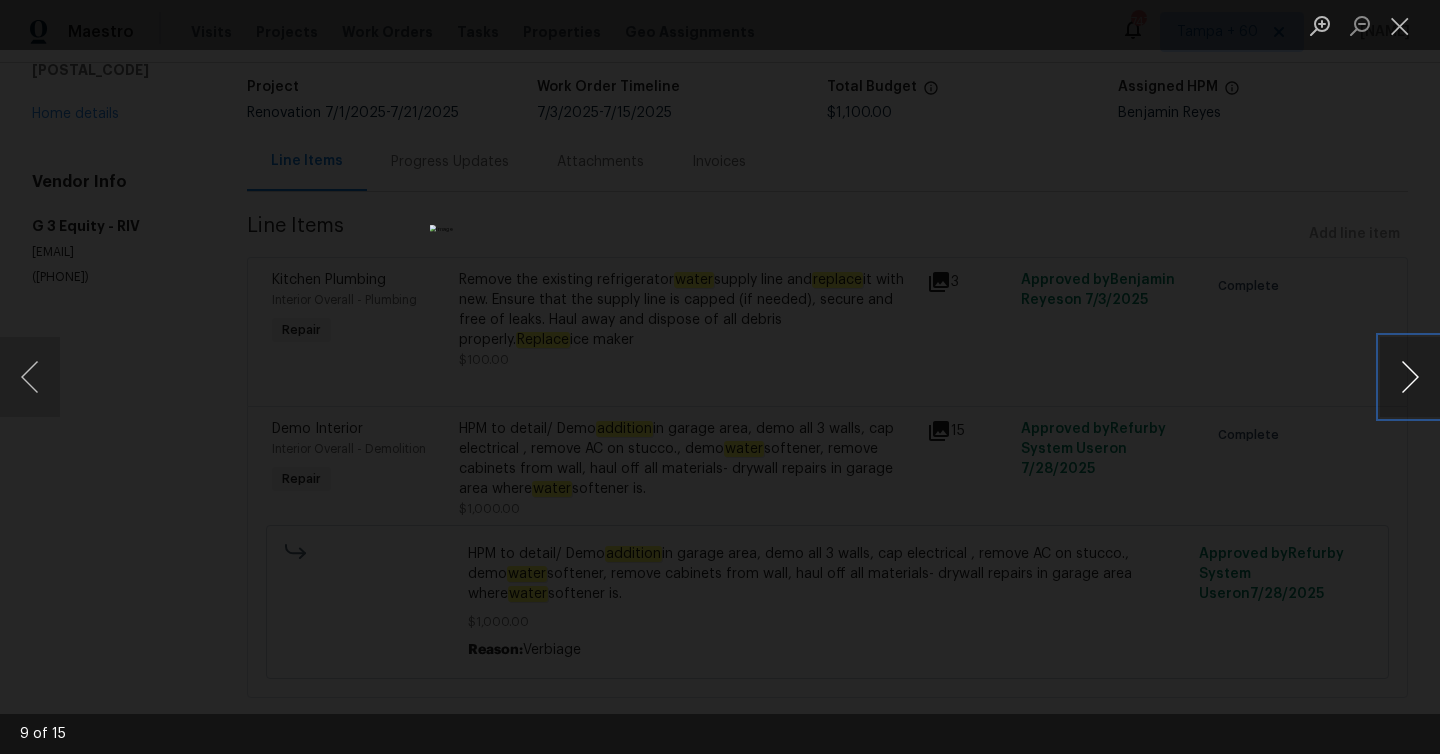 click at bounding box center [1410, 377] 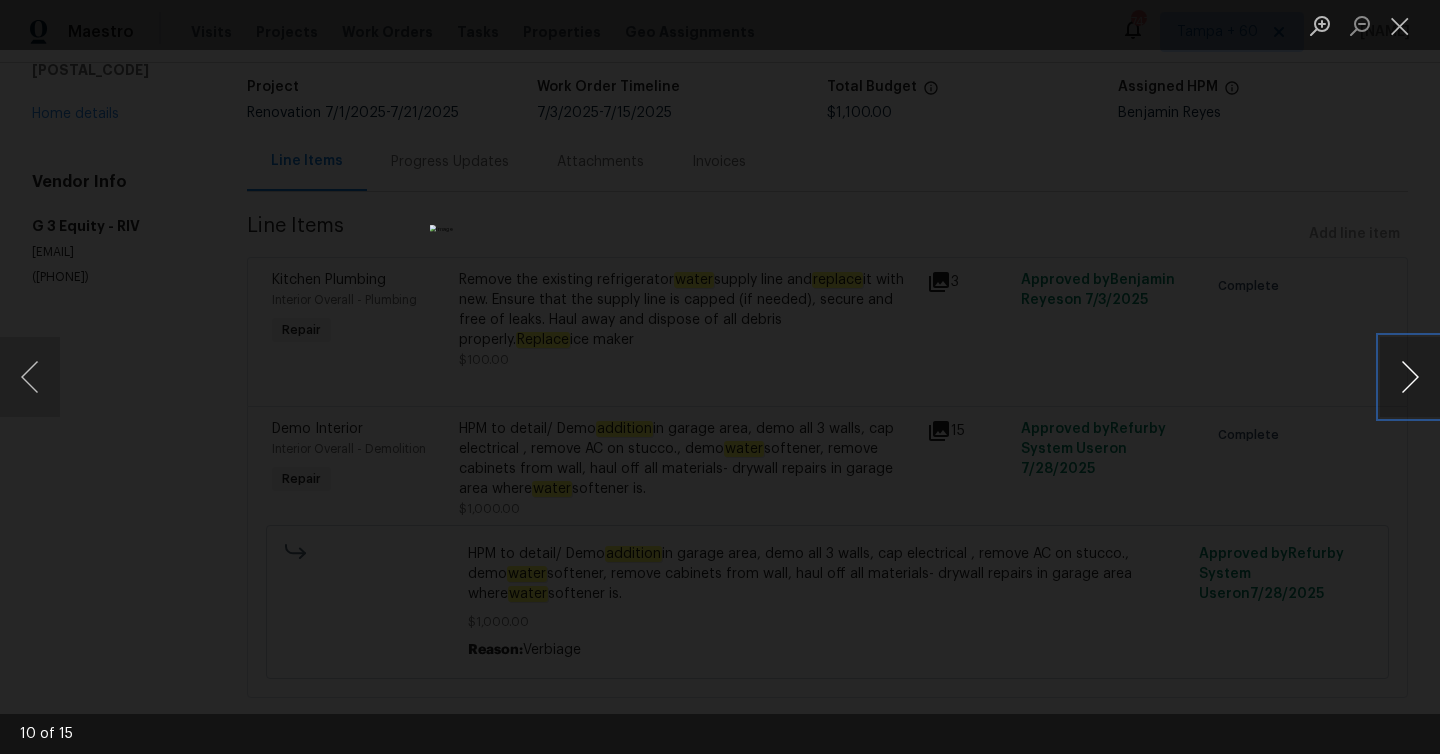 click at bounding box center [1410, 377] 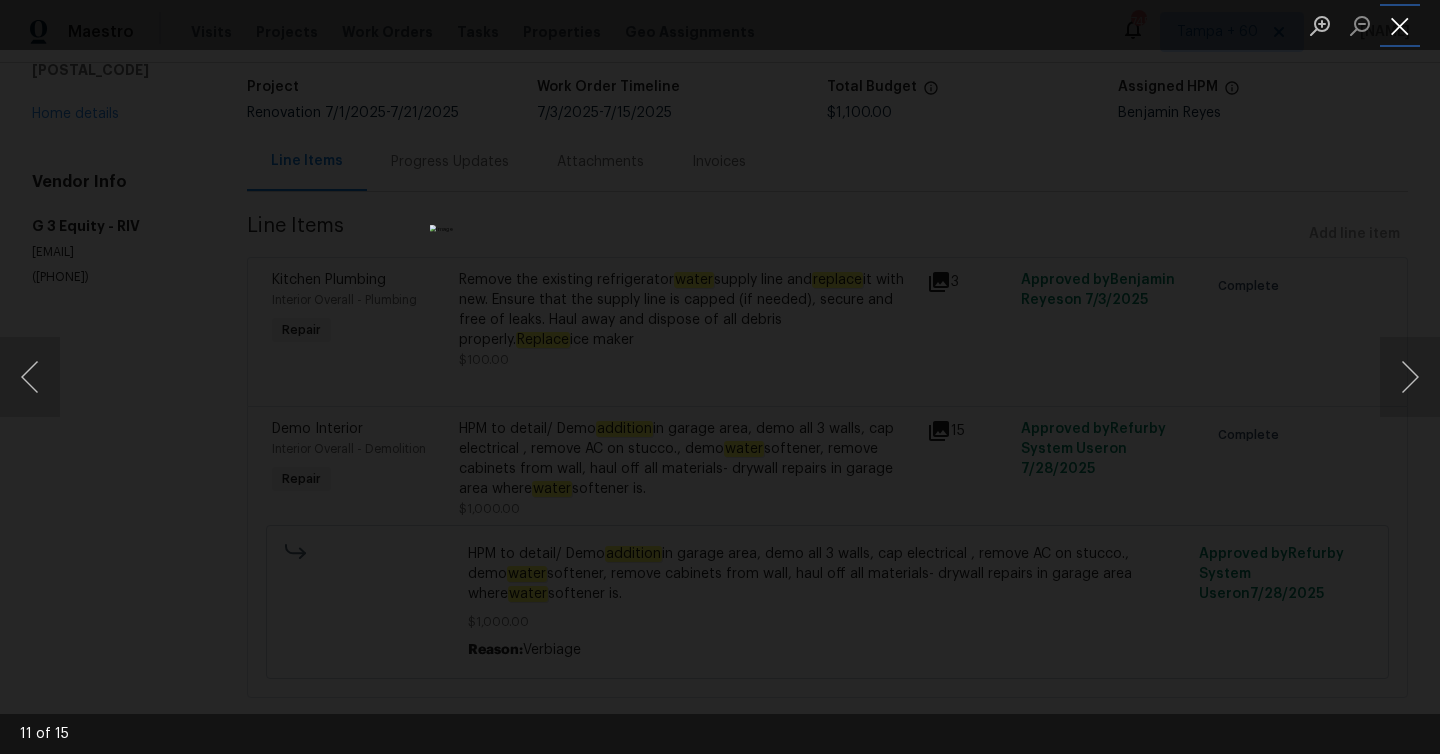 click at bounding box center (1400, 25) 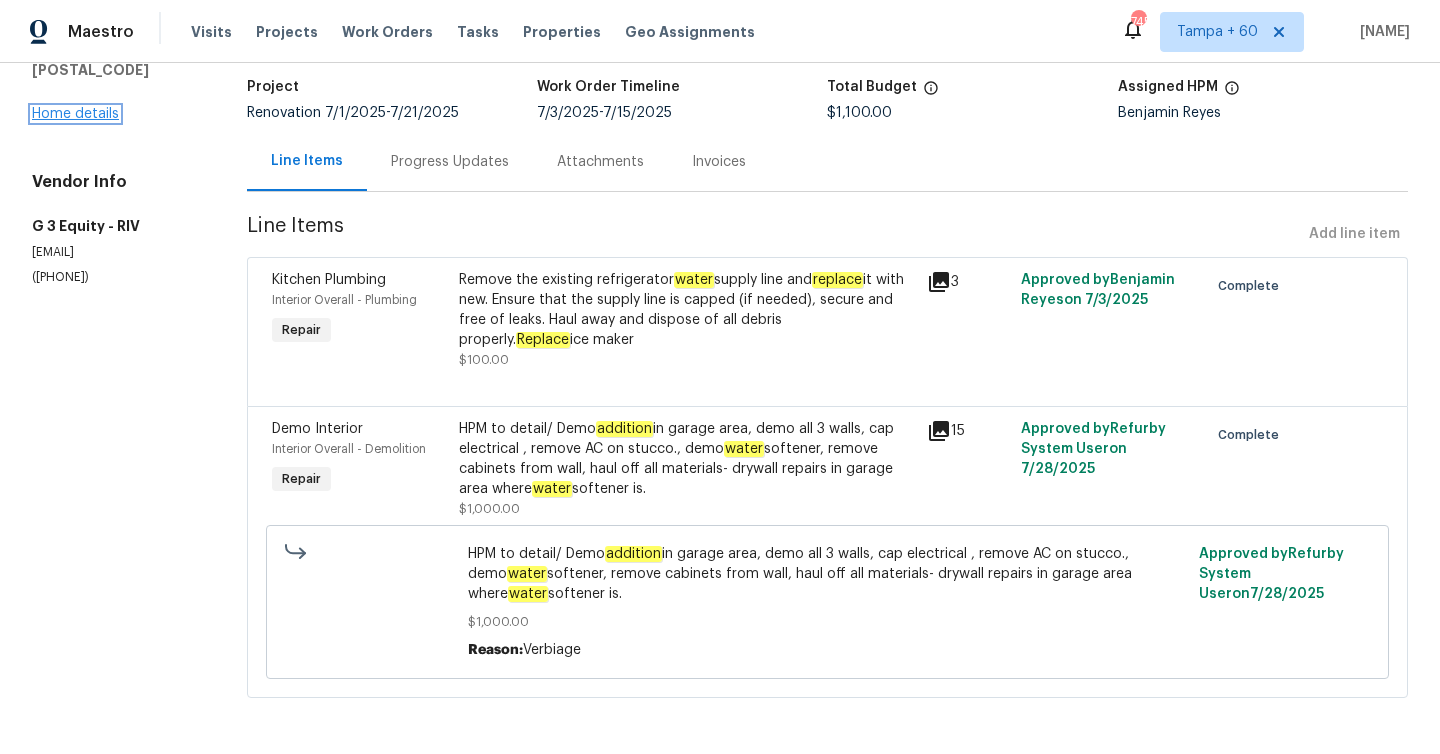 click on "Home details" at bounding box center (75, 114) 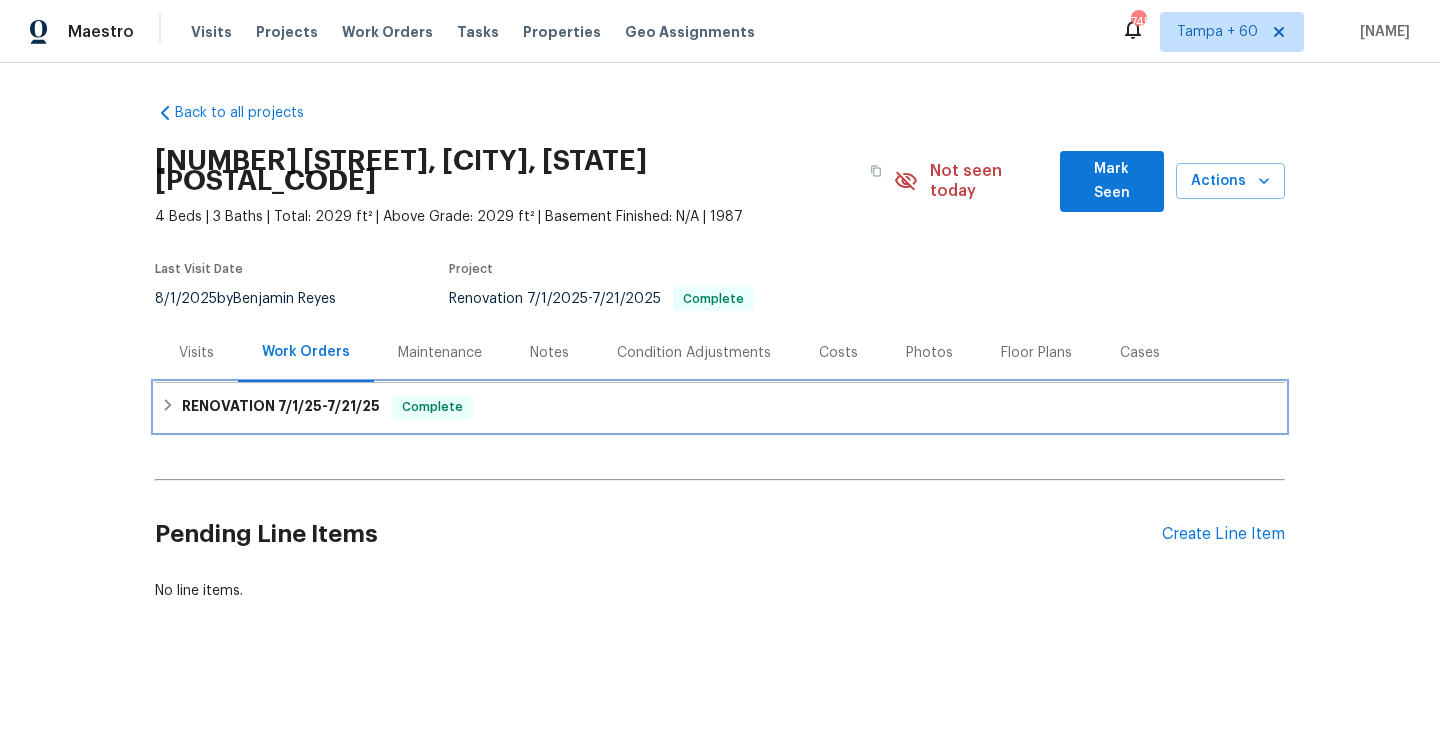 click on "RENOVATION [DATE] - [DATE] Complete" at bounding box center (281, 407) 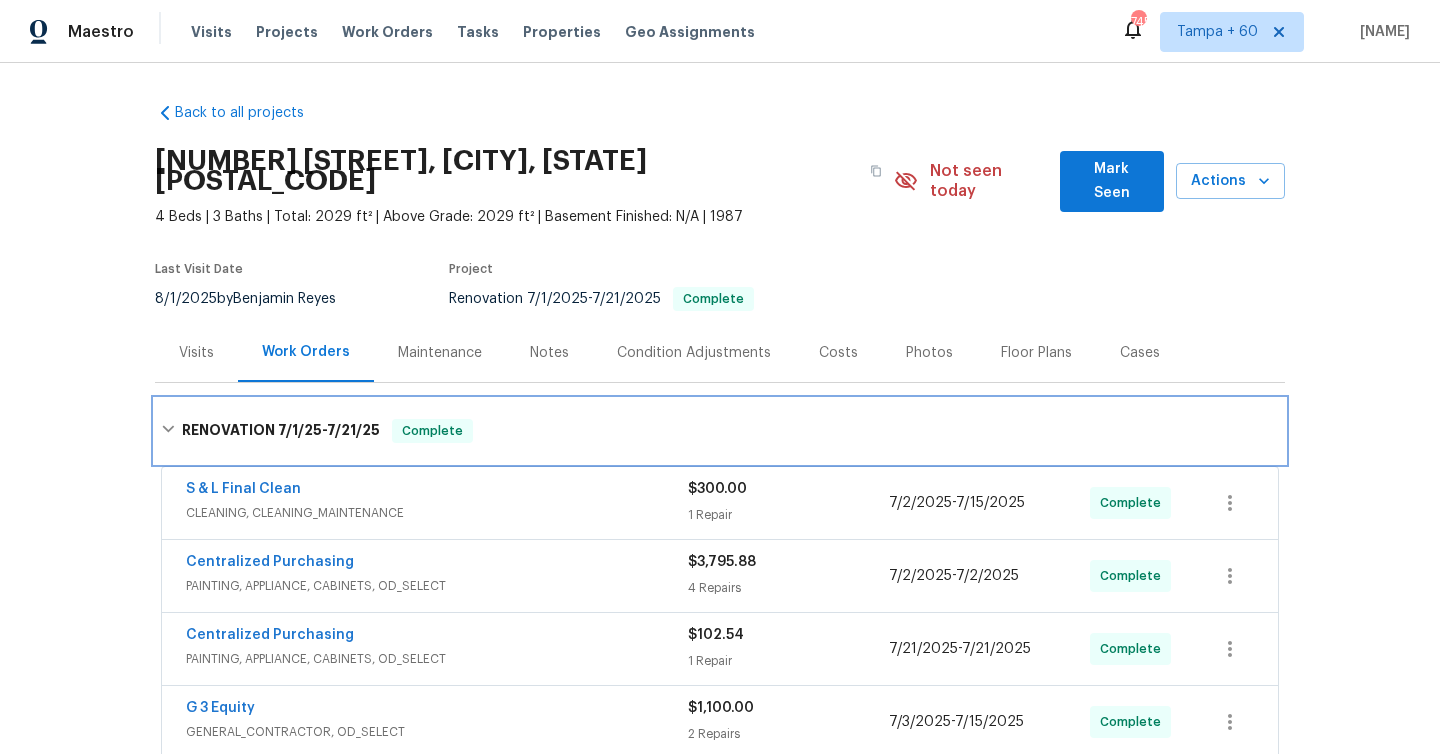 scroll, scrollTop: 101, scrollLeft: 0, axis: vertical 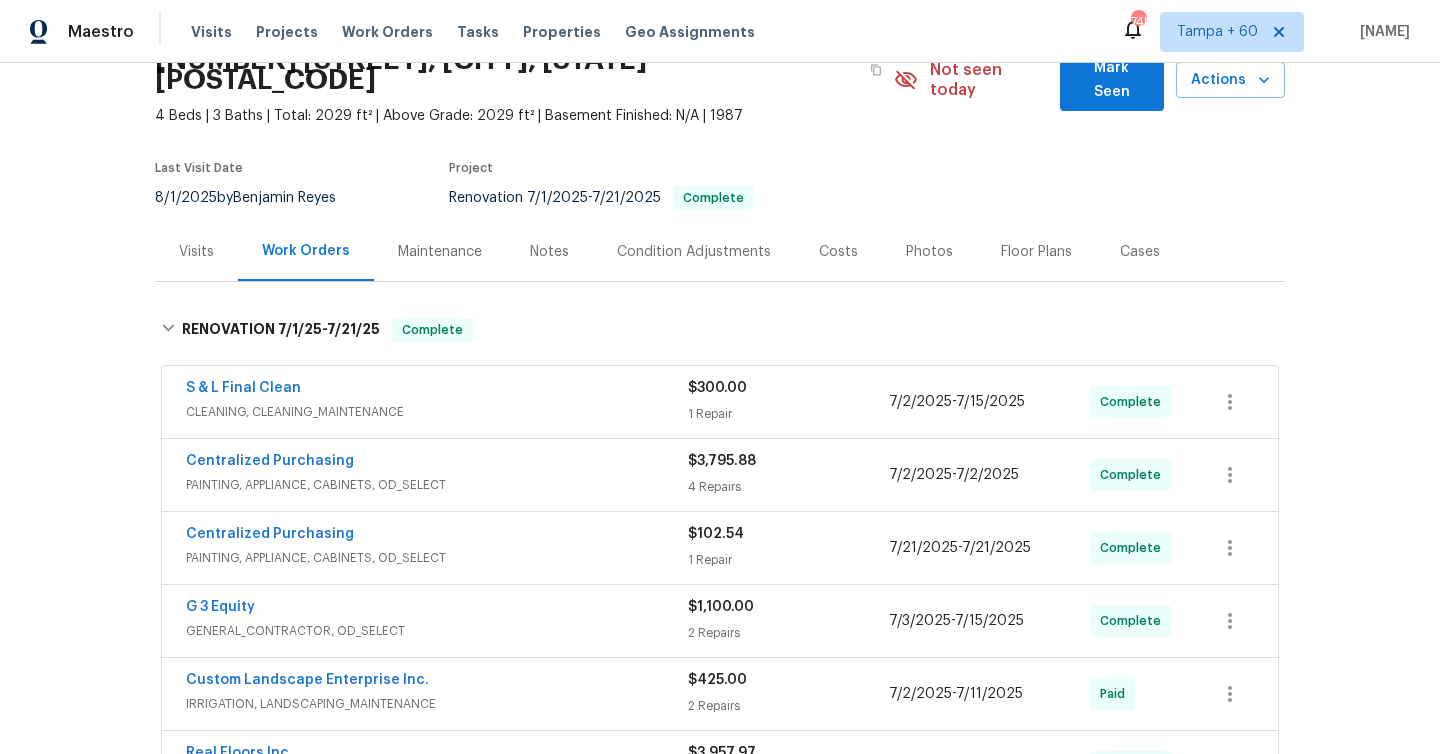 click on "$300.00 1 Repair" at bounding box center [788, 402] 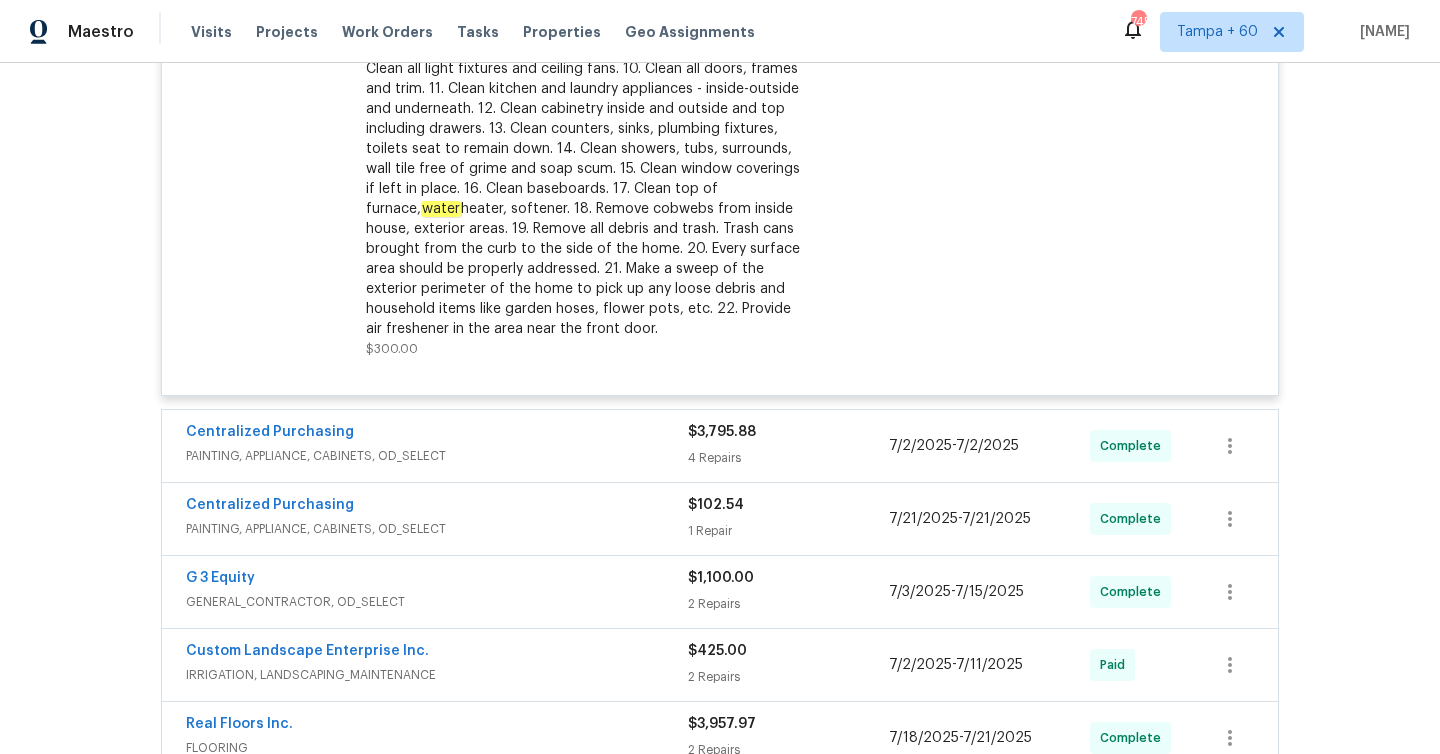 scroll, scrollTop: 724, scrollLeft: 0, axis: vertical 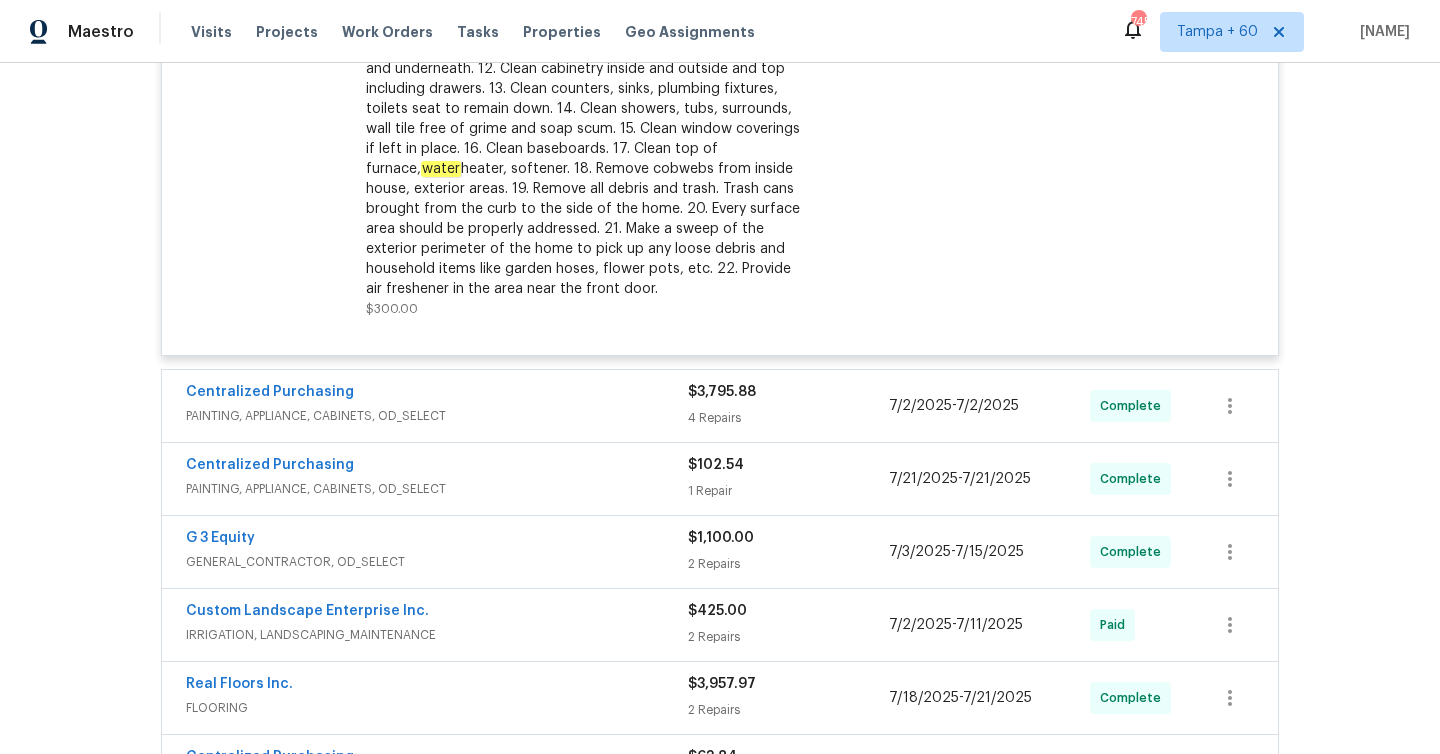 click on "4 Repairs" at bounding box center [788, 418] 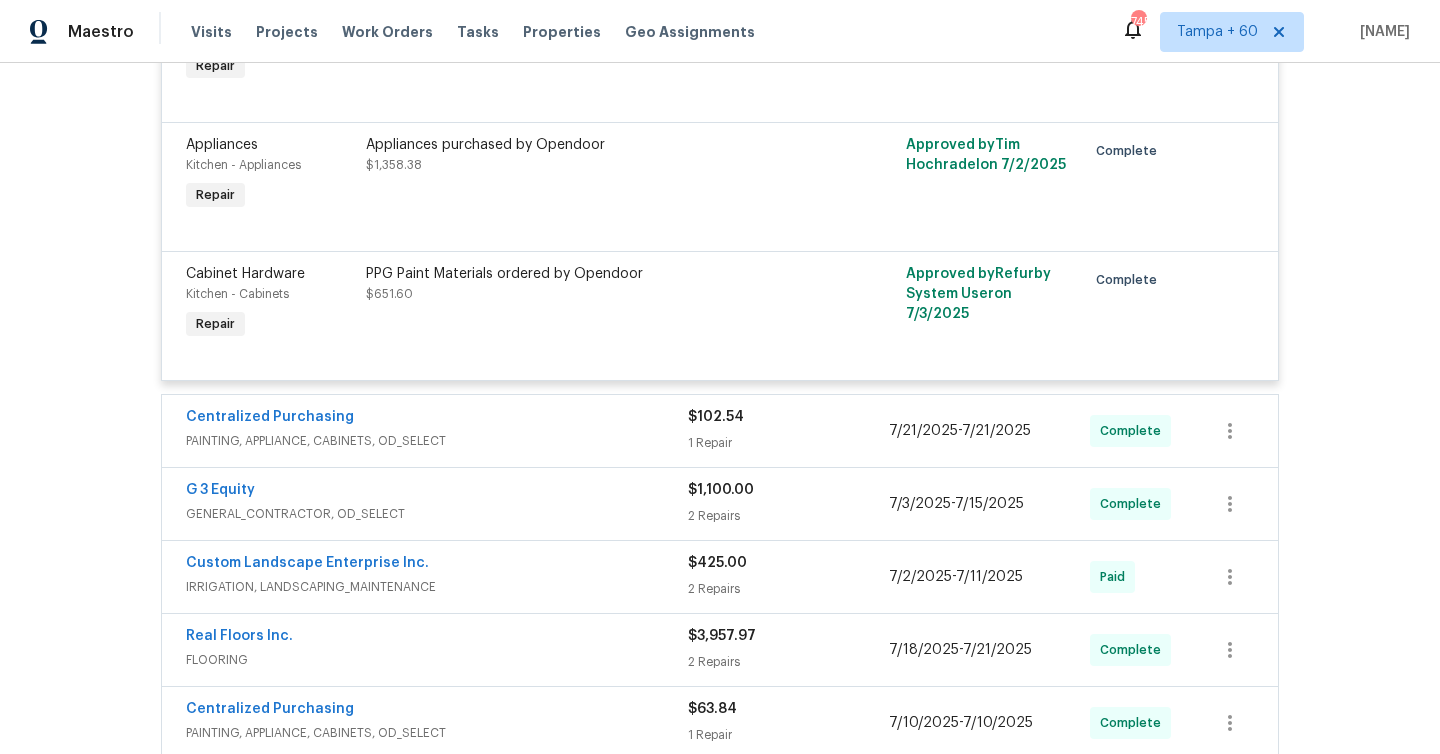 scroll, scrollTop: 1389, scrollLeft: 0, axis: vertical 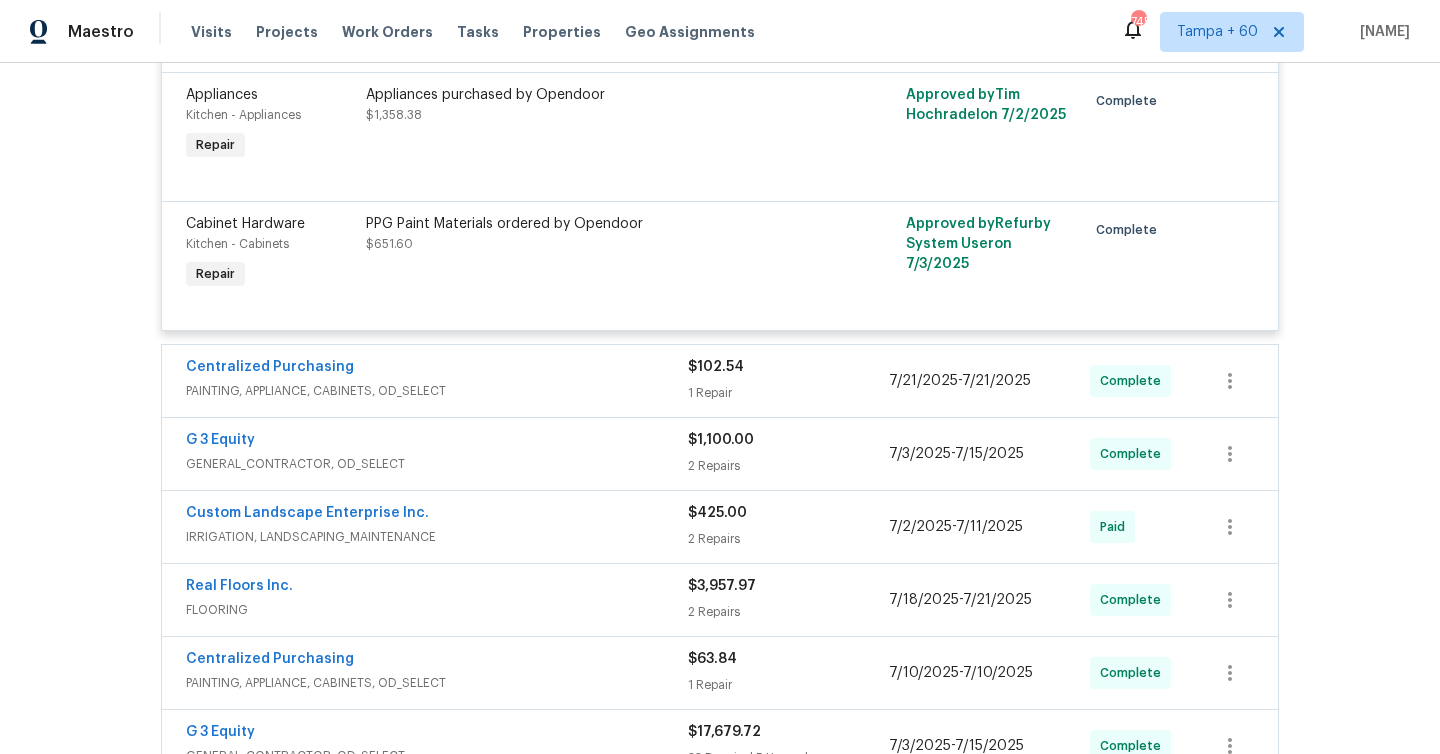 click on "1 Repair" at bounding box center [788, 393] 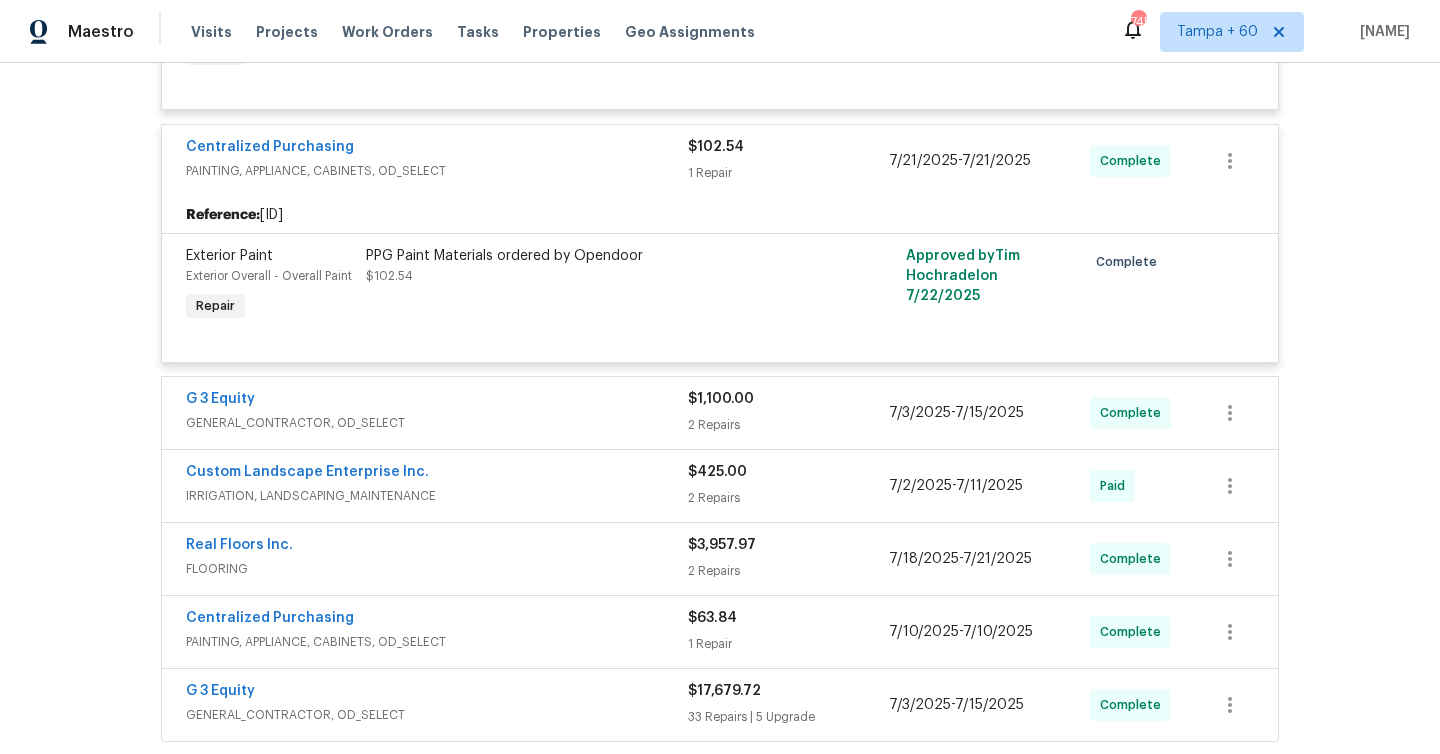 scroll, scrollTop: 1712, scrollLeft: 0, axis: vertical 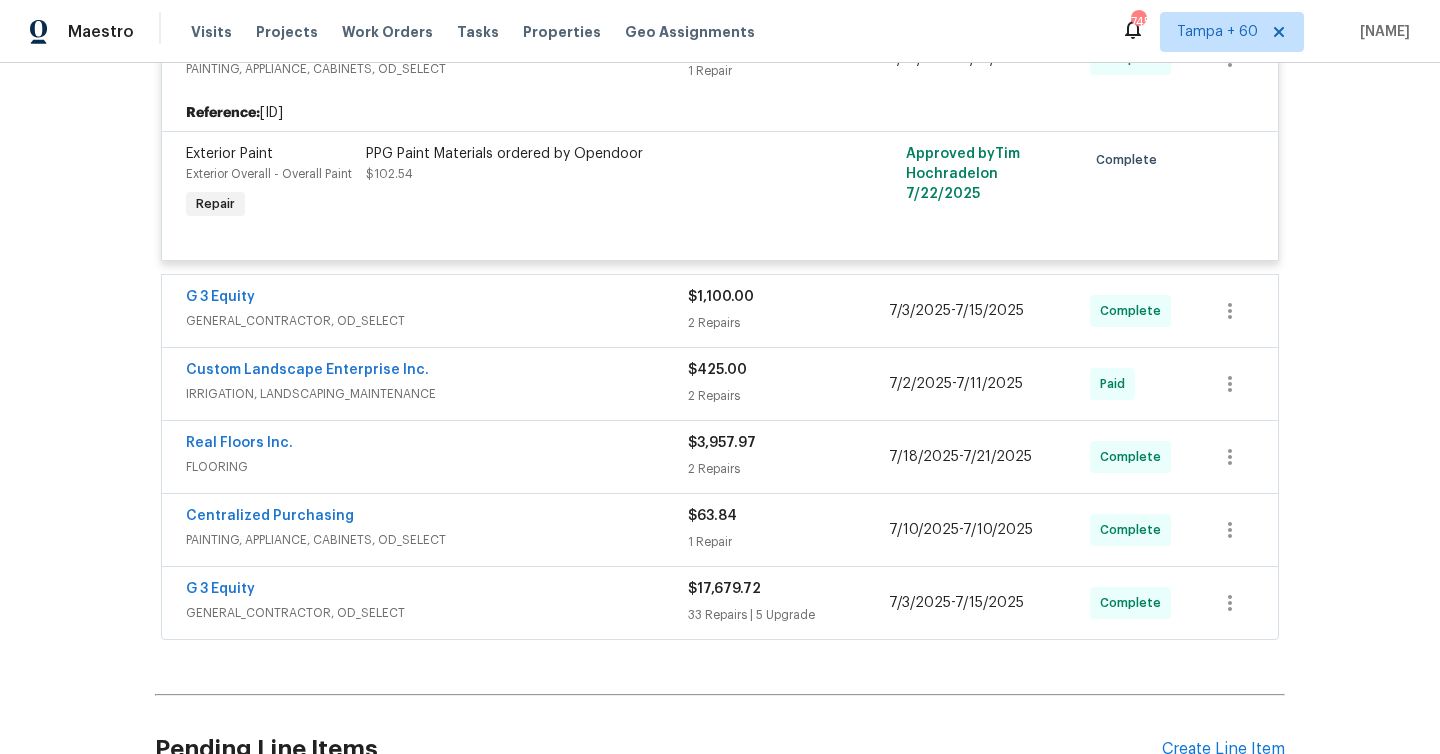 click on "$1,100.00 2 Repairs" at bounding box center (788, 311) 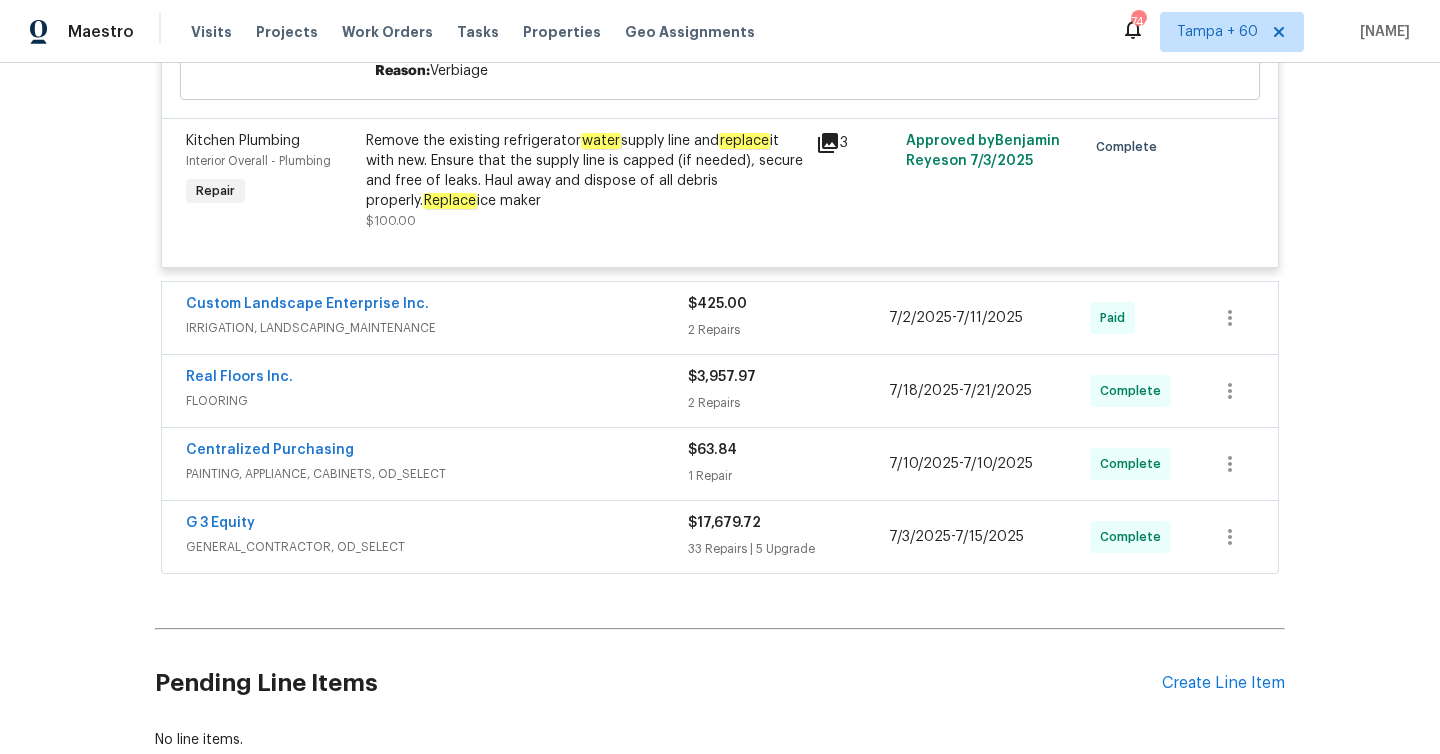 scroll, scrollTop: 2286, scrollLeft: 0, axis: vertical 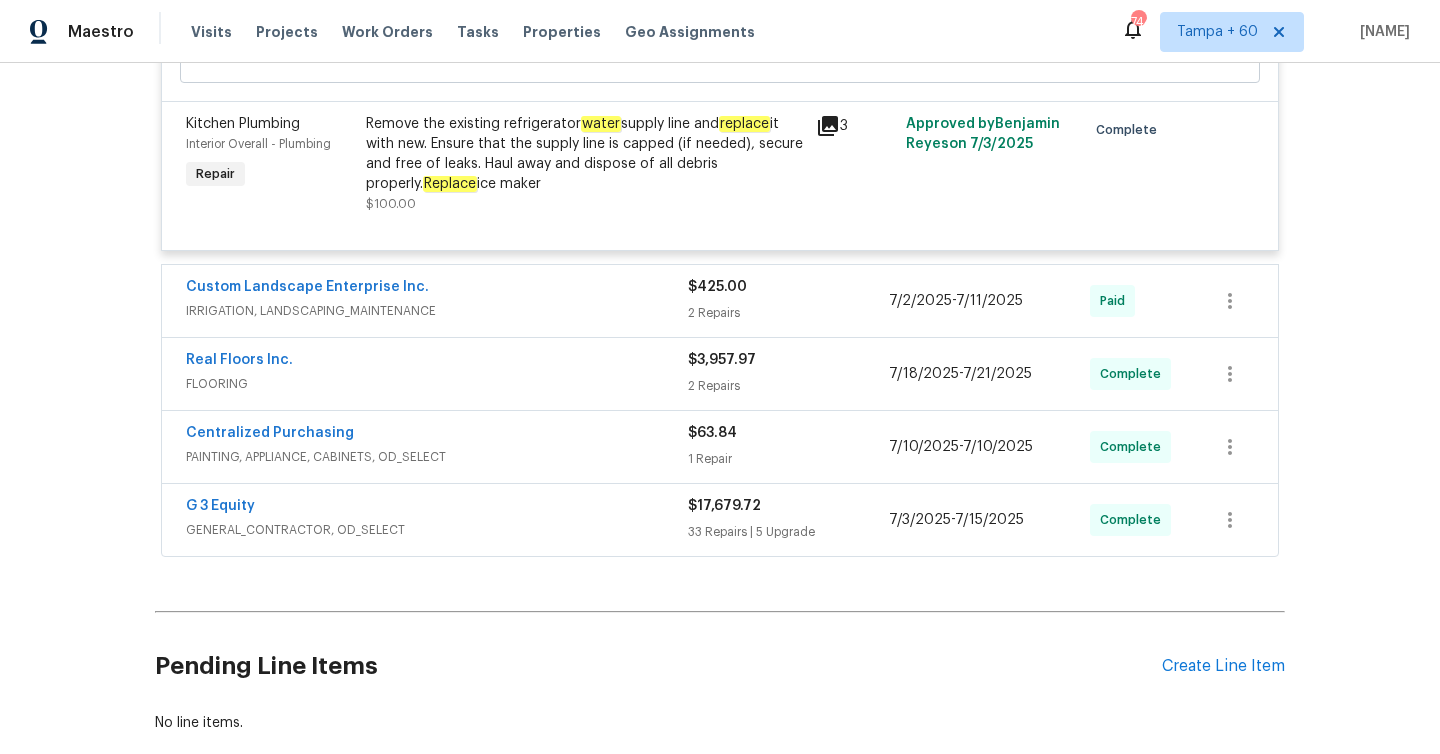 click on "2 Repairs" at bounding box center [788, 313] 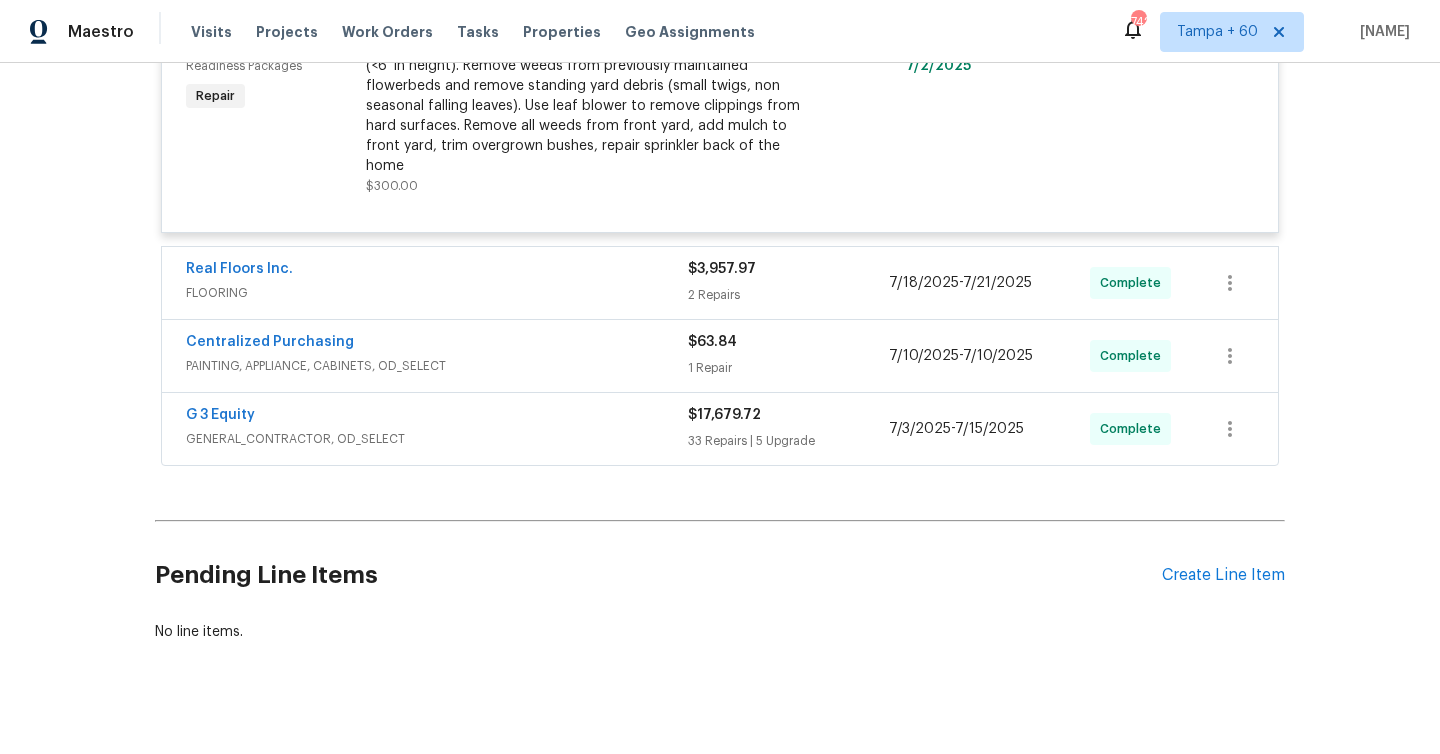 scroll, scrollTop: 2816, scrollLeft: 0, axis: vertical 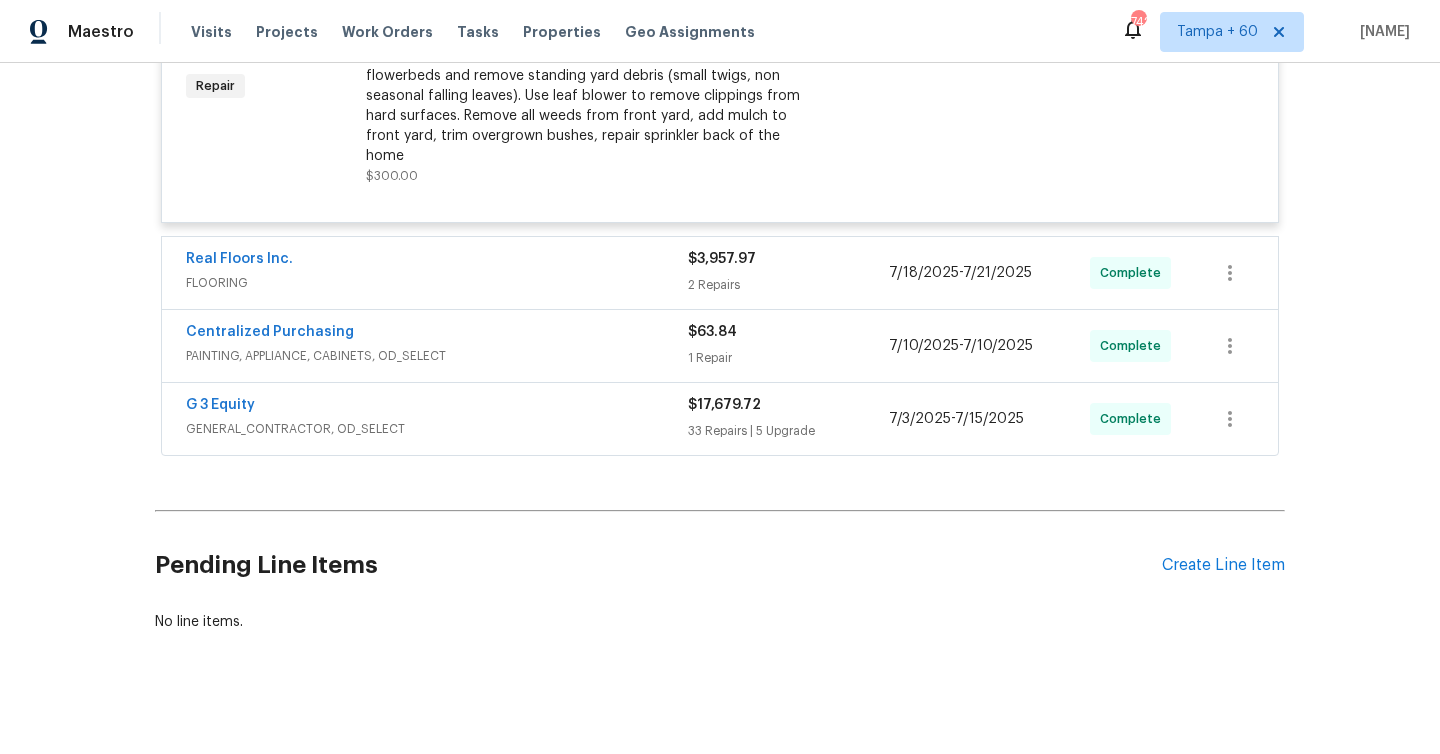 click on "2 Repairs" at bounding box center (788, 285) 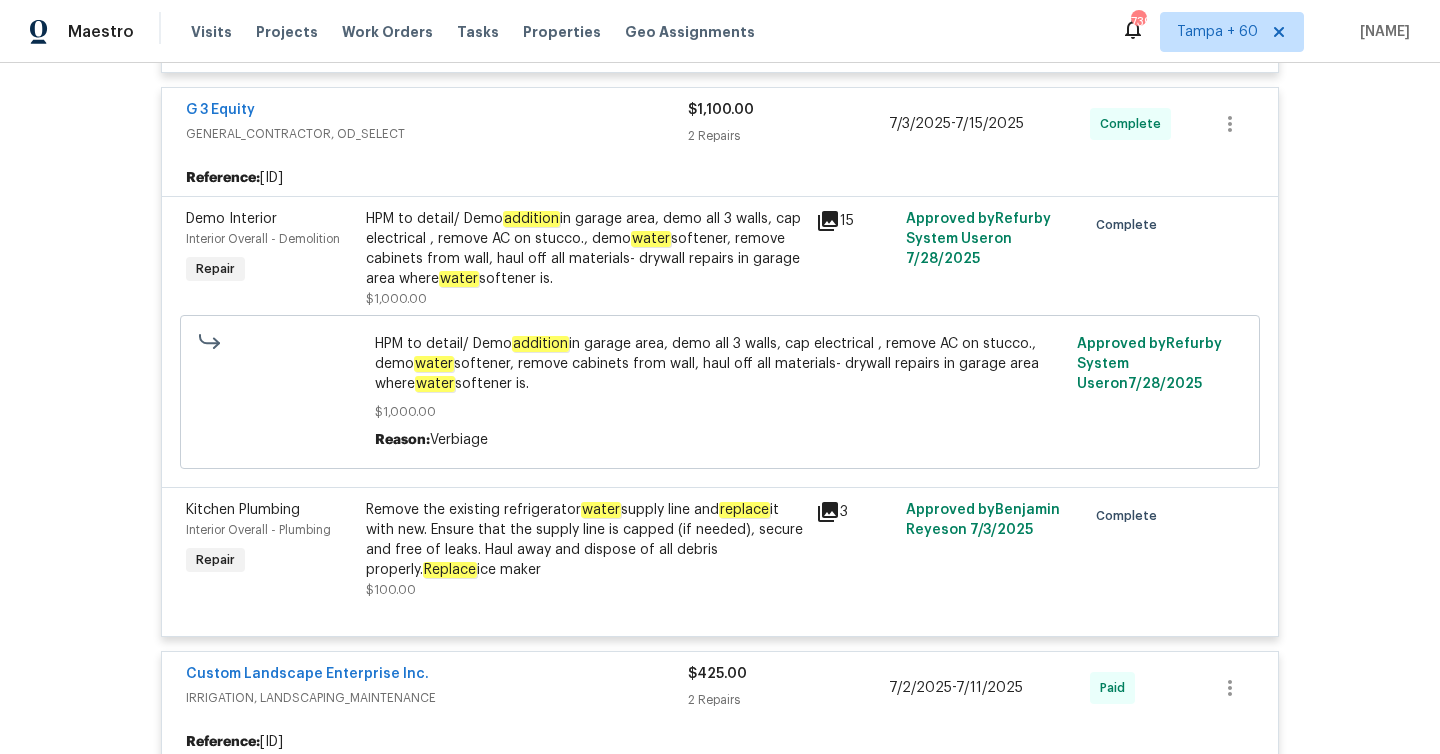 scroll, scrollTop: 1886, scrollLeft: 0, axis: vertical 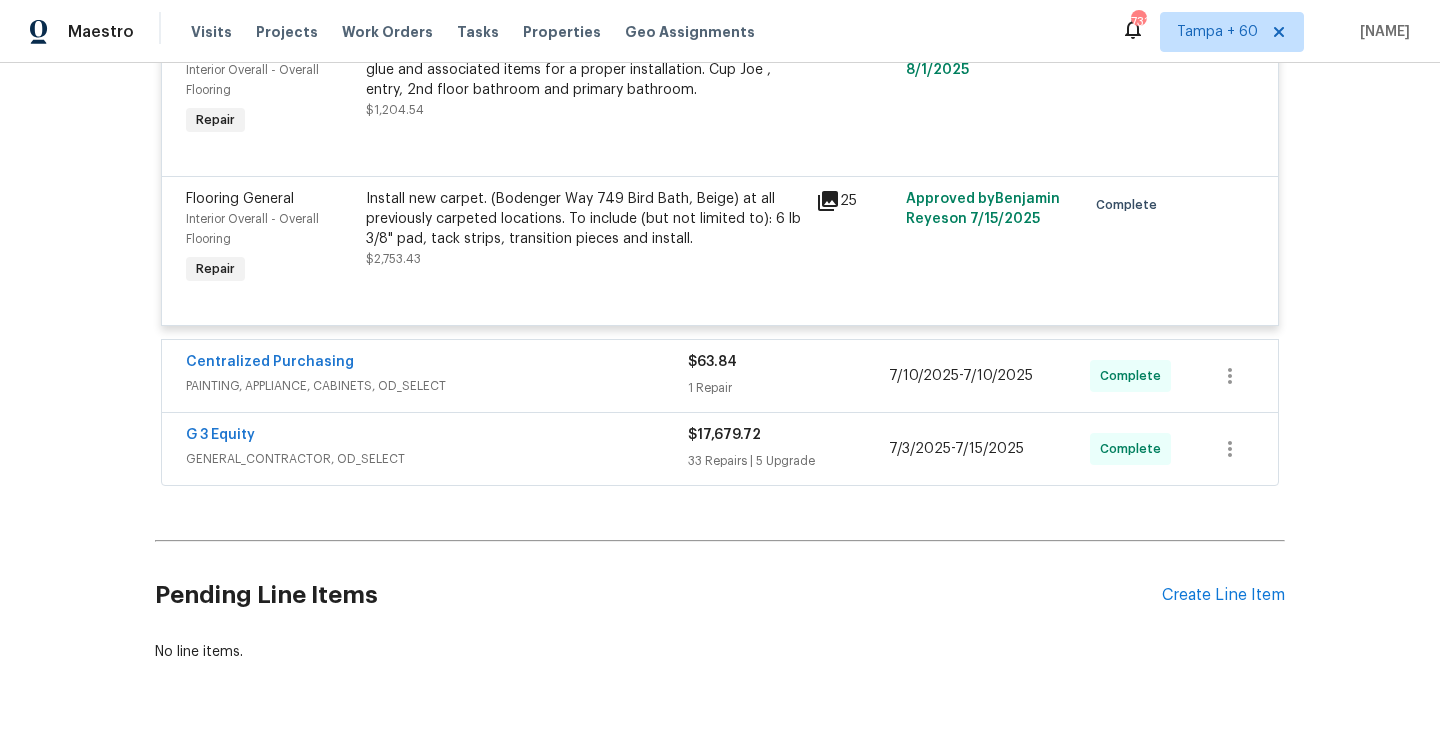 click on "1 Repair" at bounding box center (788, 388) 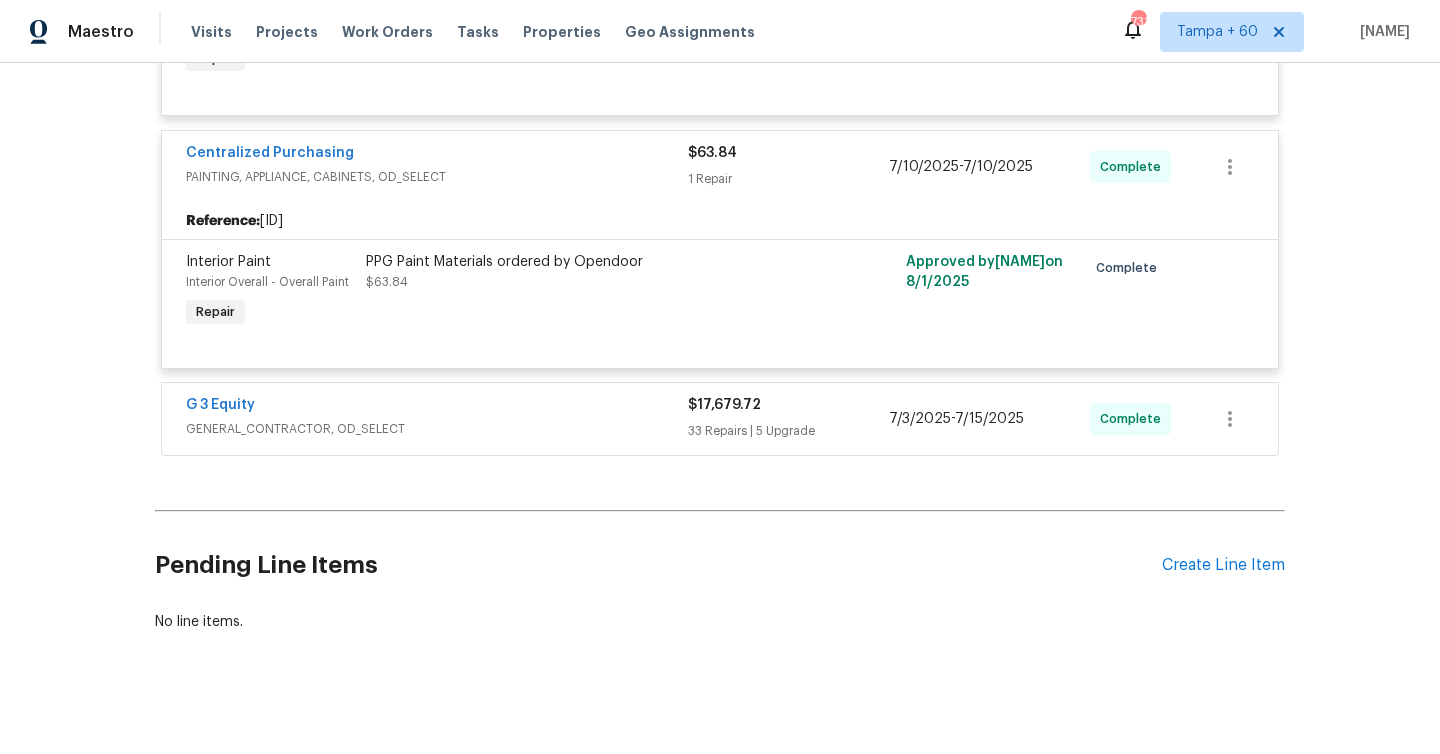 scroll, scrollTop: 3347, scrollLeft: 0, axis: vertical 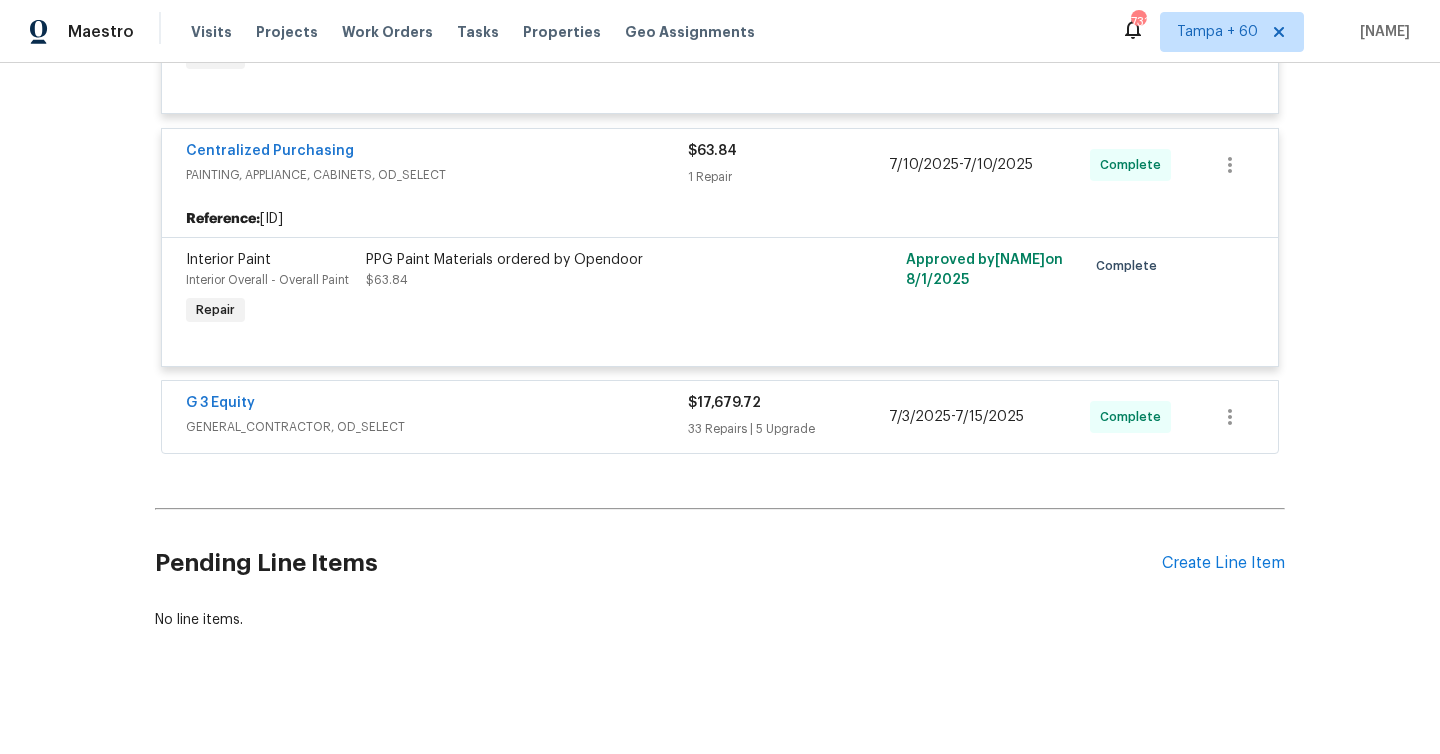 click on "33 Repairs | 5 Upgrade" at bounding box center [788, 429] 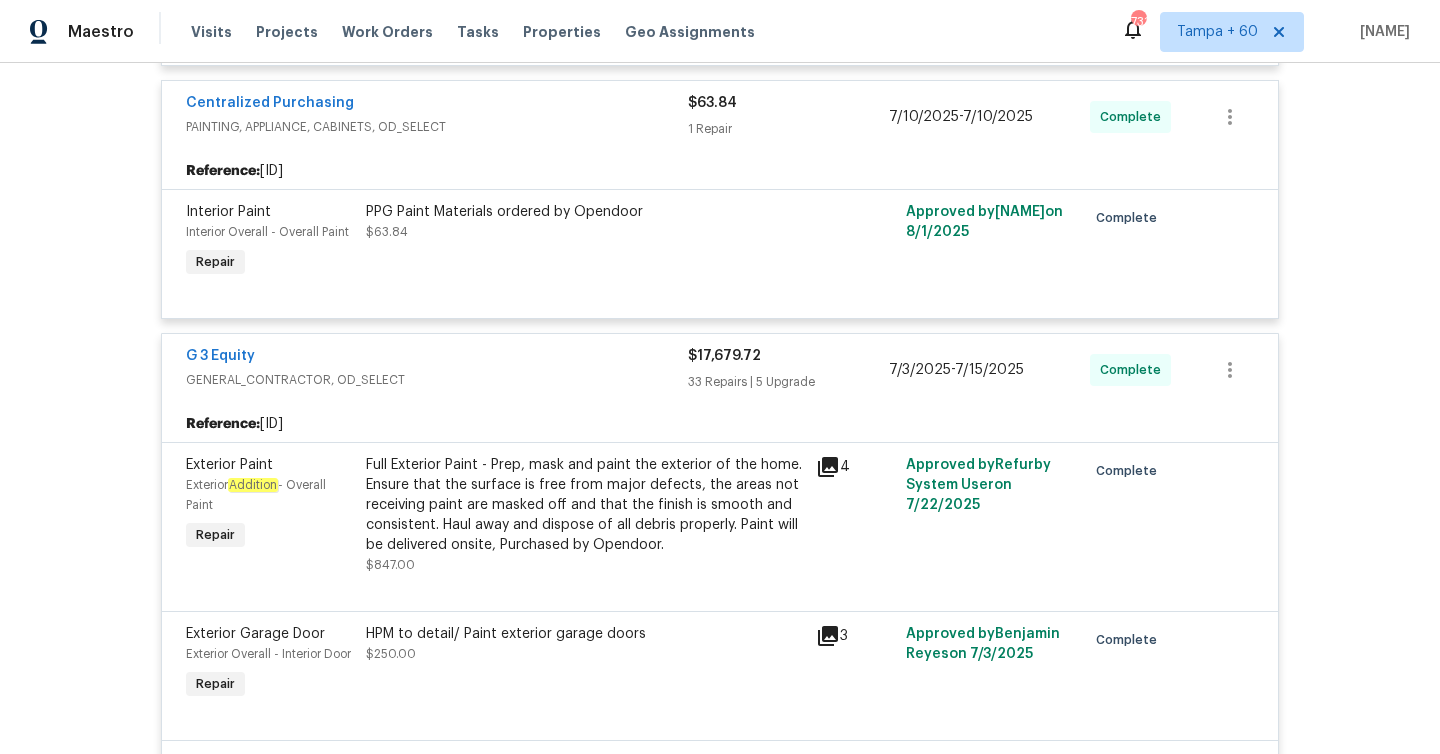 scroll, scrollTop: 3396, scrollLeft: 0, axis: vertical 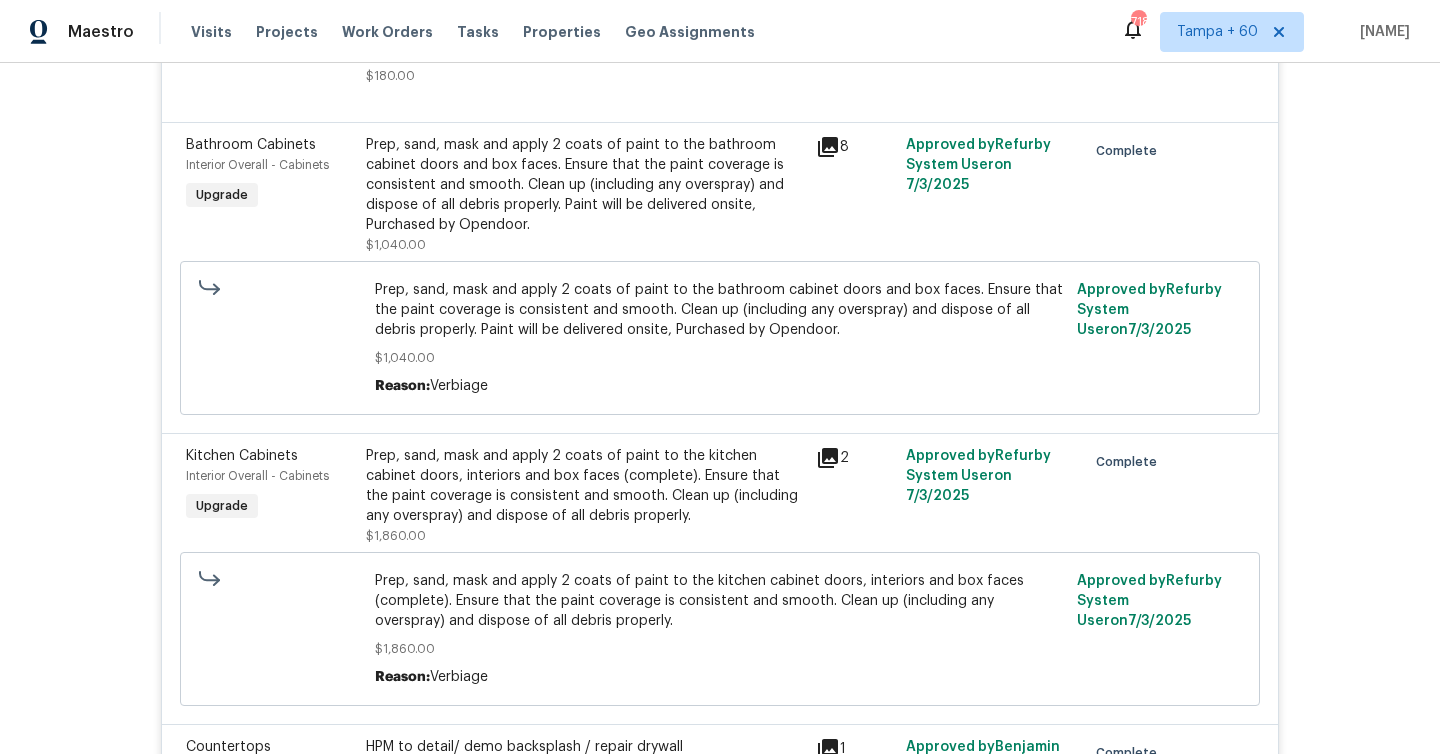 click on "Prep, sand, mask and apply 2 coats of paint to the bathroom cabinet doors and box faces. Ensure that the paint coverage is consistent and smooth. Clean up (including any overspray) and dispose of all debris properly. Paint will be delivered onsite, Purchased by Opendoor." at bounding box center [585, 185] 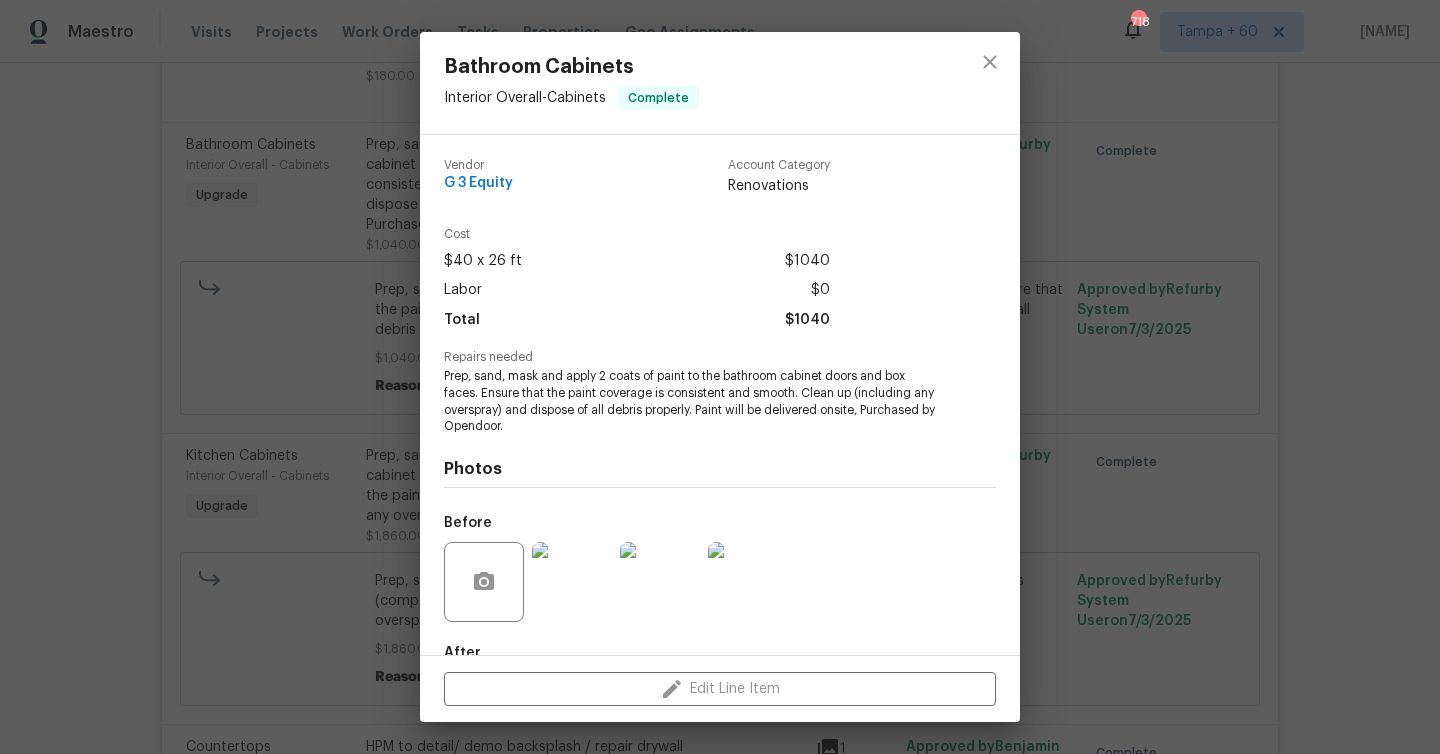click on "Bathroom Cabinets Interior Overall - Cabinets Complete Vendor G 3 Equity Account Category Renovations Cost $40 x 26 ft $1040 Labor $0 Total $1040 Repairs needed Prep, sand, mask and apply 2 coats of paint to the bathroom cabinet doors and box faces. Ensure that the paint coverage is consistent and smooth. Clean up (including any overspray) and dispose of all debris properly. Paint will be delivered onsite, Purchased by Opendoor. Photos Before After +4 Edit Line Item" at bounding box center (720, 377) 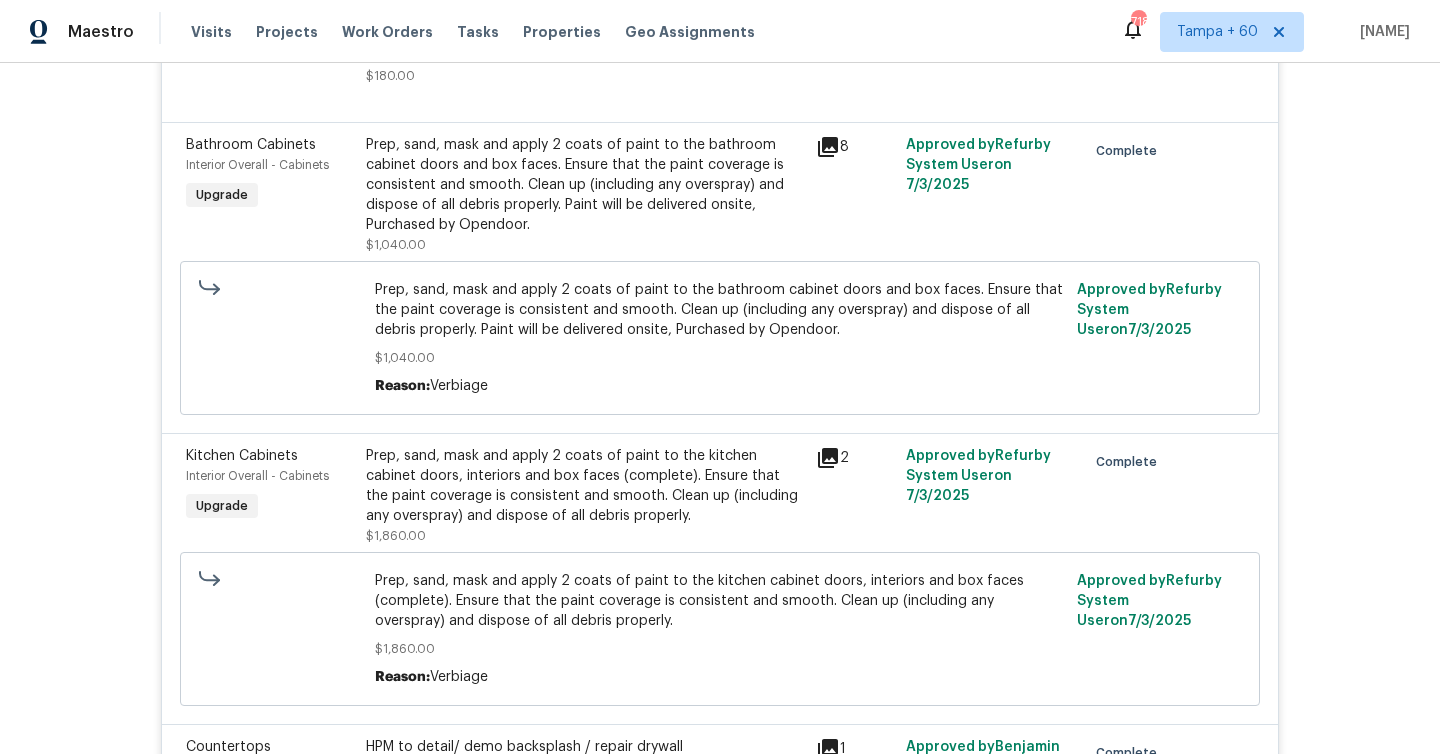 scroll, scrollTop: 4470, scrollLeft: 0, axis: vertical 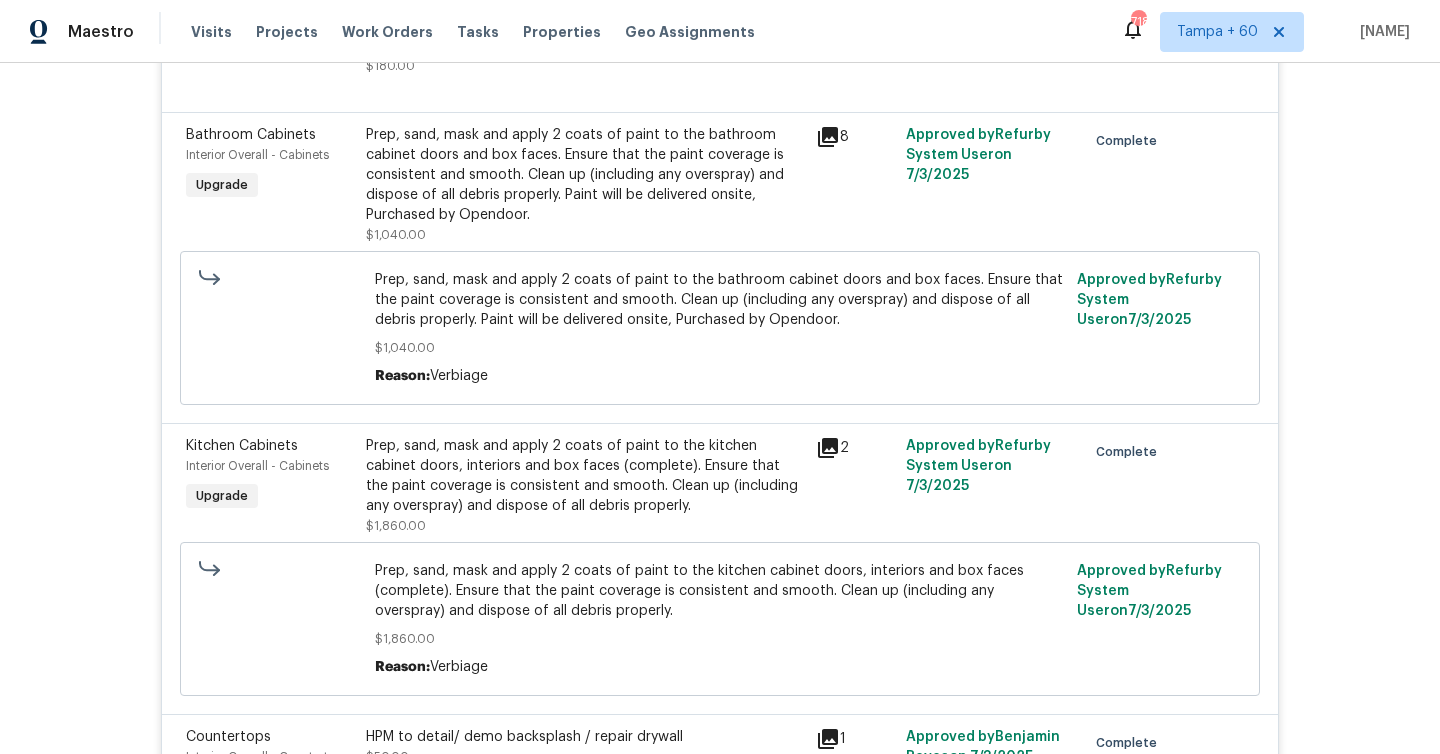 click on "Prep, sand, mask and apply 2 coats of paint to the bathroom cabinet doors and box faces. Ensure that the paint coverage is consistent and smooth. Clean up (including any overspray) and dispose of all debris properly. Paint will be delivered onsite, Purchased by Opendoor." at bounding box center [585, 175] 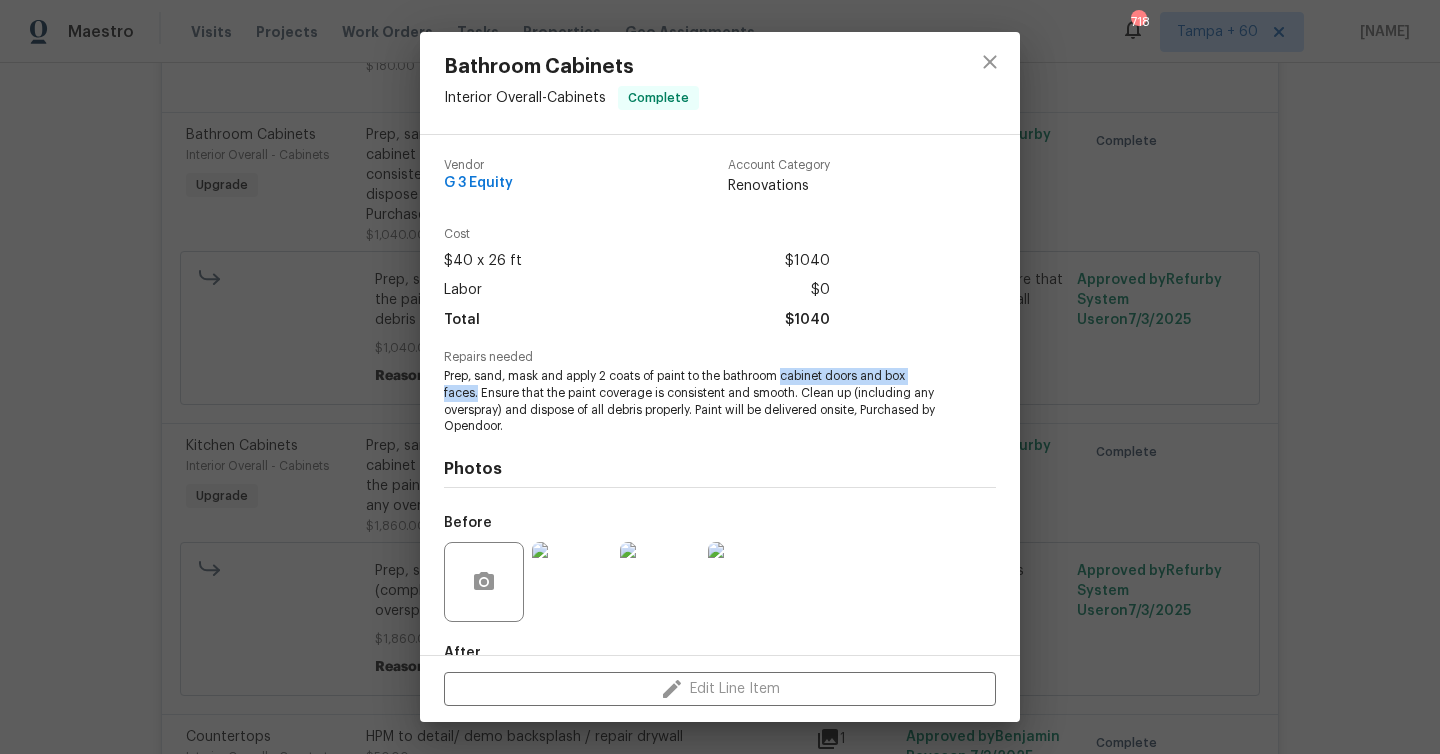 drag, startPoint x: 786, startPoint y: 374, endPoint x: 478, endPoint y: 399, distance: 309.01294 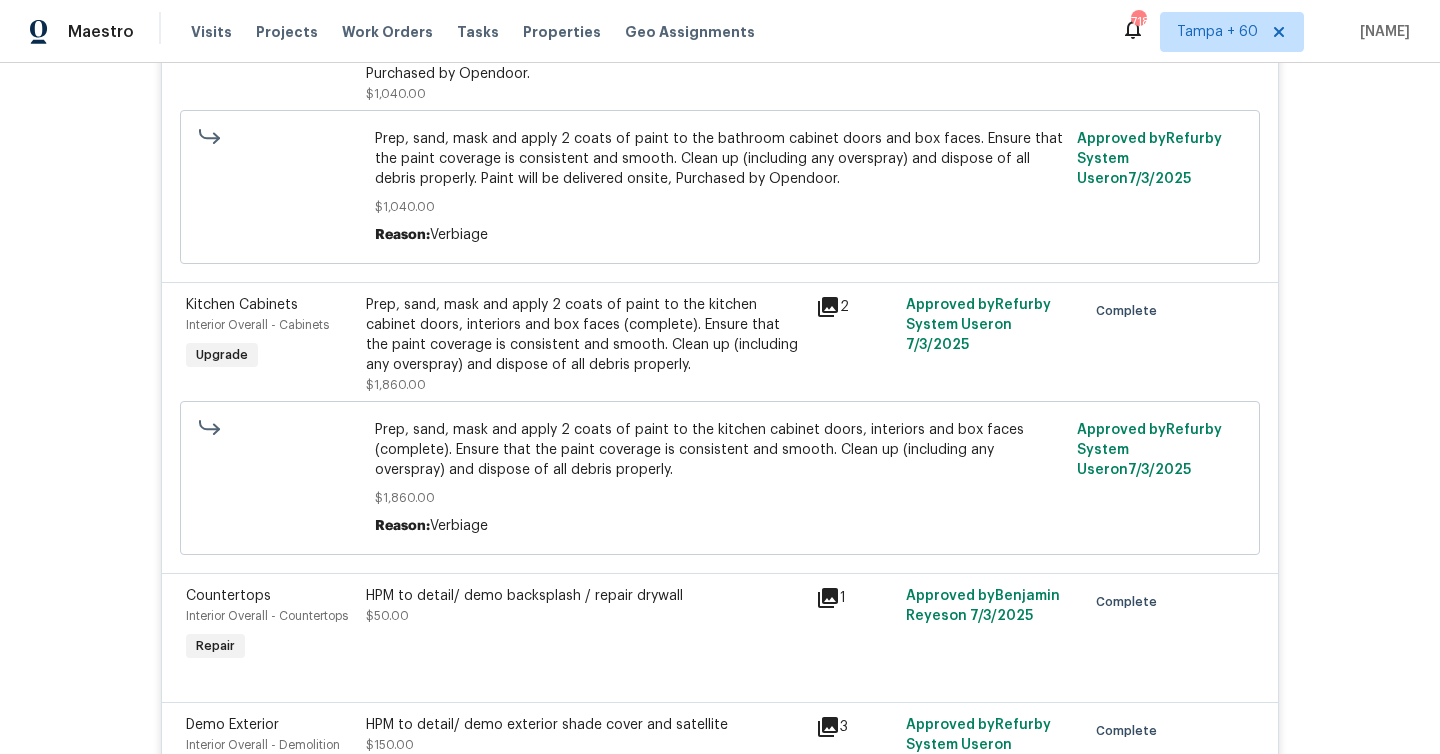 scroll, scrollTop: 4625, scrollLeft: 0, axis: vertical 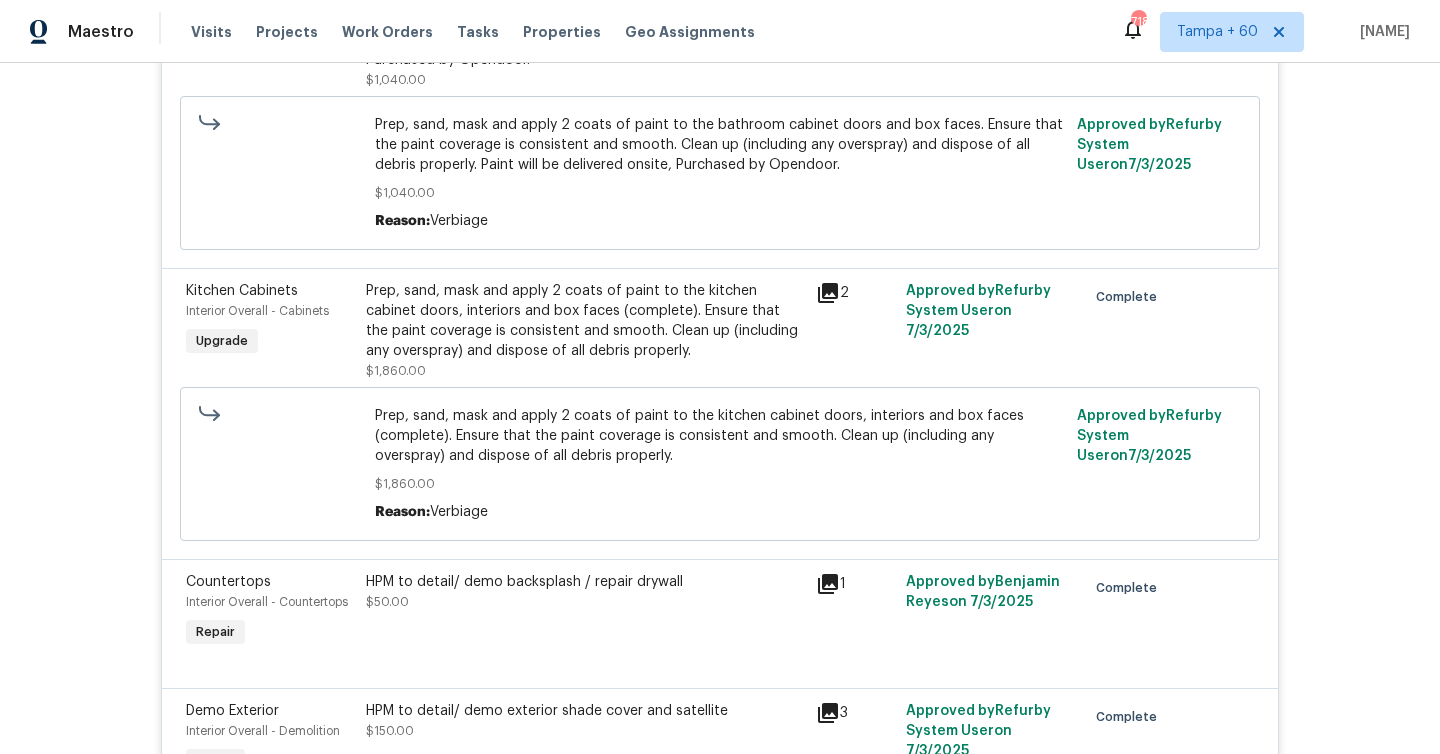 click on "Prep, sand, mask and apply 2 coats of paint to the kitchen cabinet doors, interiors and box faces (complete). Ensure that the paint coverage is consistent and smooth. Clean up (including any overspray) and dispose of all debris properly." at bounding box center [585, 321] 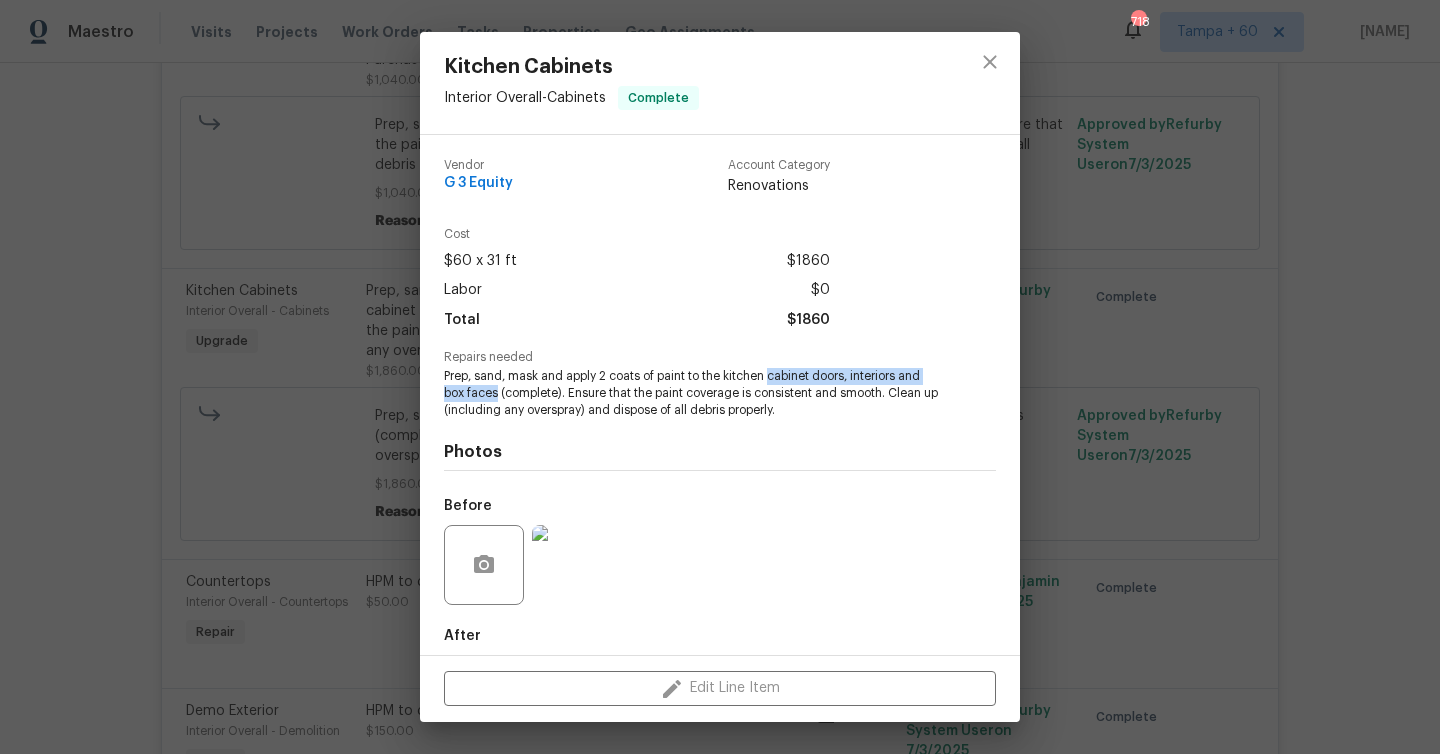 drag, startPoint x: 772, startPoint y: 375, endPoint x: 497, endPoint y: 392, distance: 275.52496 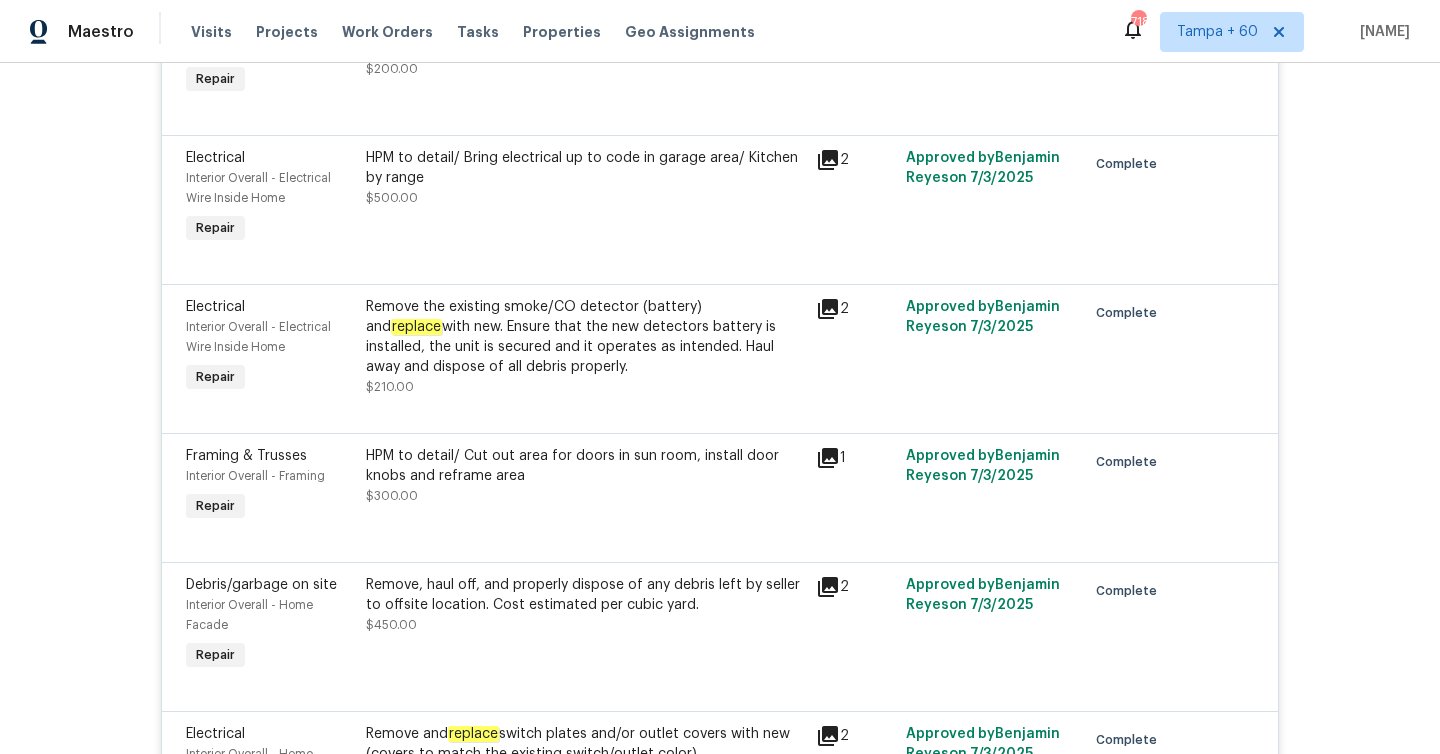 scroll, scrollTop: 5695, scrollLeft: 0, axis: vertical 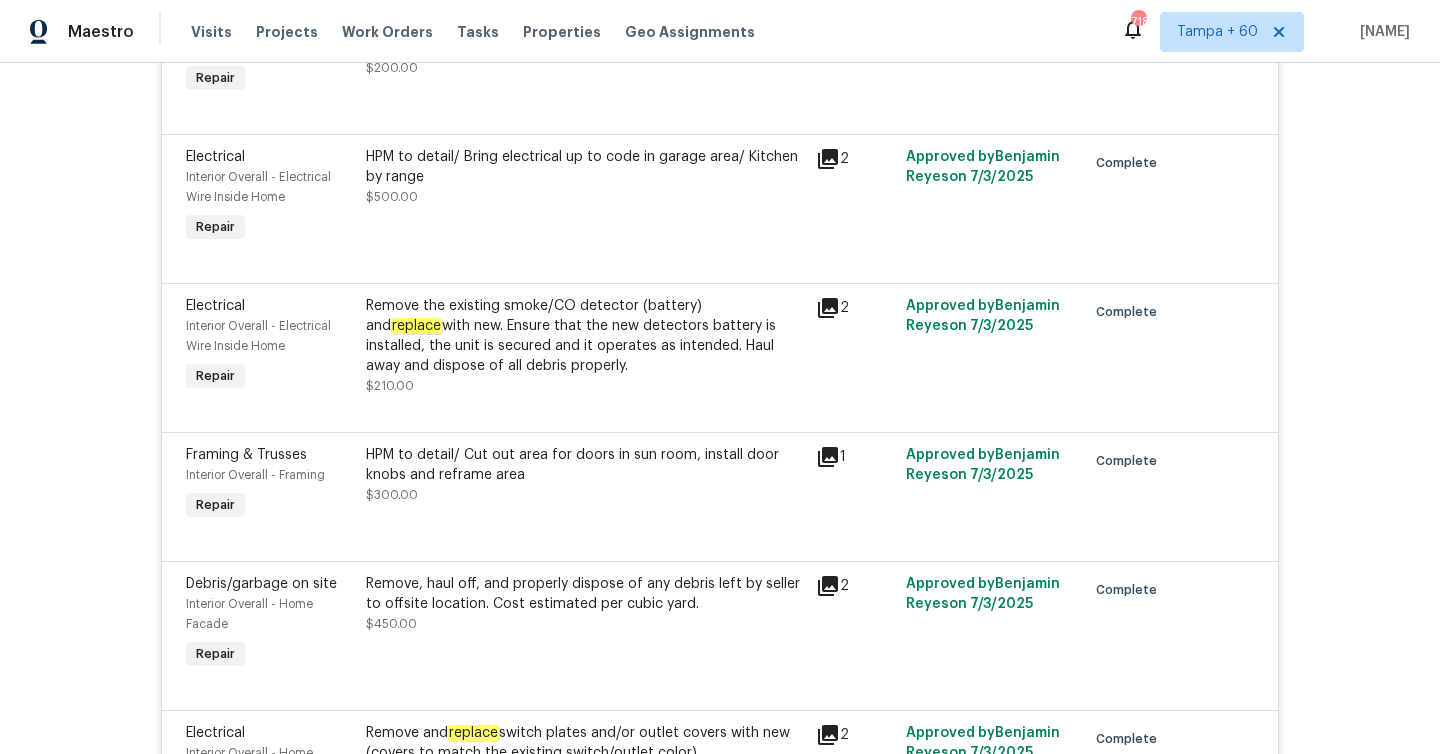 click on "HPM to detail/ Bring electrical up to code in garage area/ Kitchen by range" at bounding box center (585, 167) 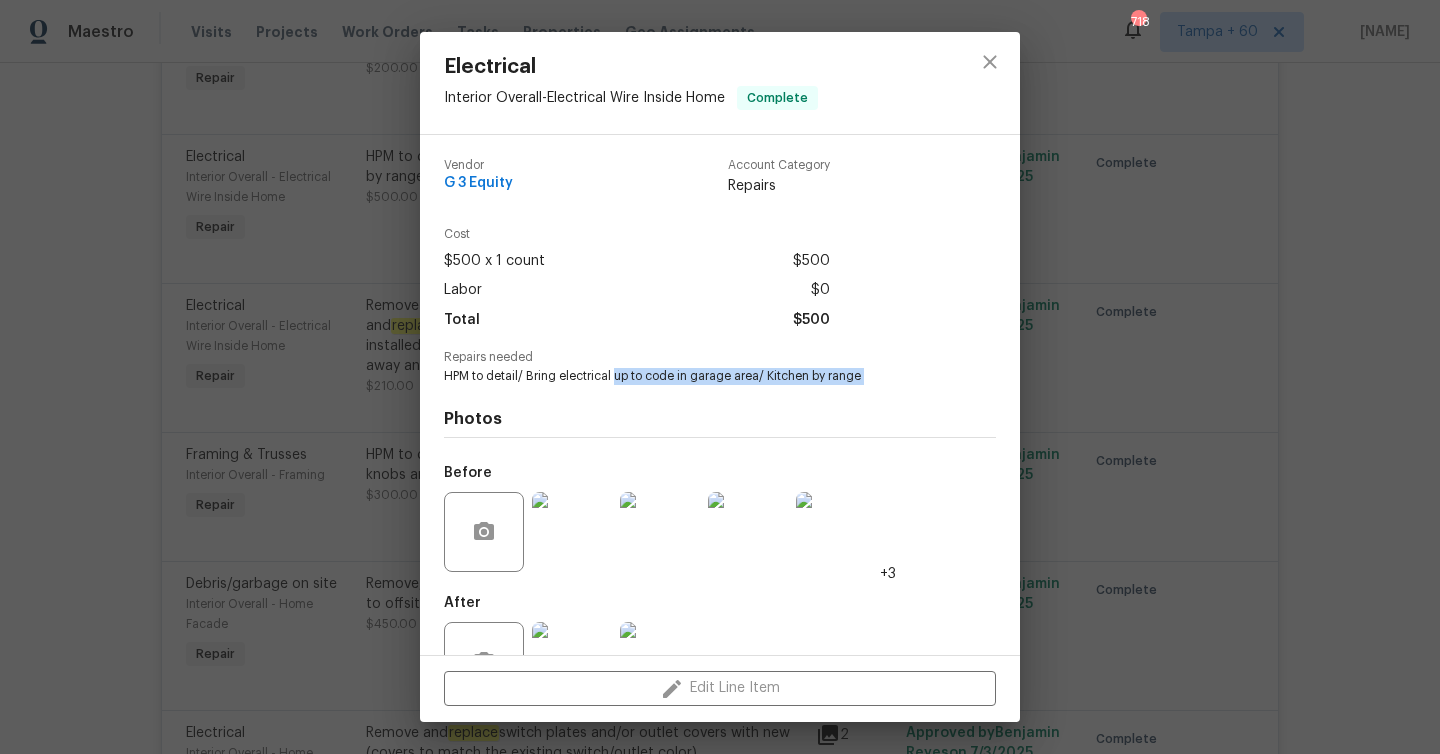 drag, startPoint x: 614, startPoint y: 376, endPoint x: 761, endPoint y: 400, distance: 148.9463 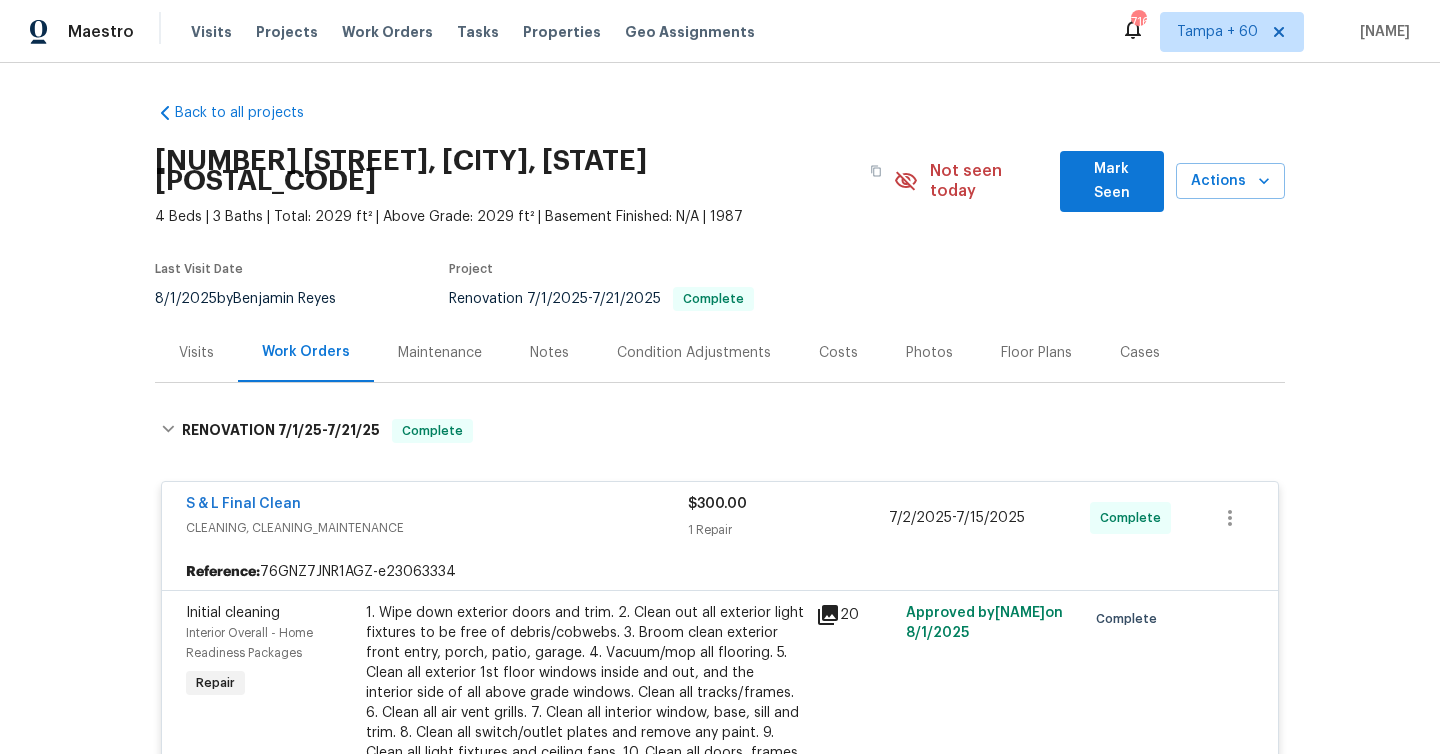 scroll, scrollTop: 1693, scrollLeft: 0, axis: vertical 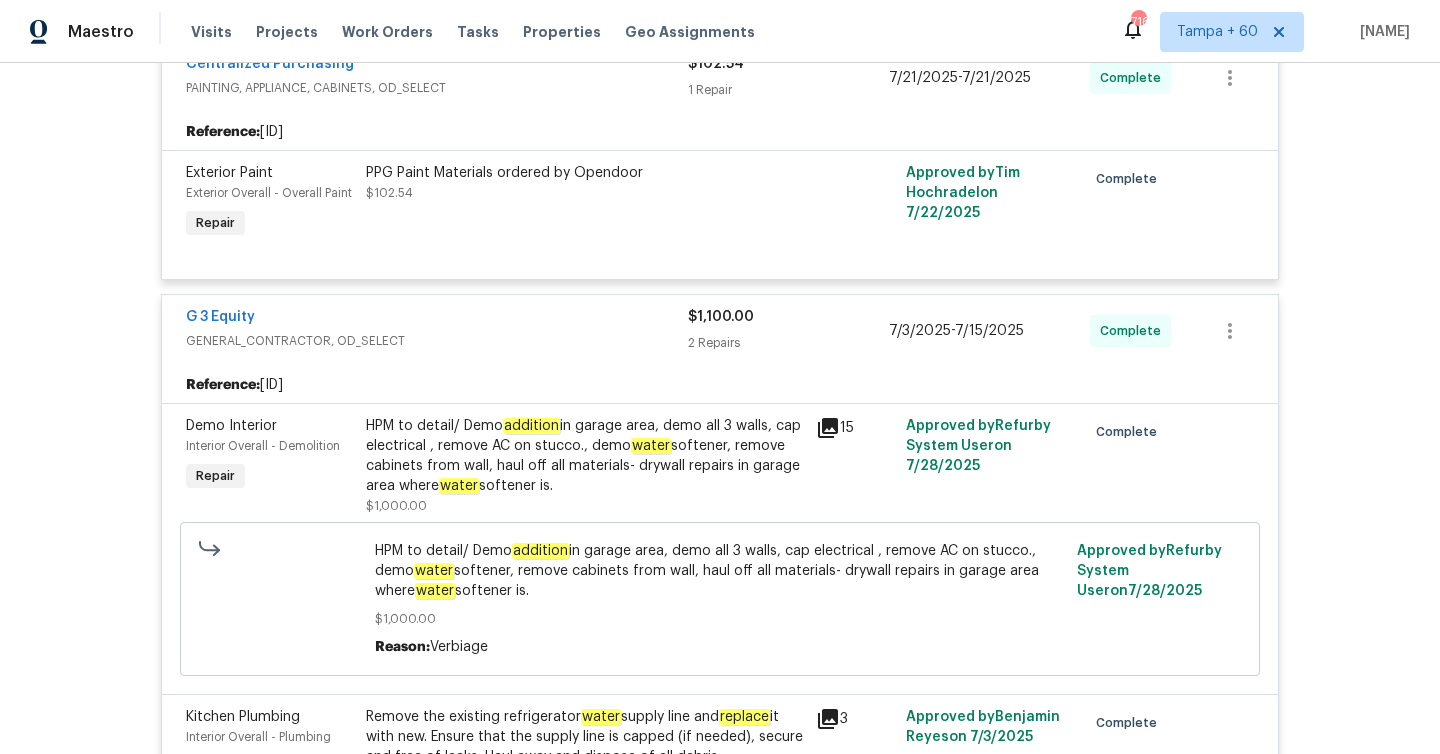 click 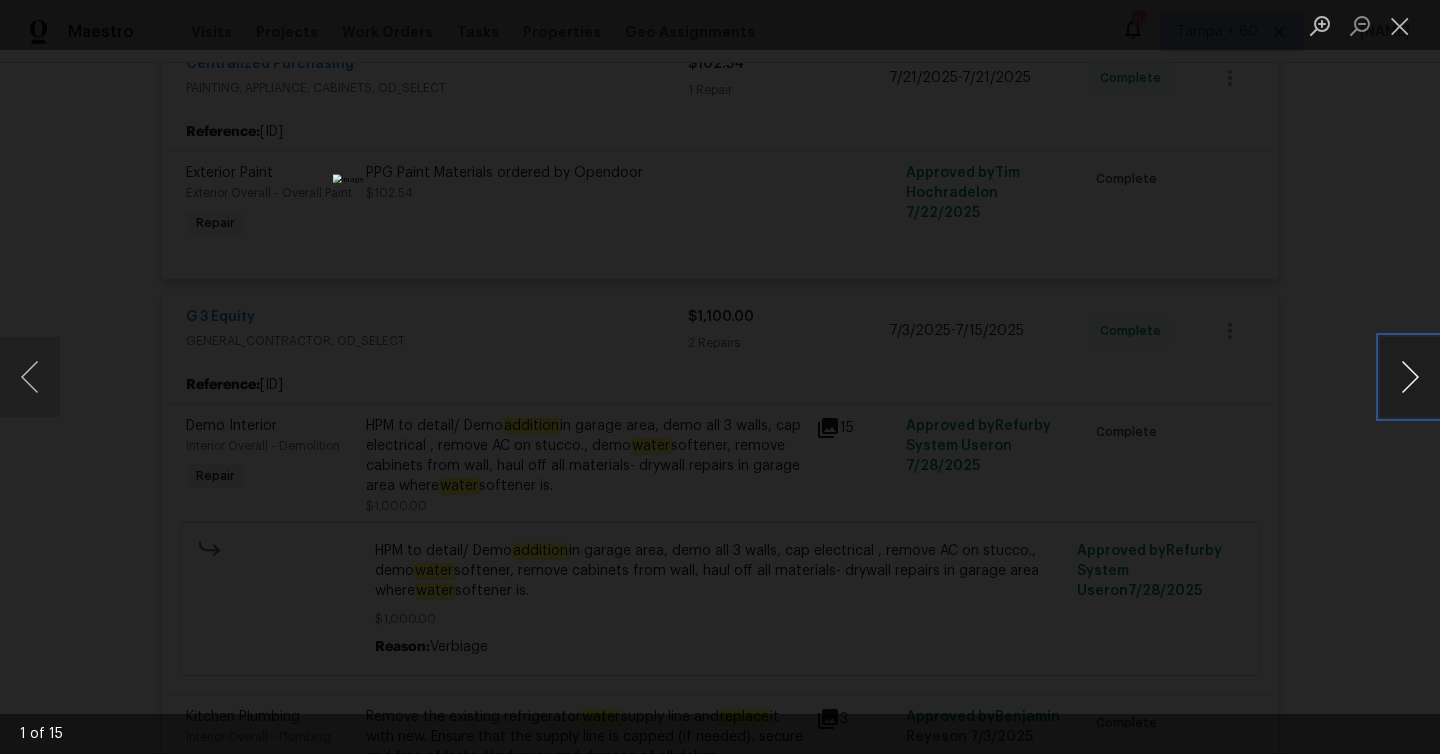 click at bounding box center [1410, 377] 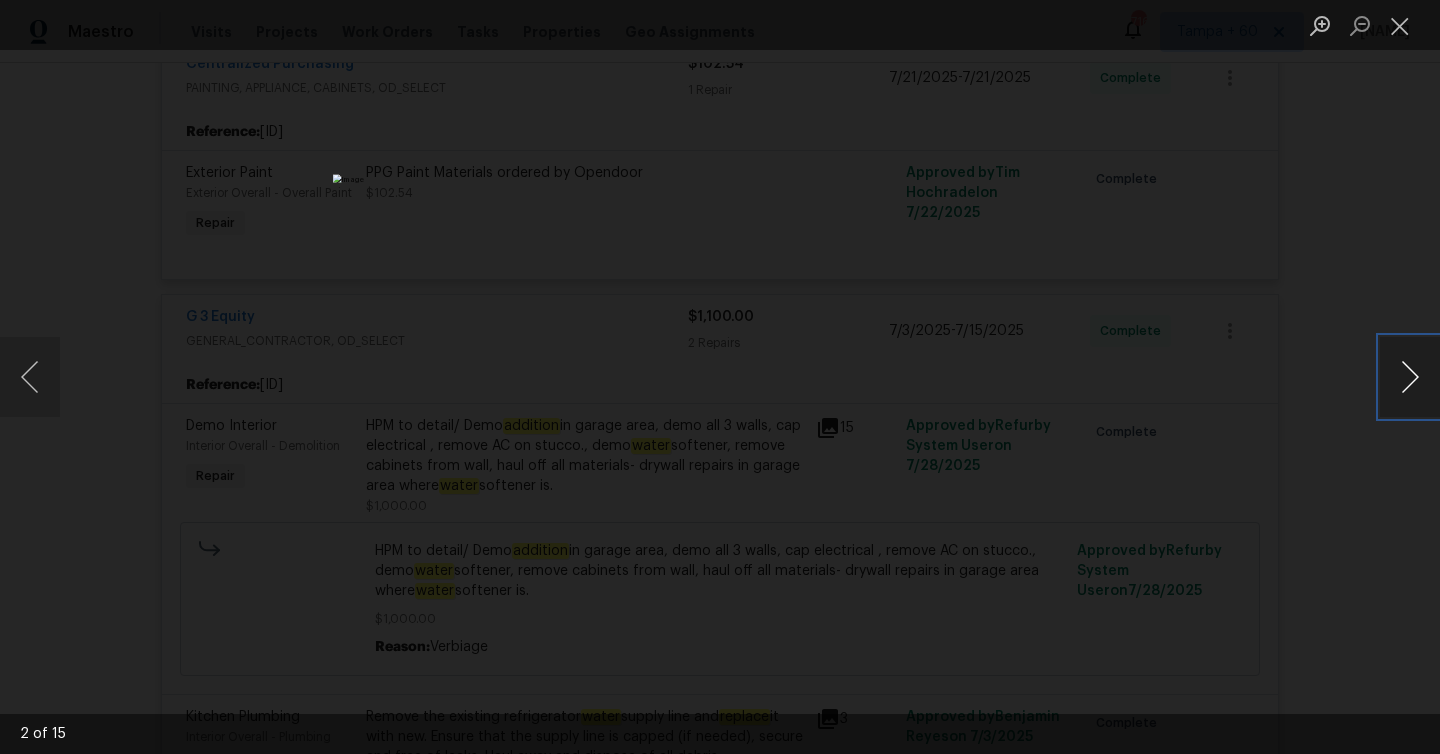 click at bounding box center (1410, 377) 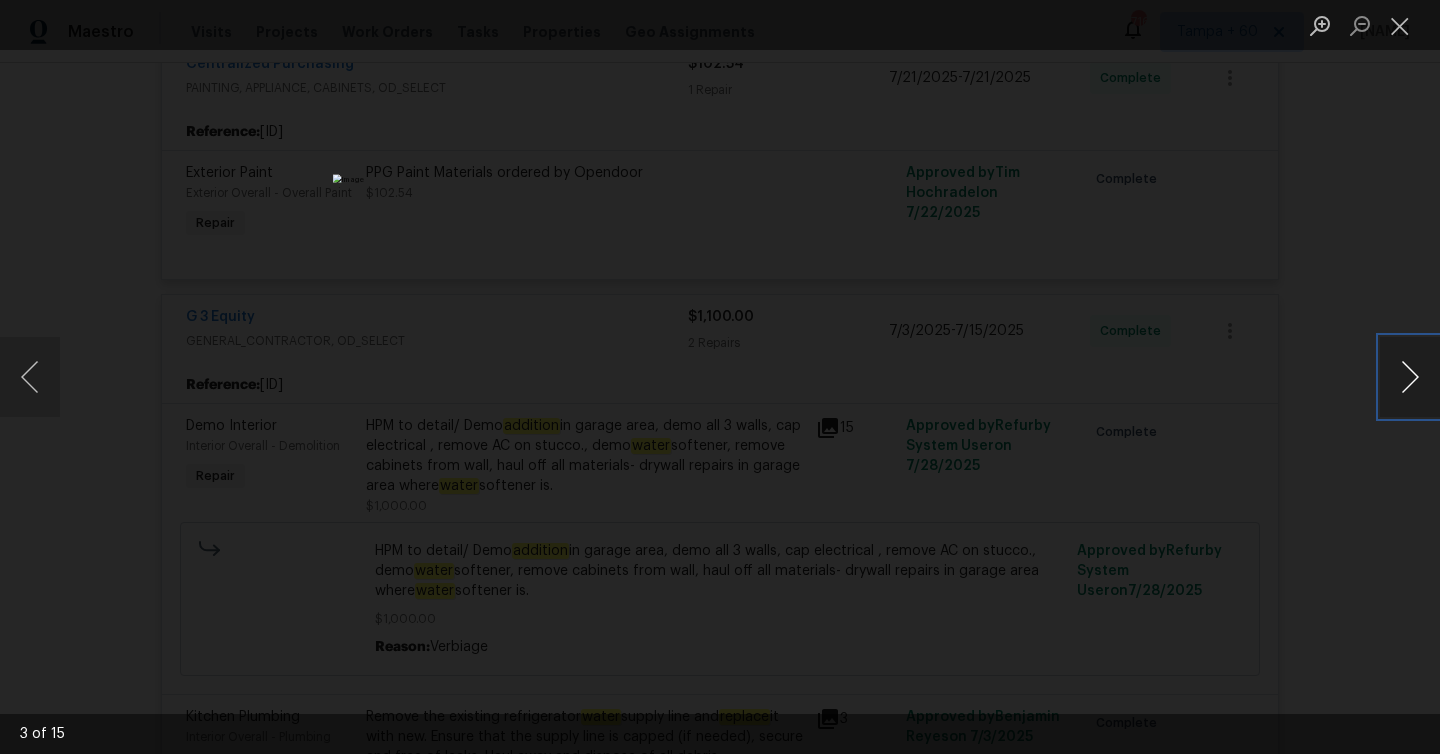click at bounding box center (1410, 377) 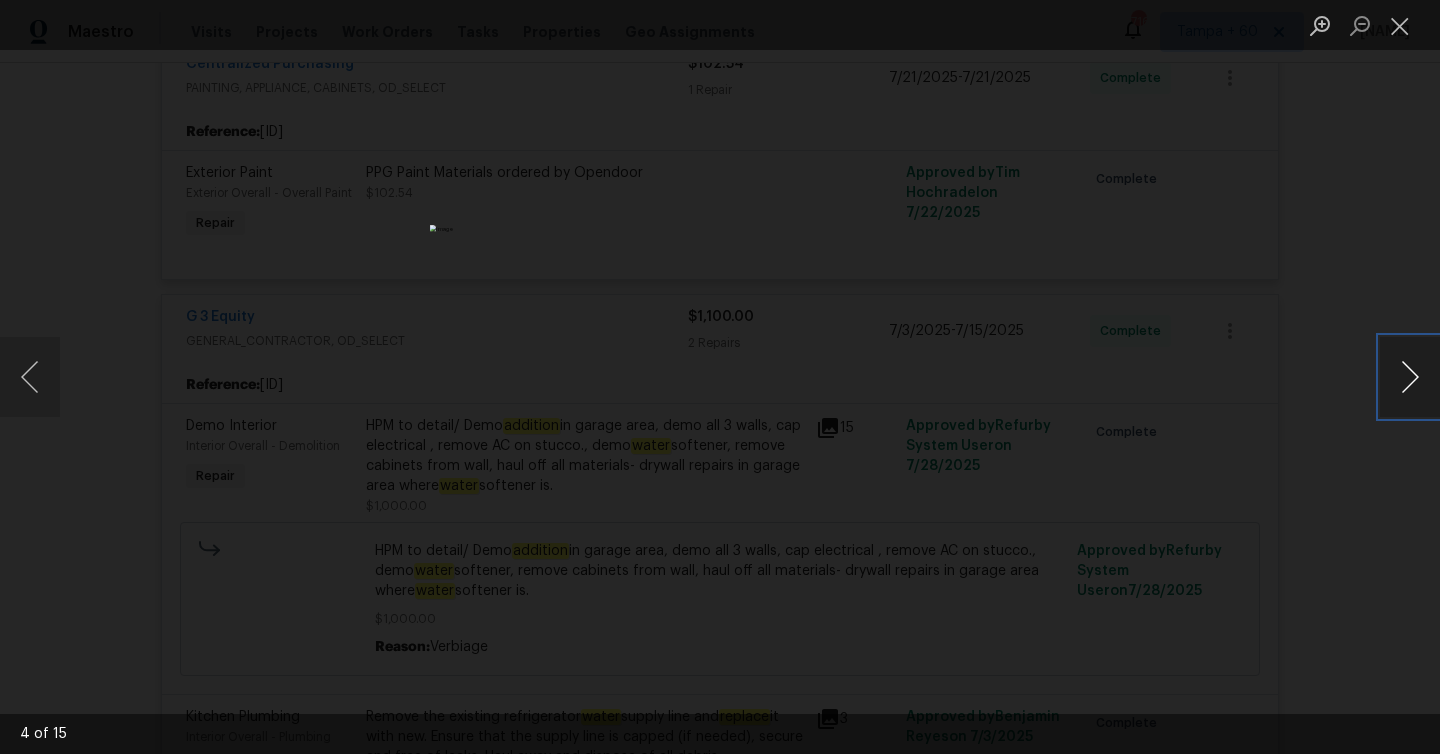 click at bounding box center [1410, 377] 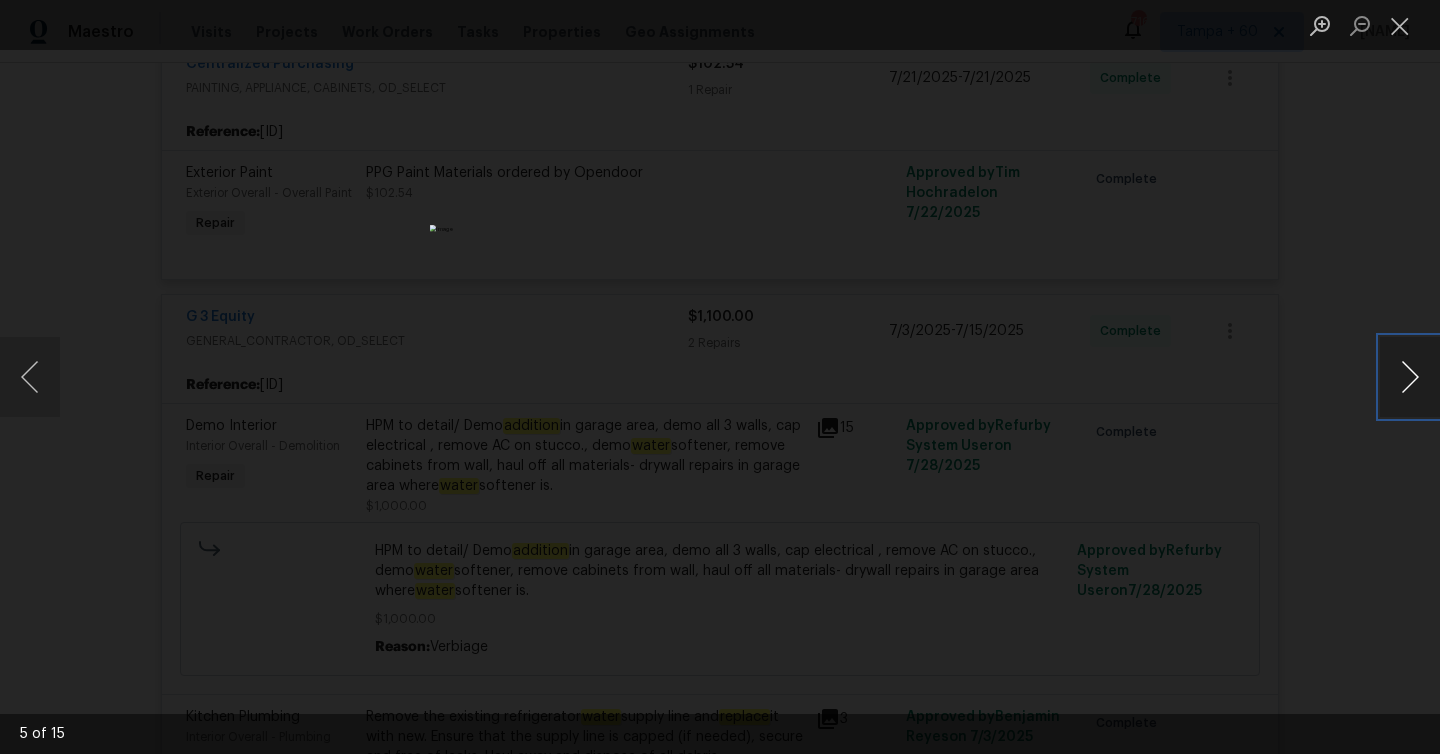 click at bounding box center (1410, 377) 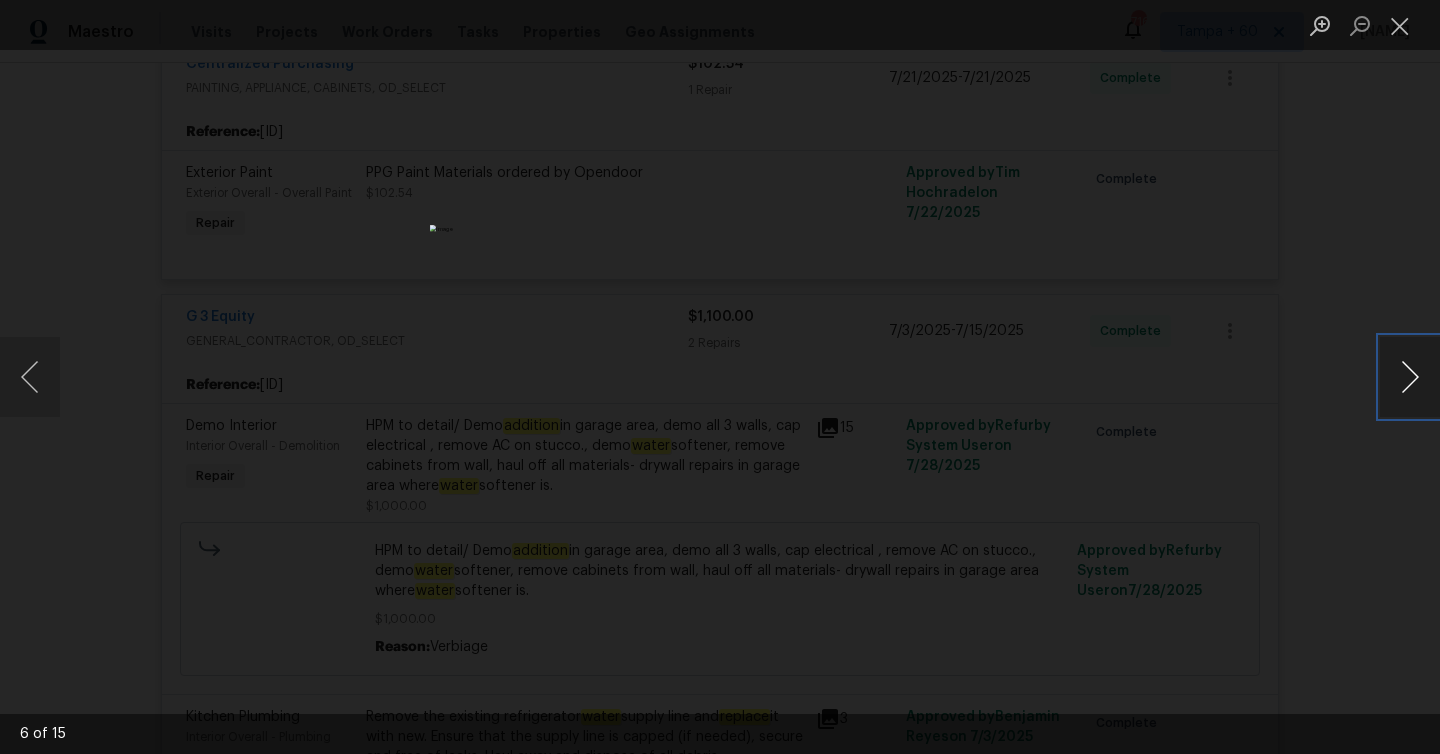 click at bounding box center [1410, 377] 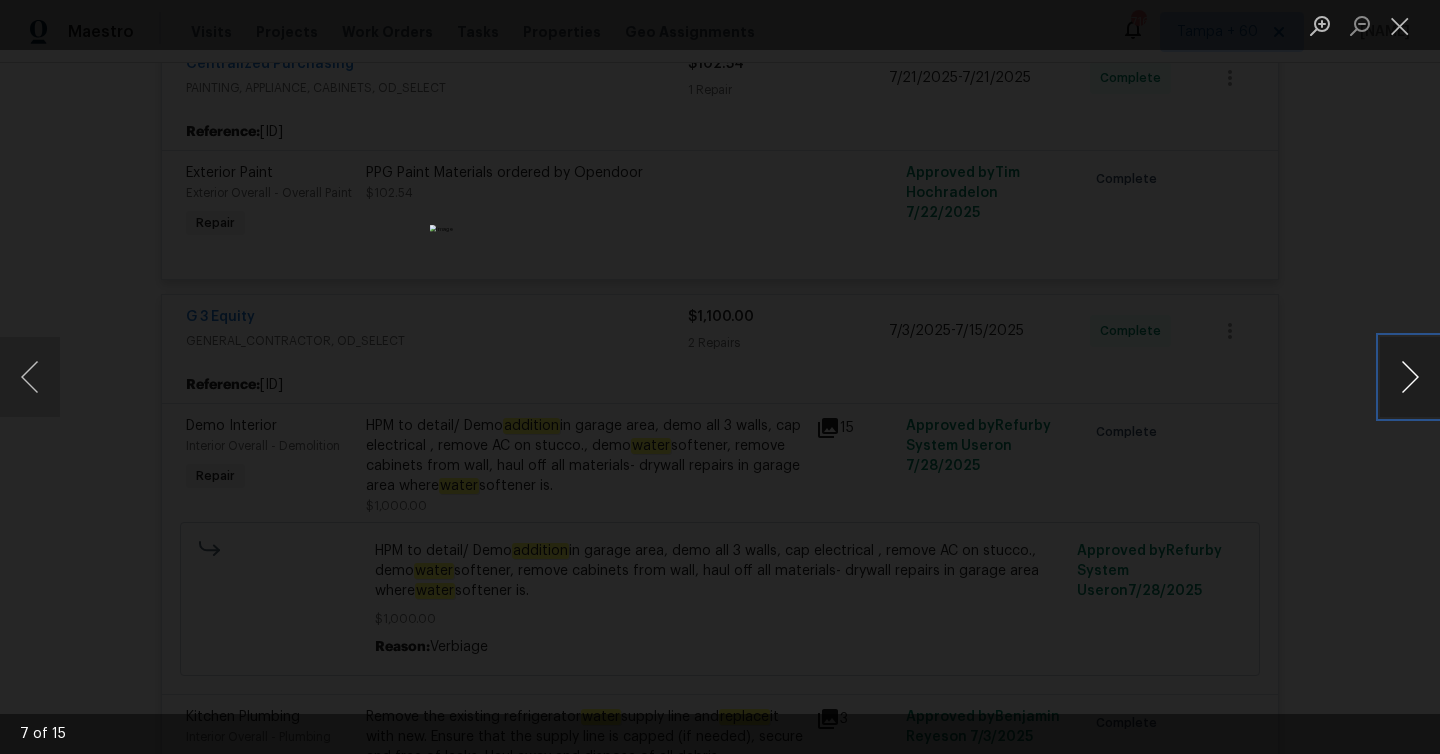 click at bounding box center [1410, 377] 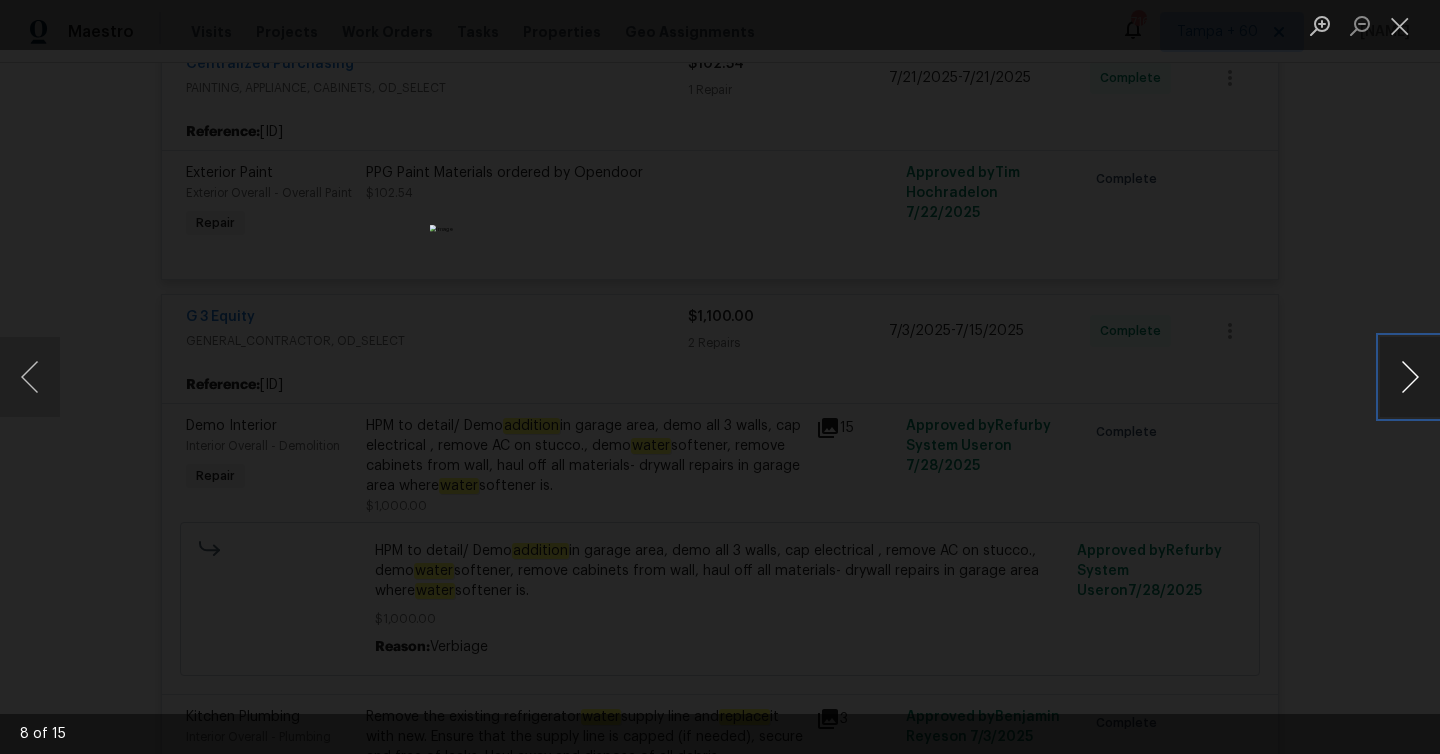 click at bounding box center (1410, 377) 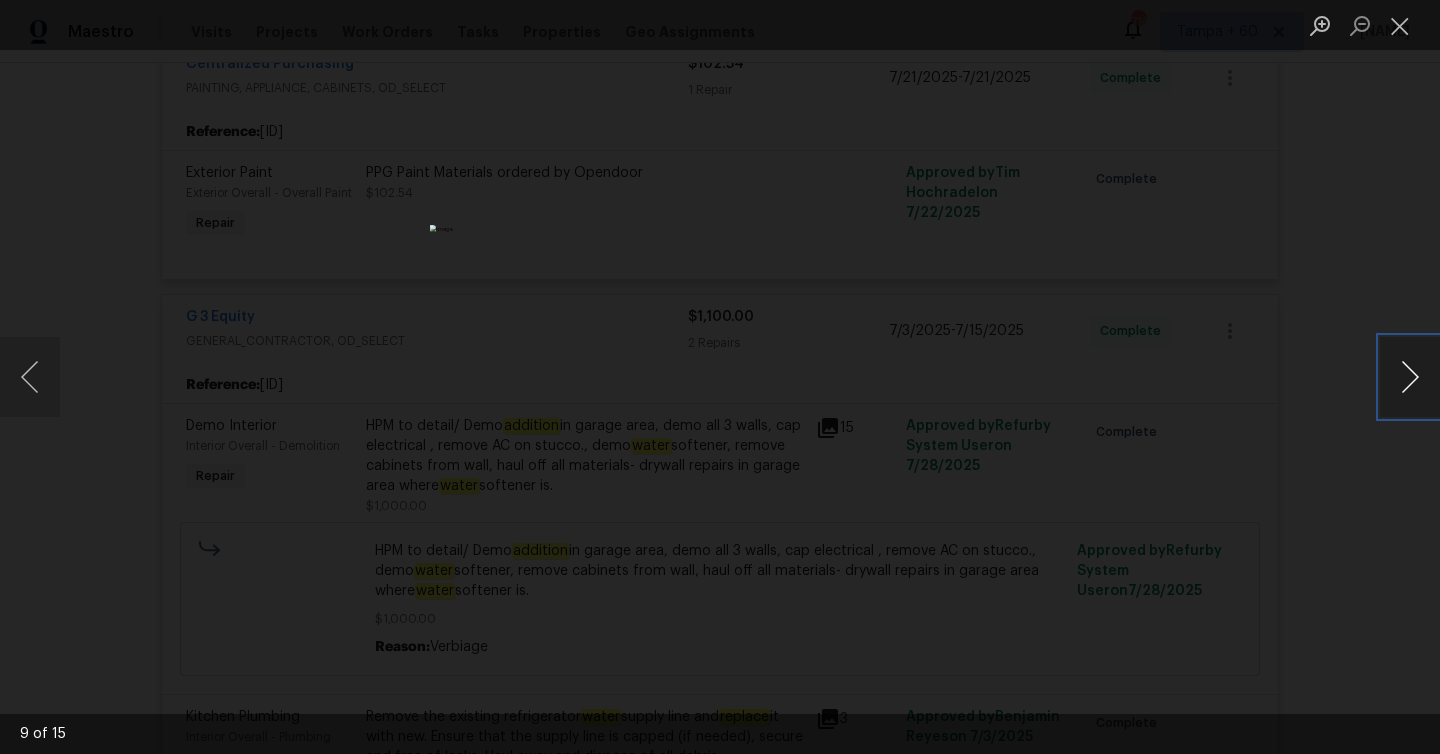 click at bounding box center [1410, 377] 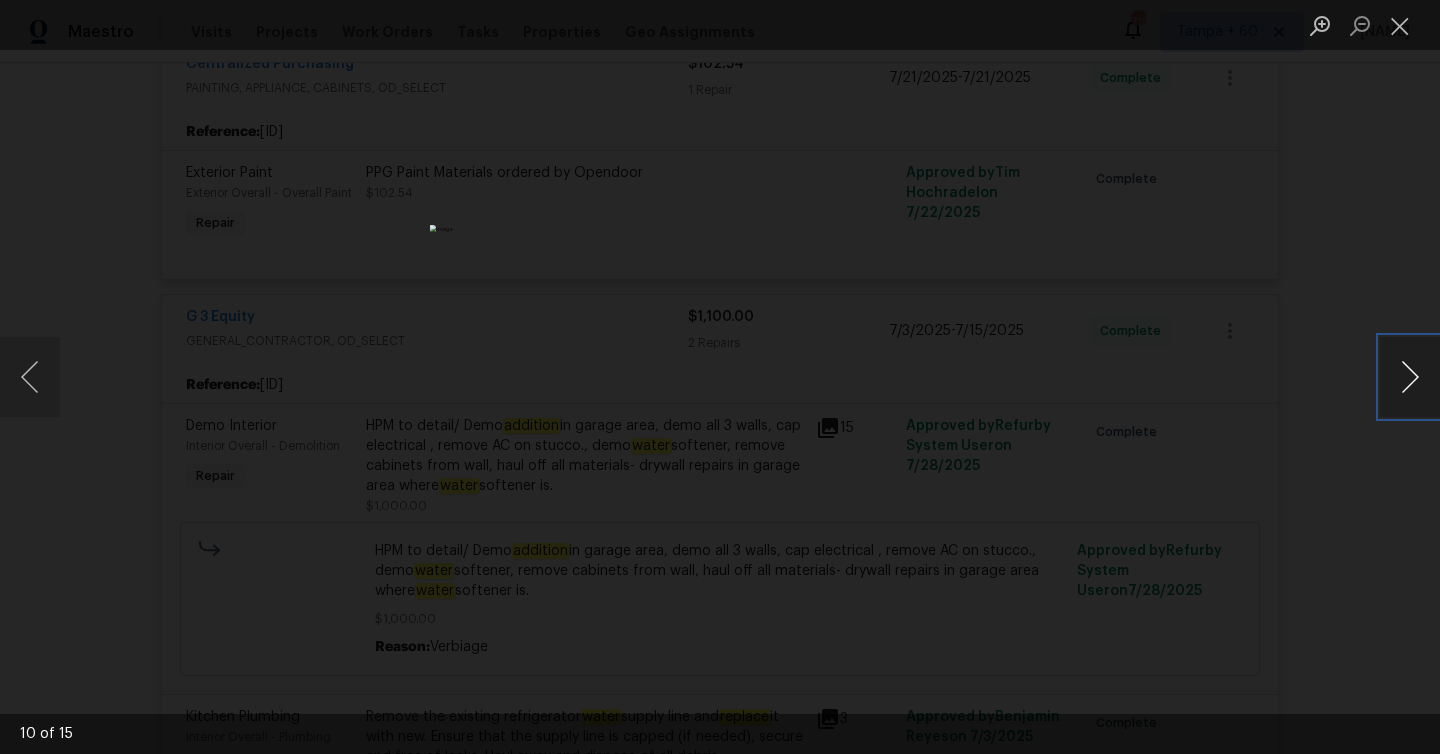 click at bounding box center [1410, 377] 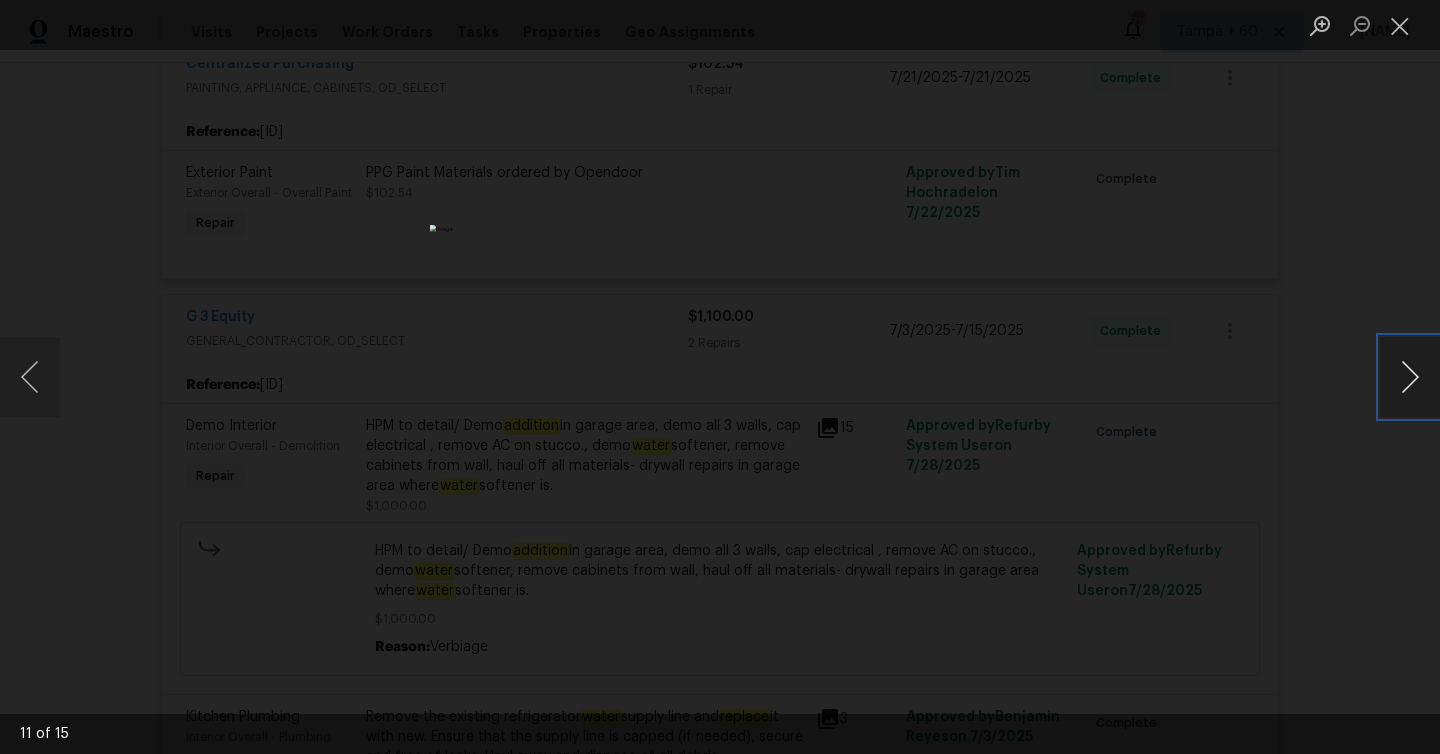 click at bounding box center (1410, 377) 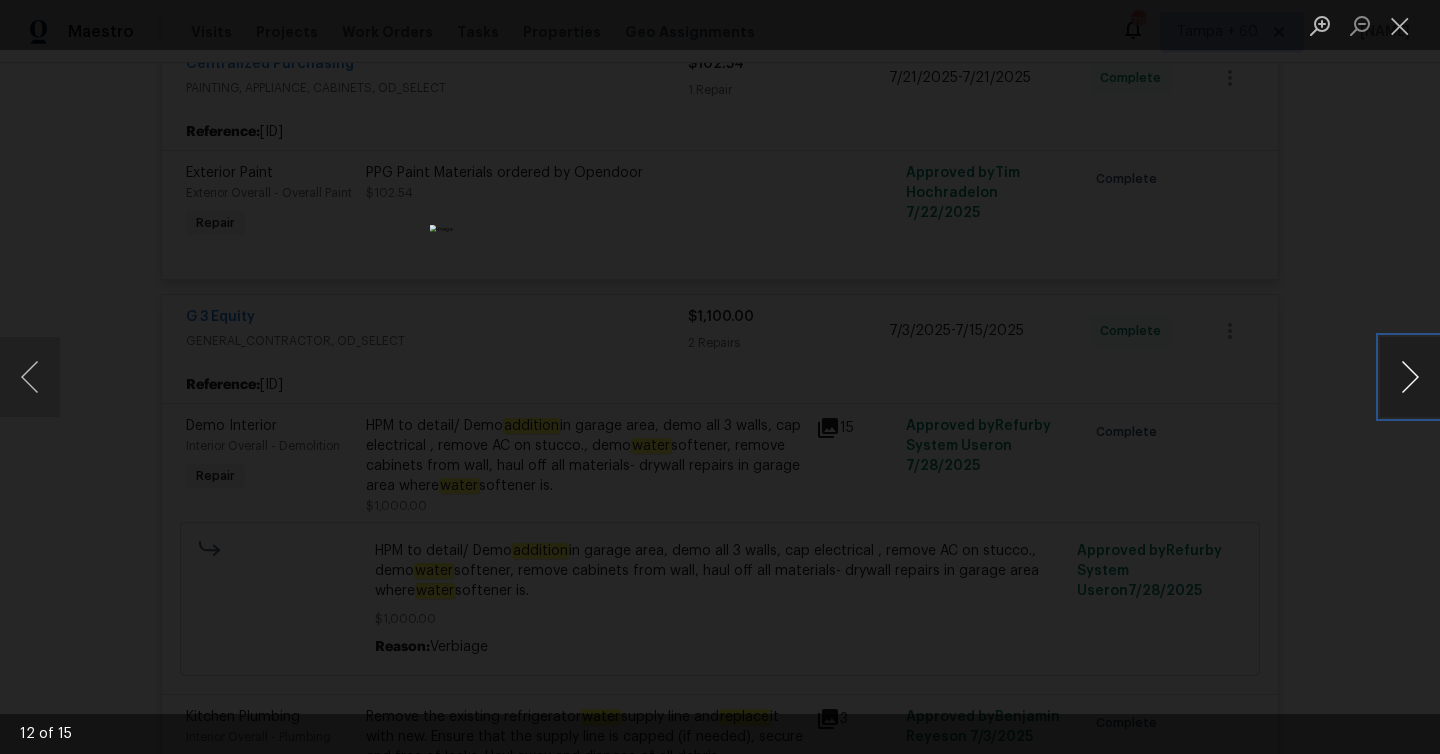 click at bounding box center (1410, 377) 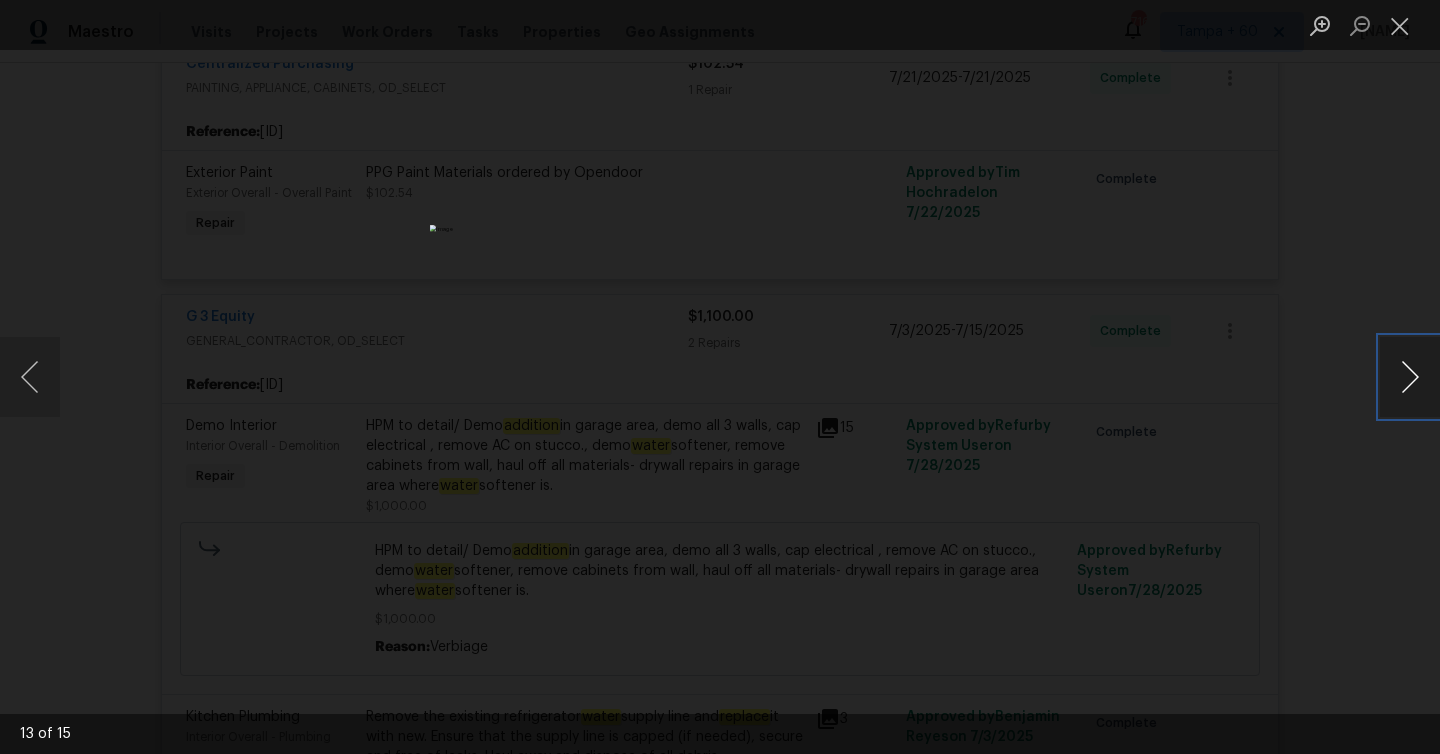 click at bounding box center [1410, 377] 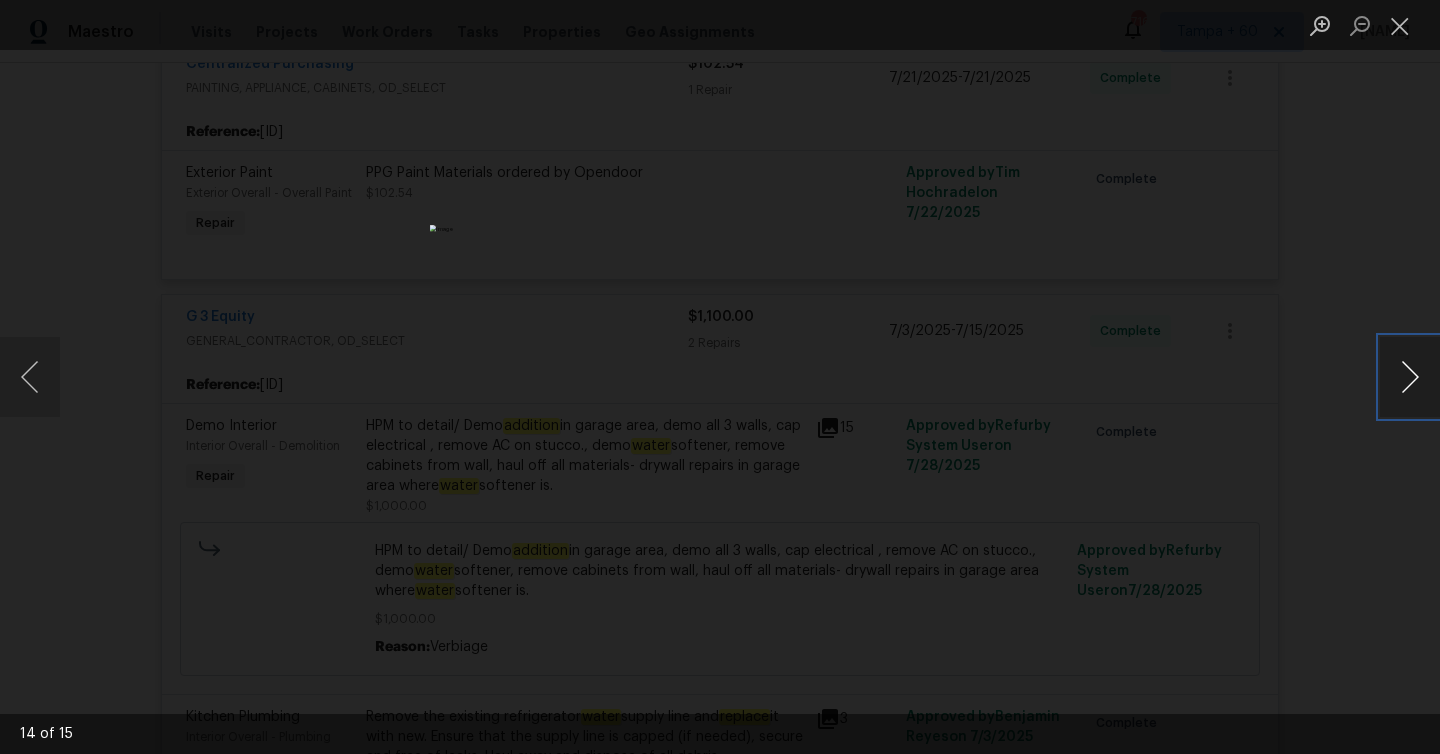 click at bounding box center (1410, 377) 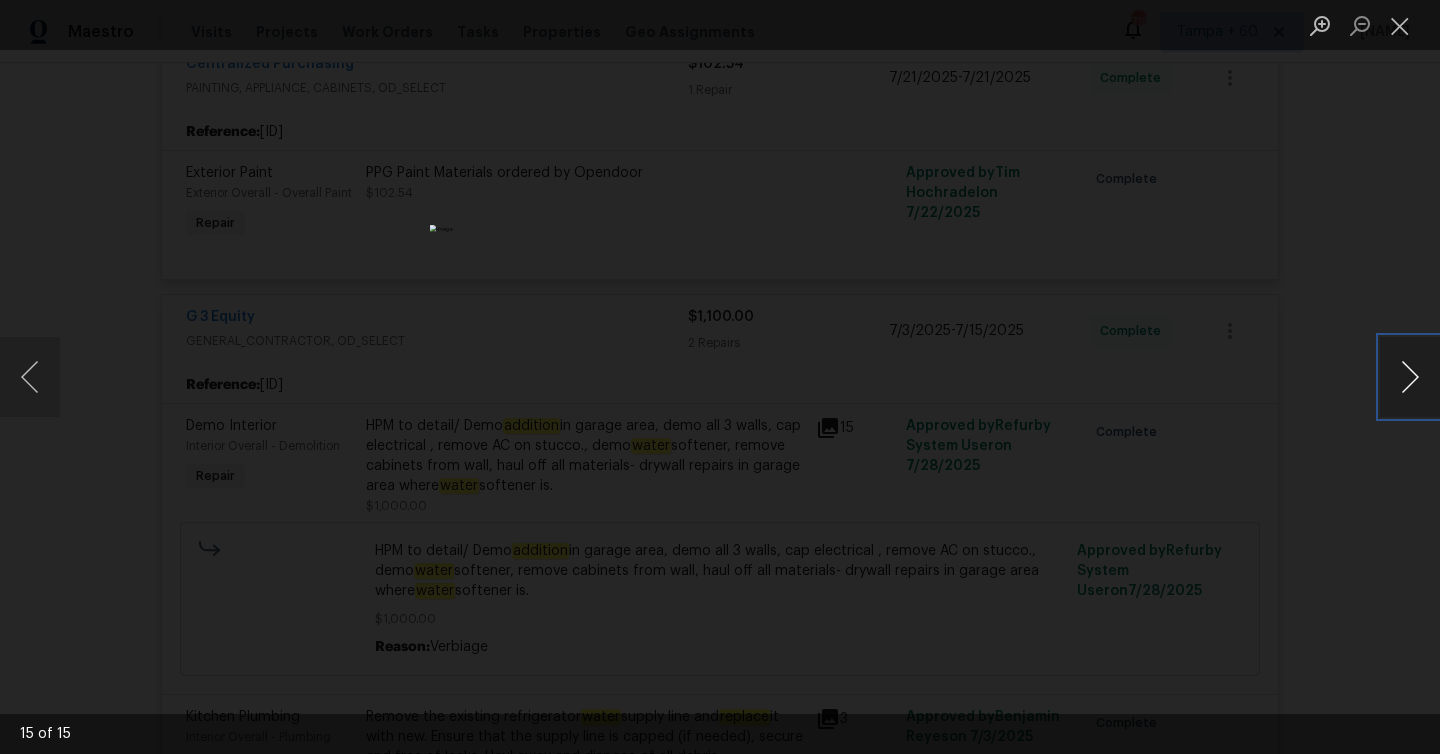 click at bounding box center [1410, 377] 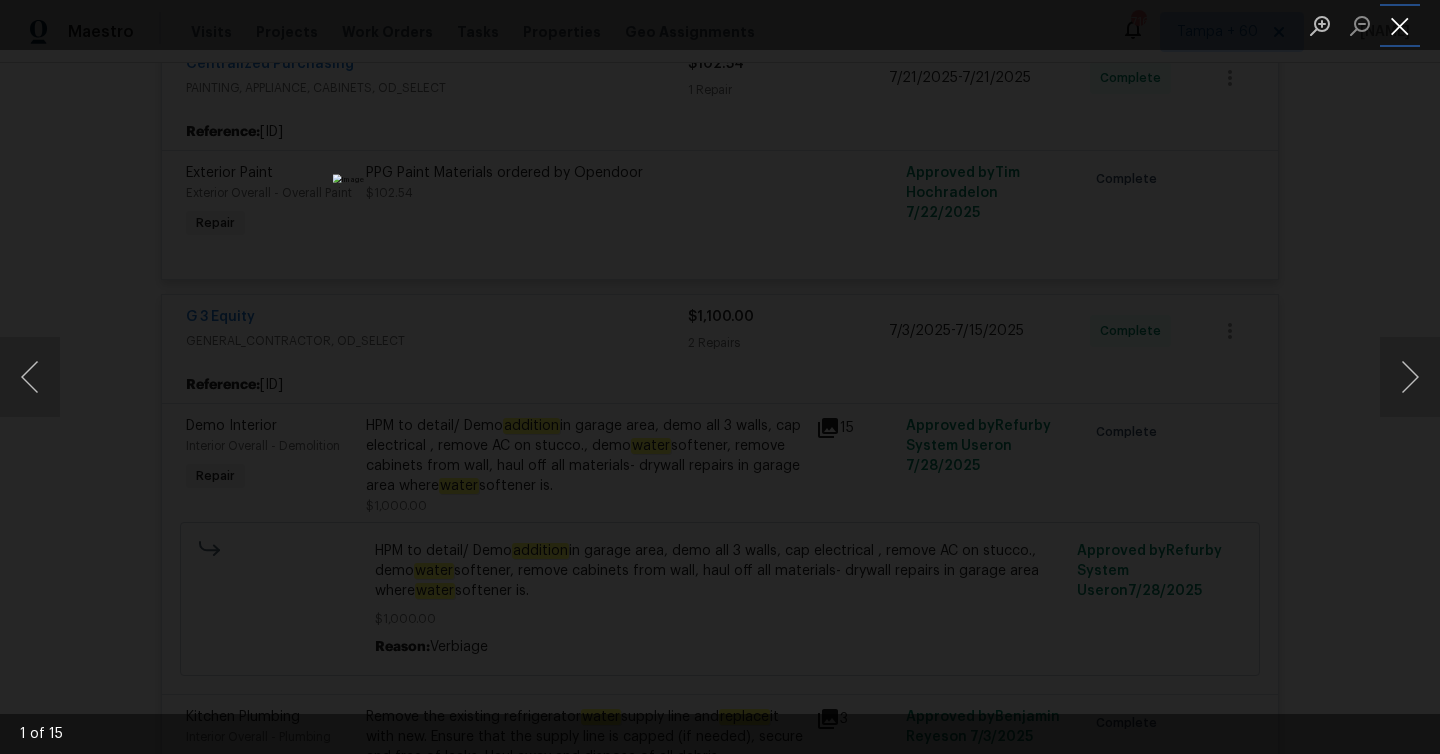 click at bounding box center (1400, 25) 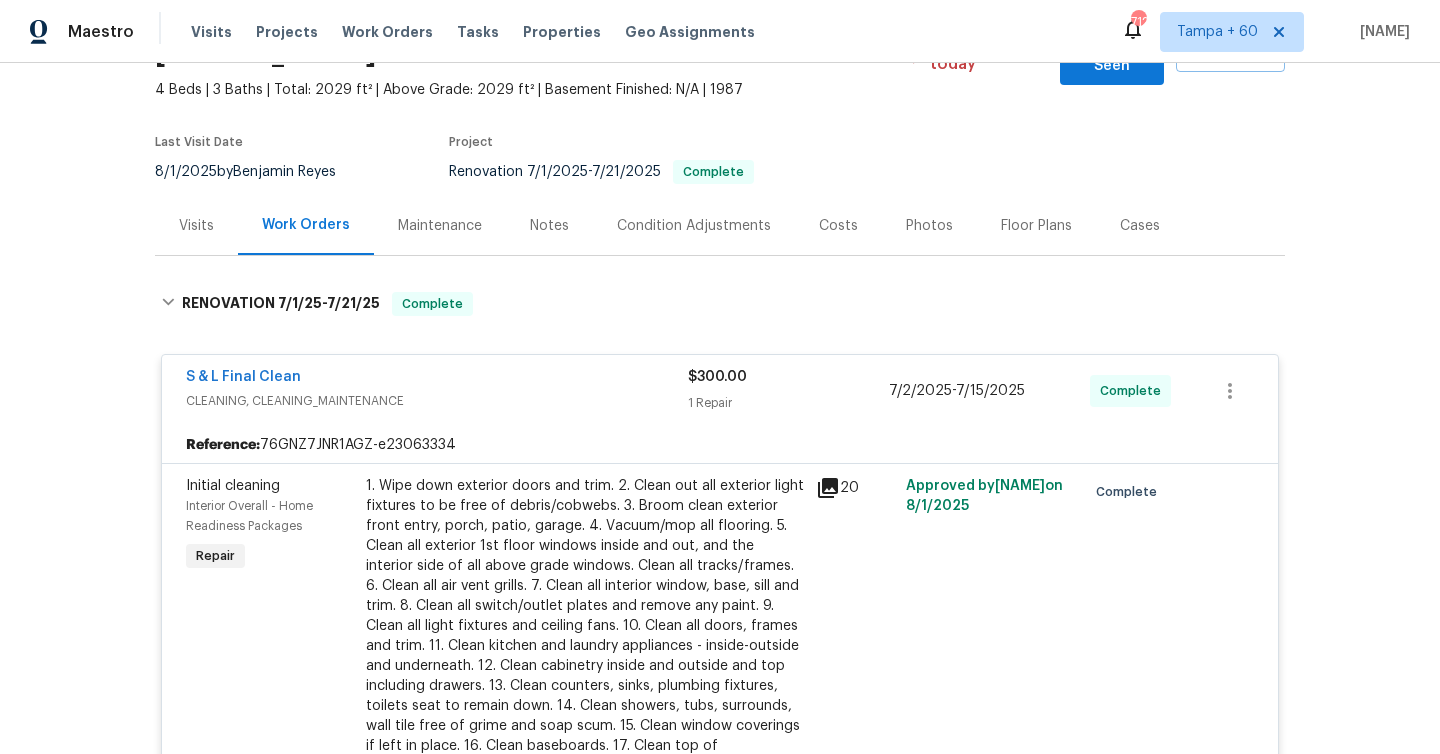 scroll, scrollTop: 0, scrollLeft: 0, axis: both 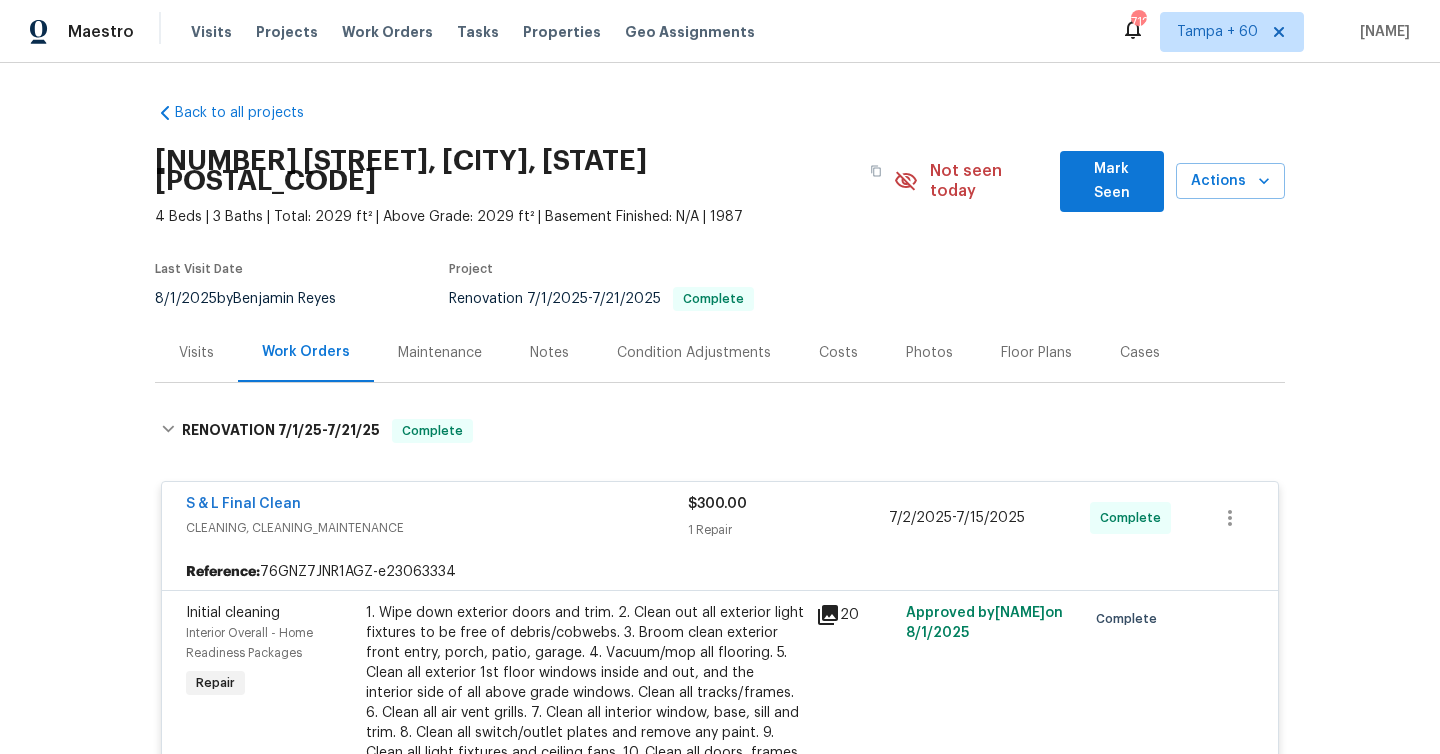 click on "Visits" at bounding box center (196, 353) 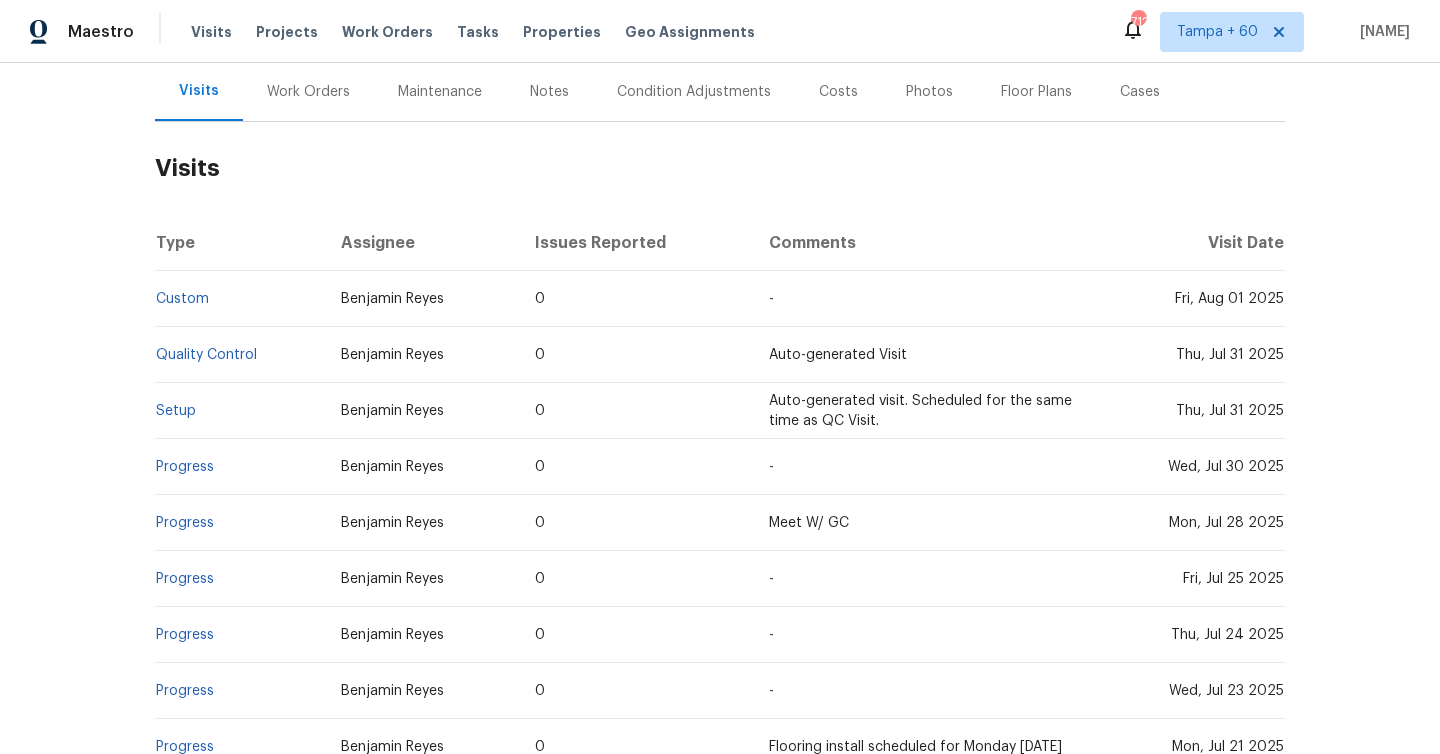 scroll, scrollTop: 266, scrollLeft: 0, axis: vertical 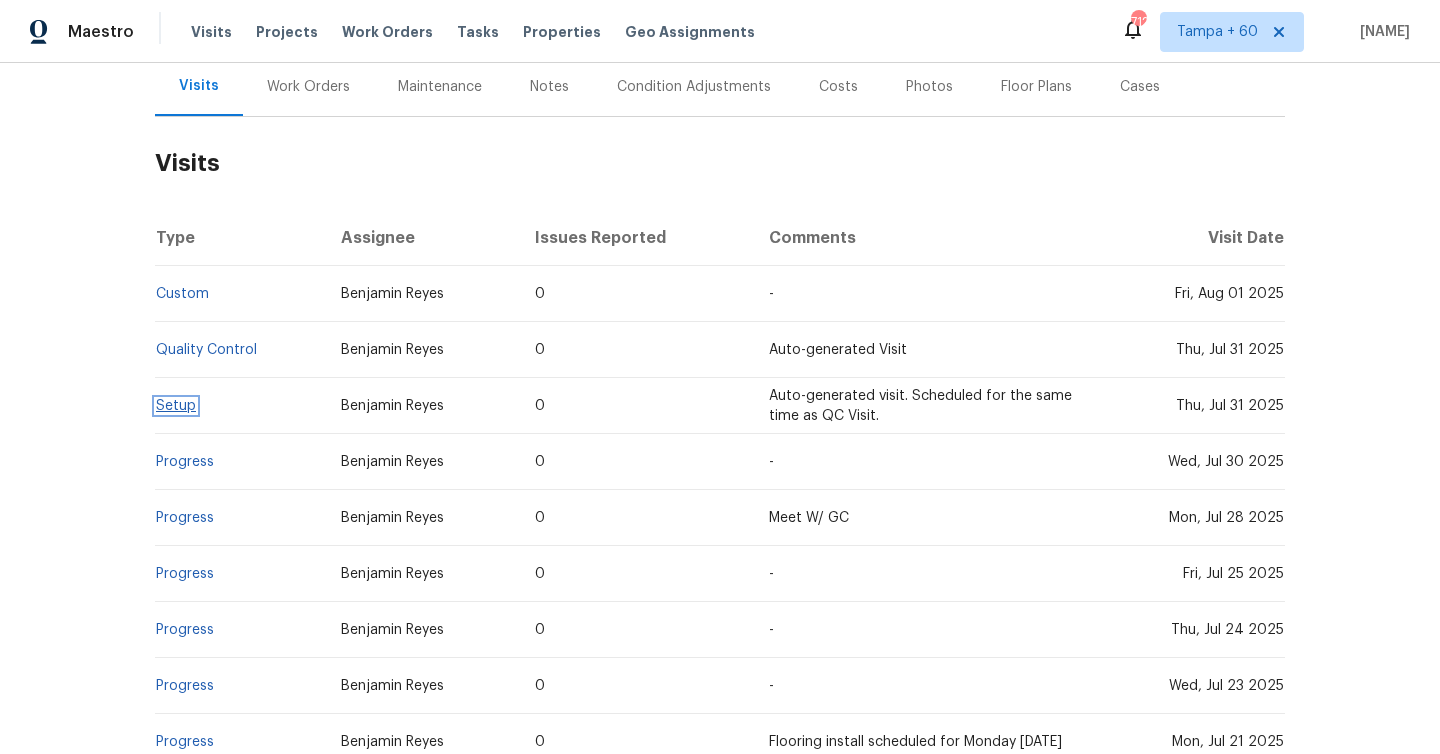 click on "Setup" at bounding box center (176, 406) 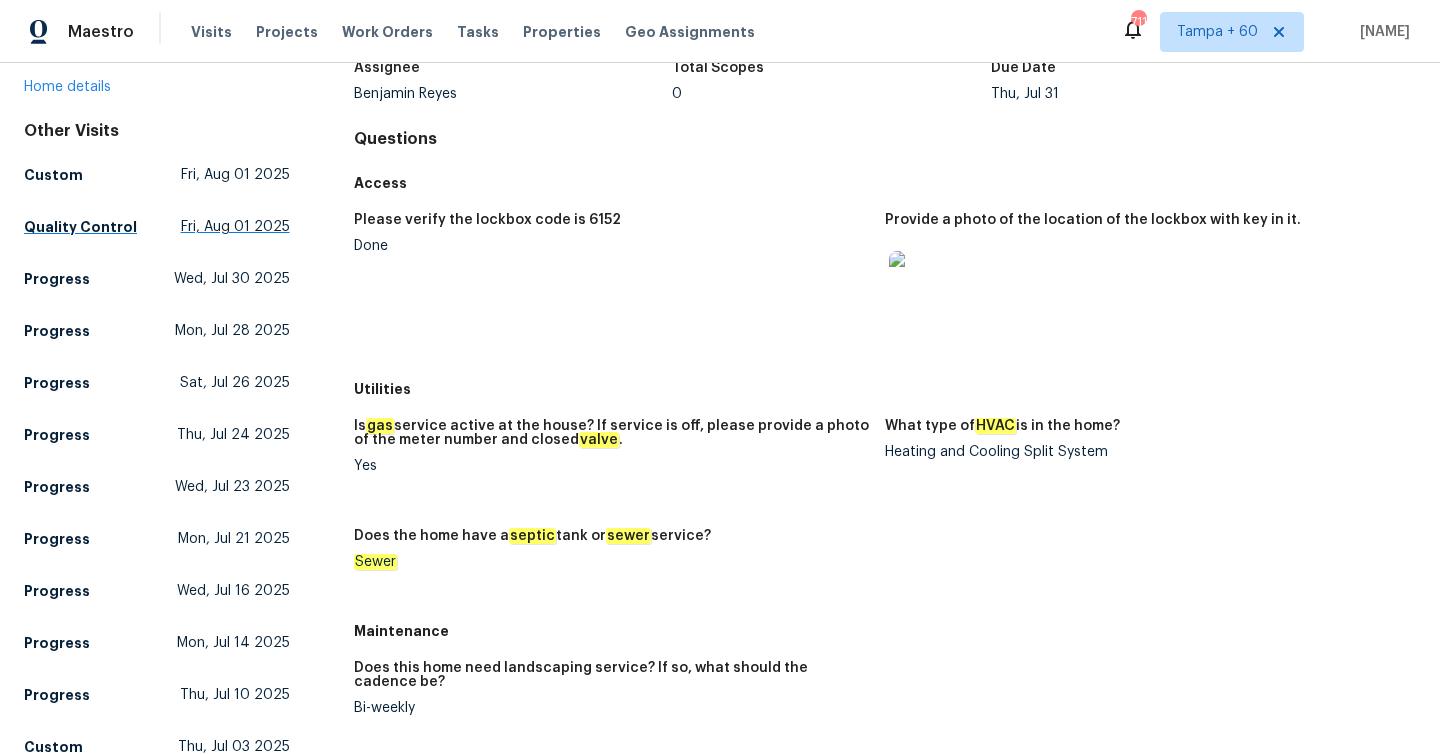 scroll, scrollTop: 146, scrollLeft: 0, axis: vertical 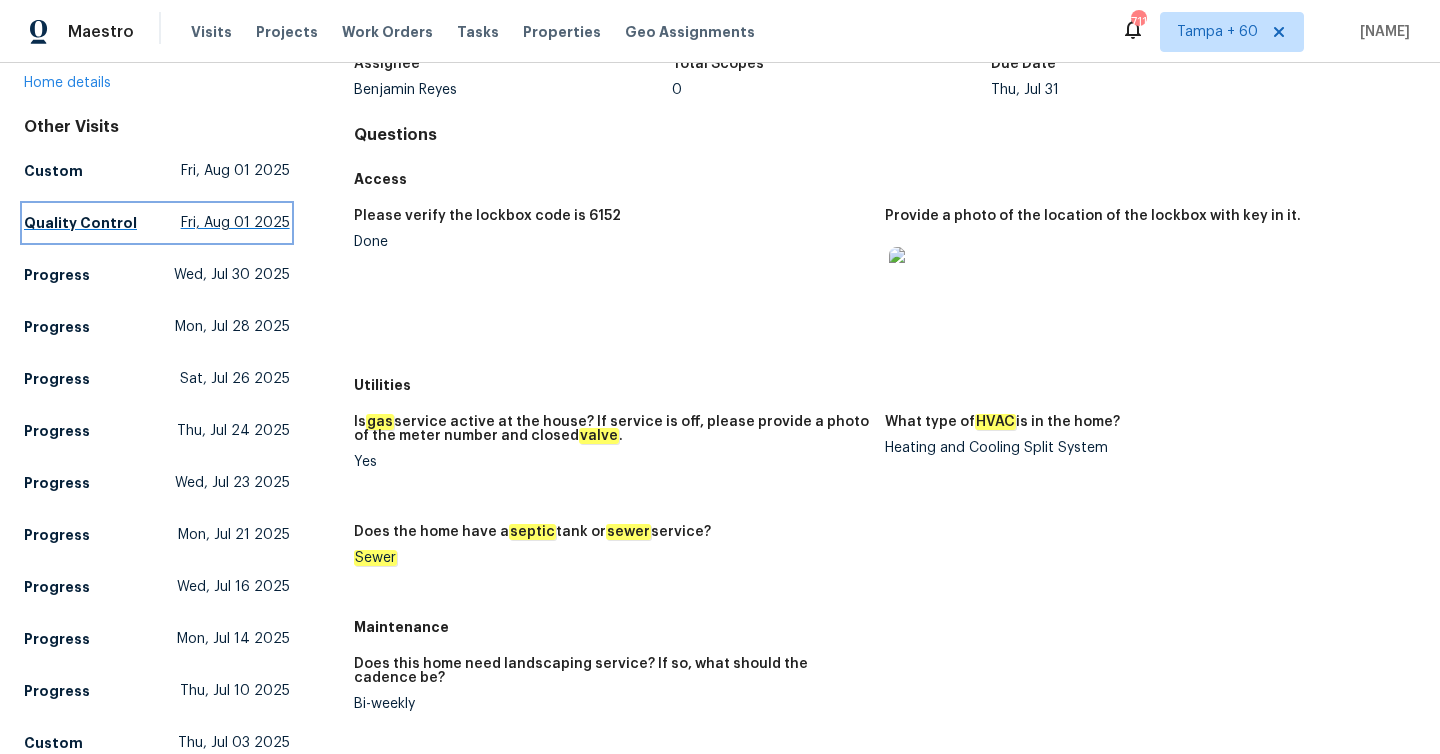 click on "Fri, Aug 01 2025" at bounding box center [235, 223] 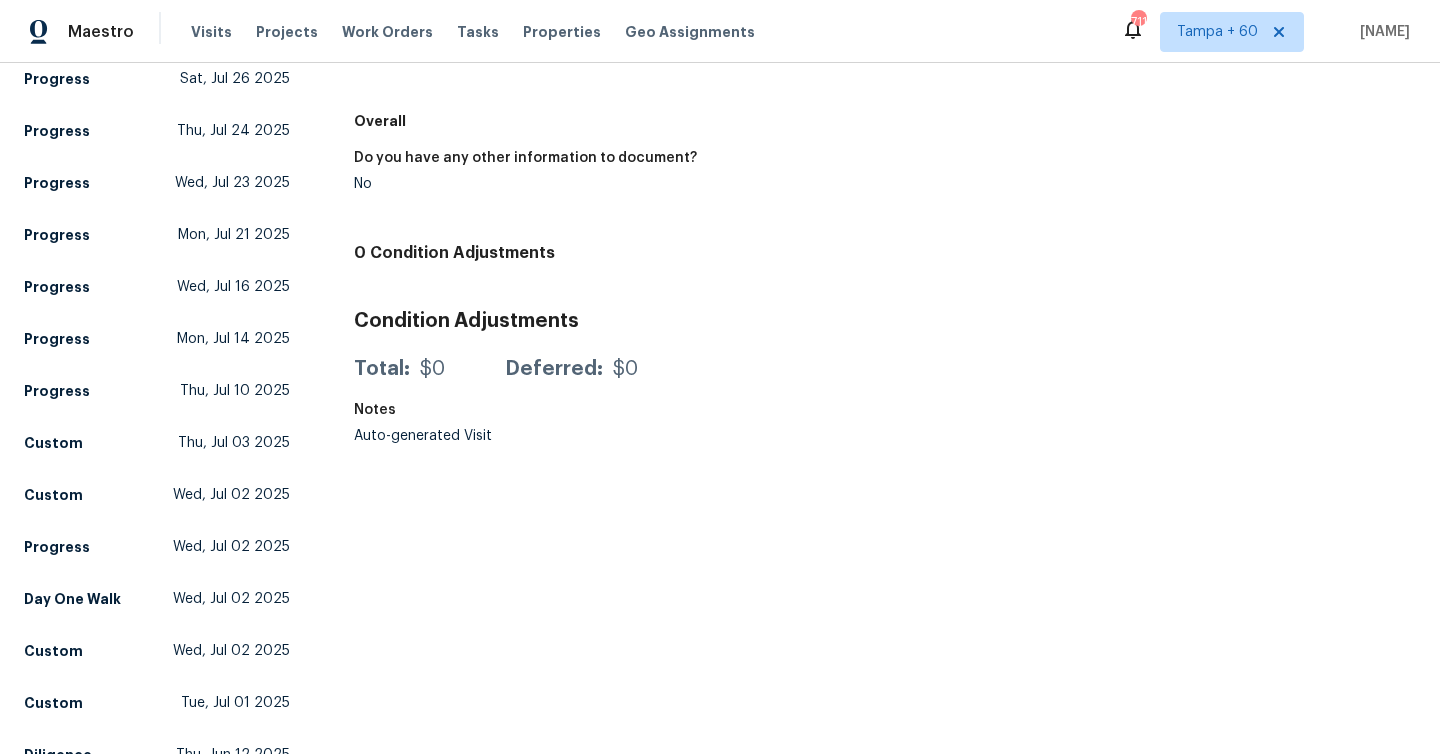 scroll, scrollTop: 481, scrollLeft: 0, axis: vertical 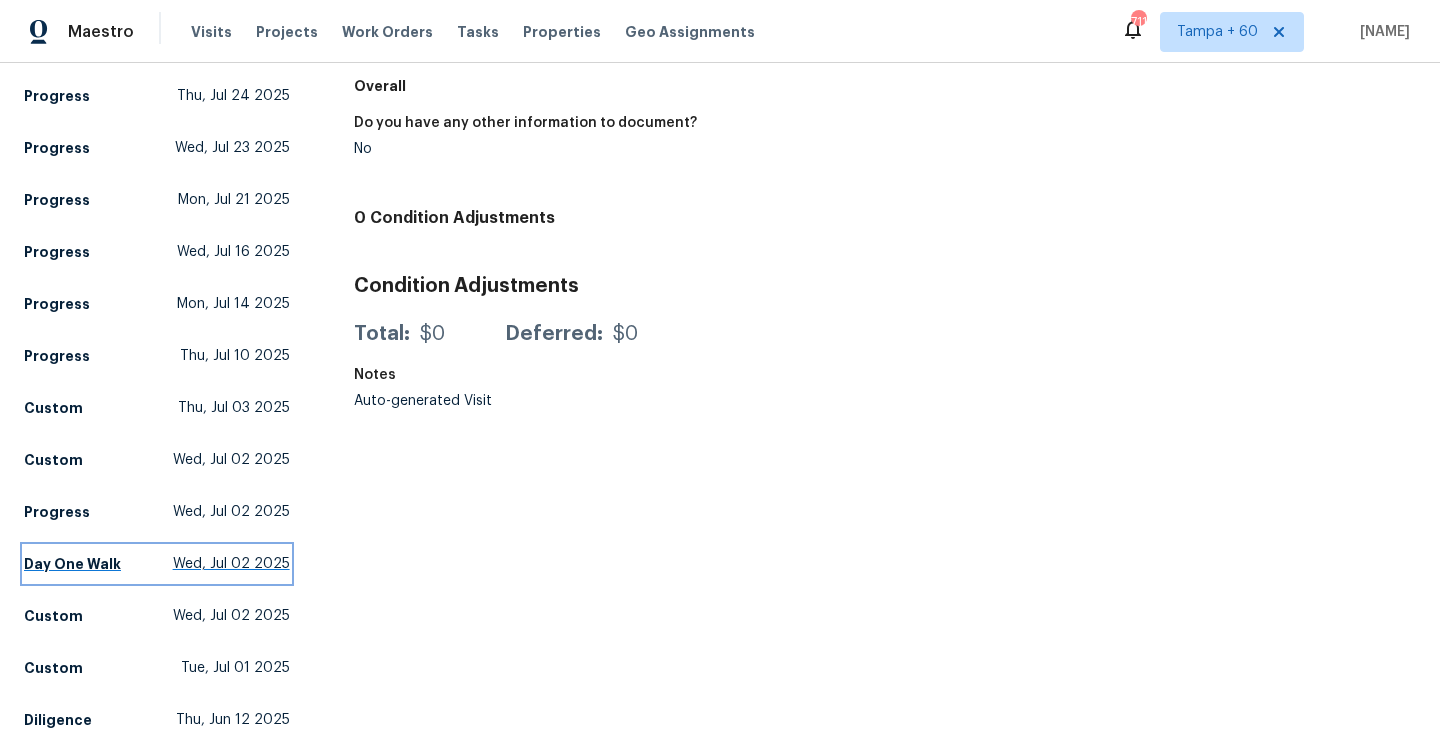 click on "Wed, Jul 02 2025" at bounding box center [231, 564] 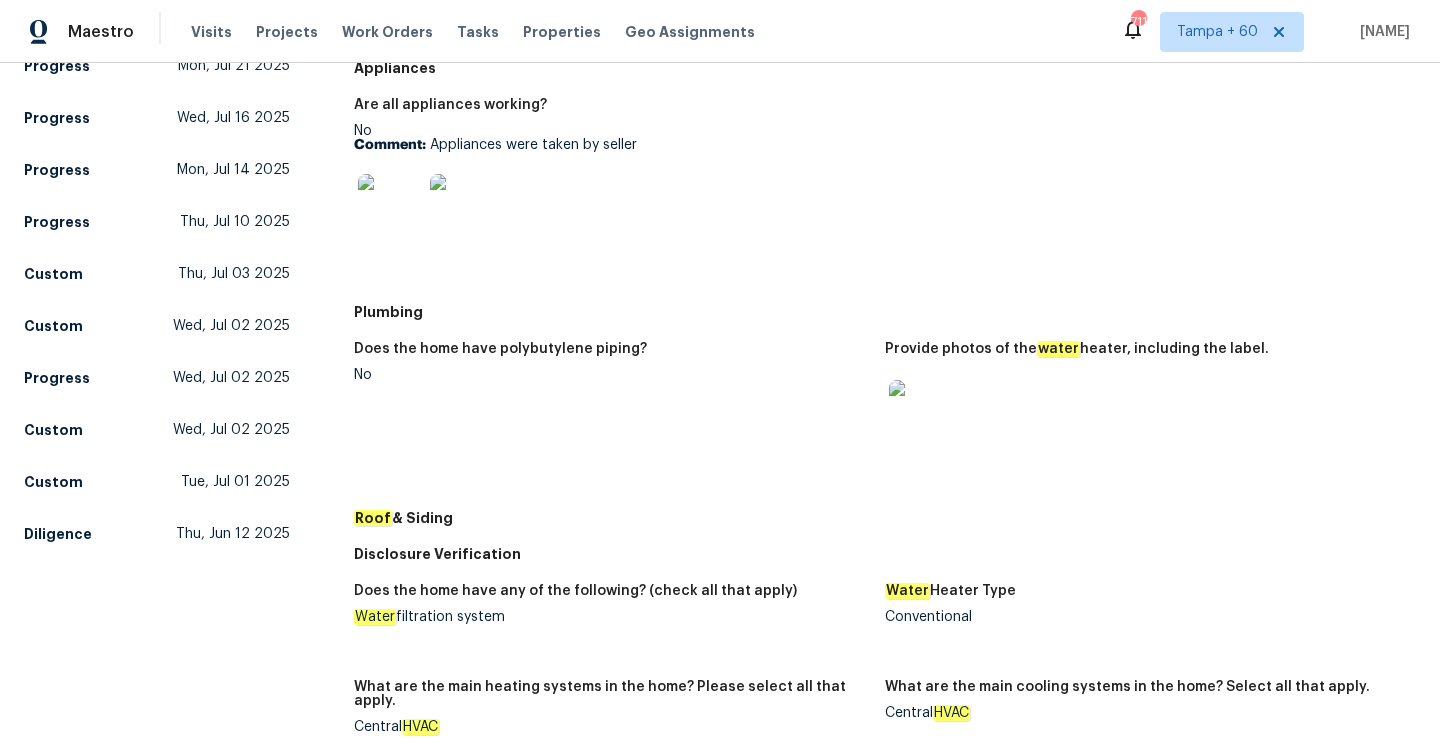scroll, scrollTop: 691, scrollLeft: 0, axis: vertical 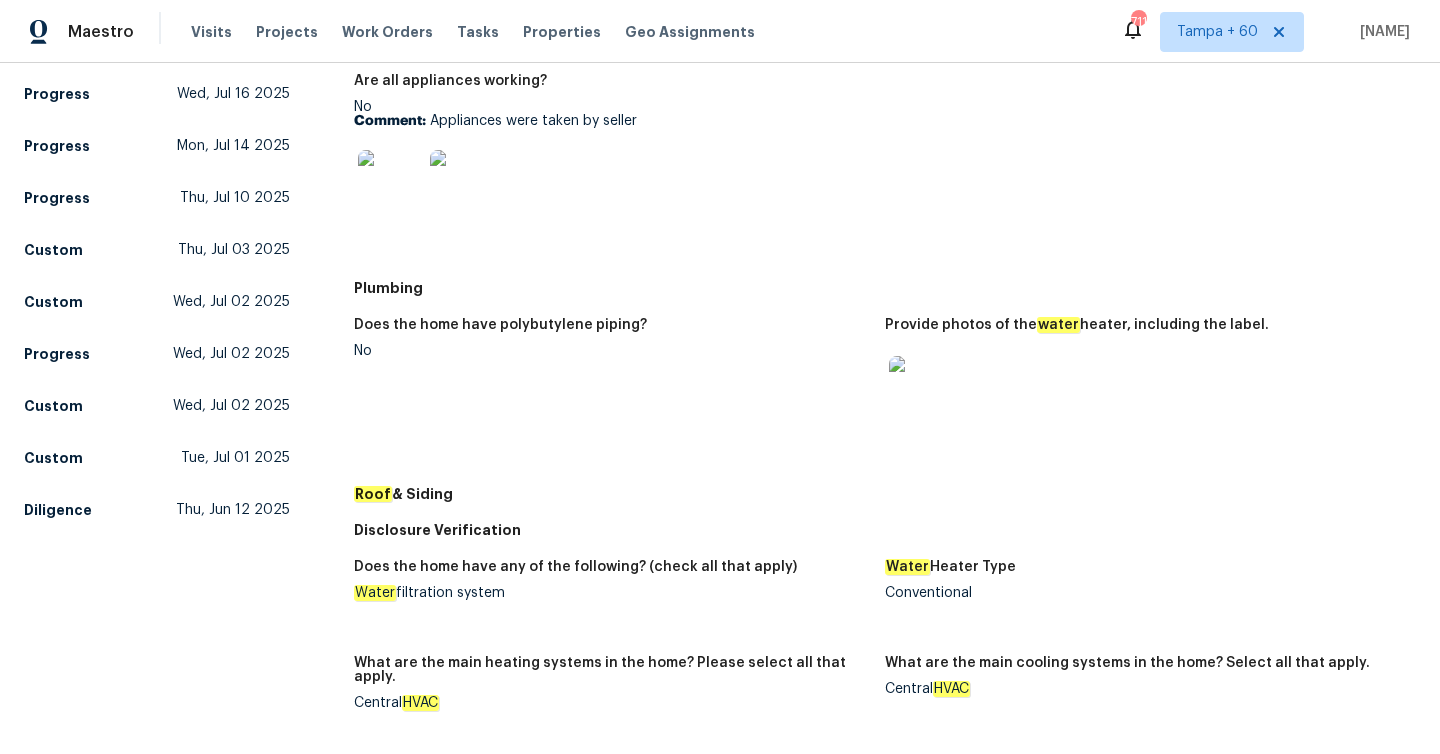 click at bounding box center (921, 388) 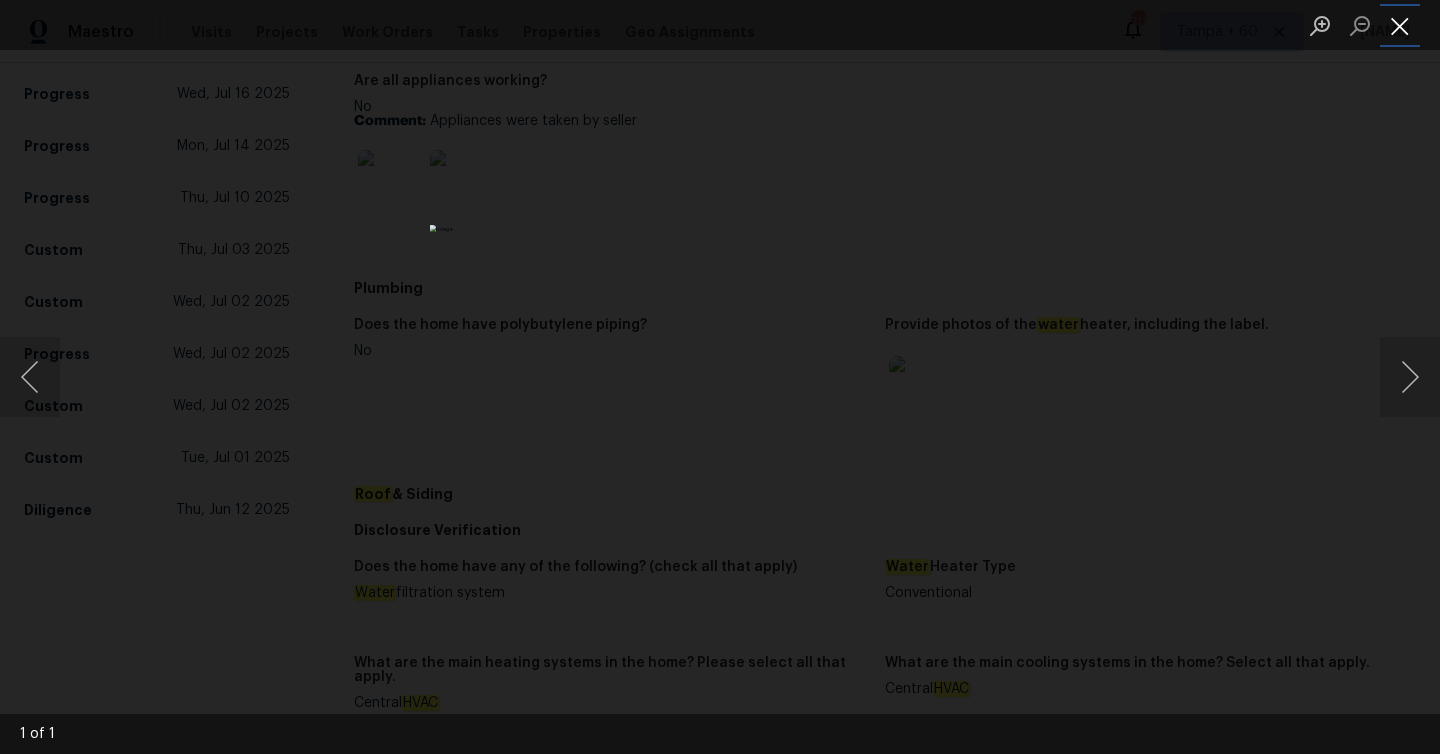 click at bounding box center (1400, 25) 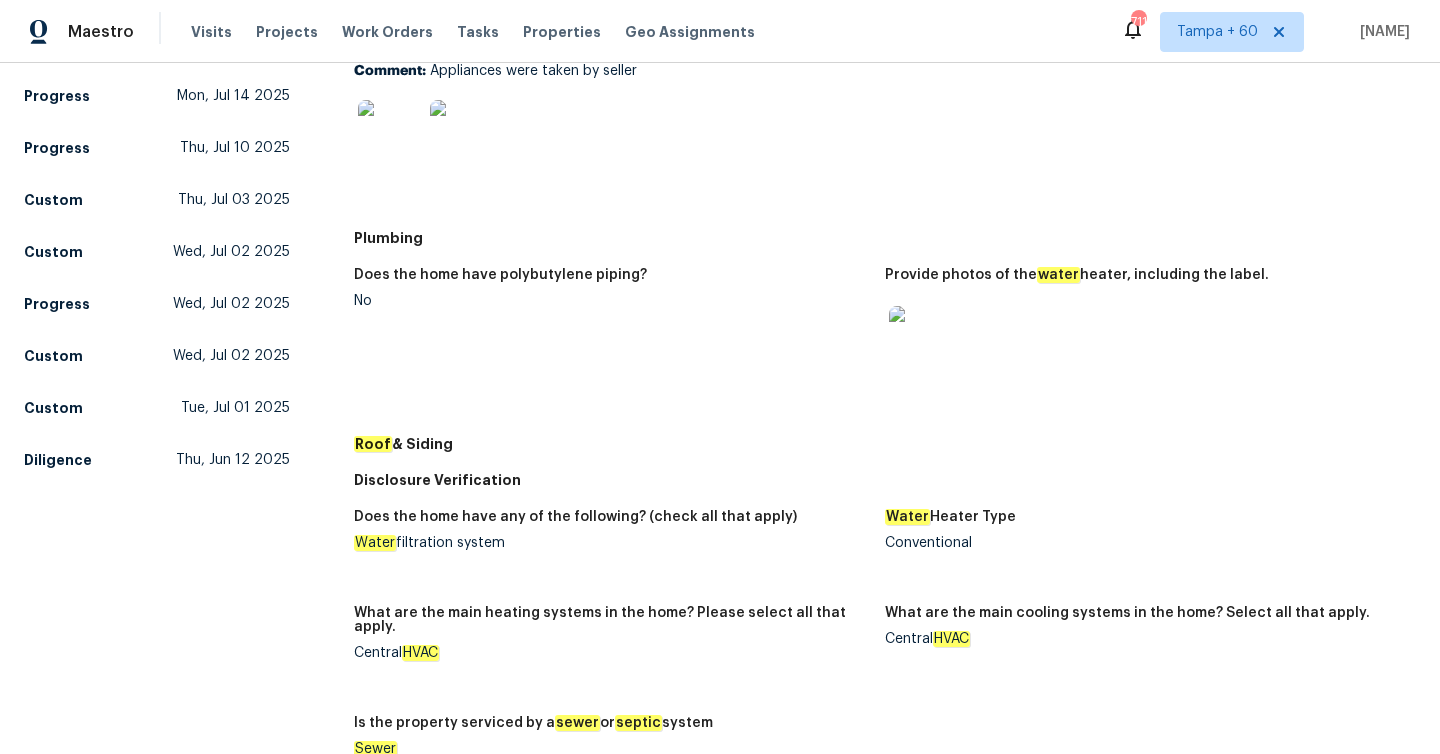 scroll, scrollTop: 727, scrollLeft: 0, axis: vertical 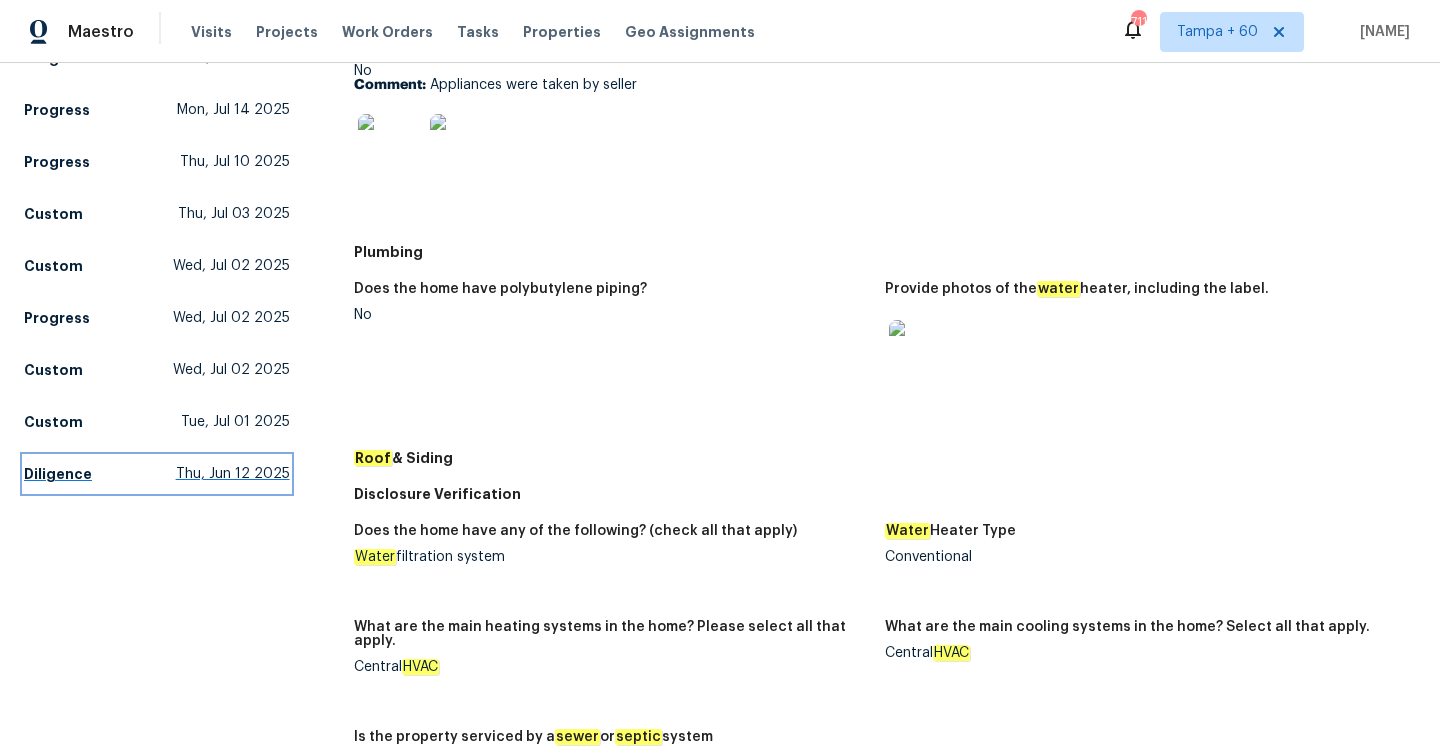 click on "Diligence [DATE]" at bounding box center [157, 474] 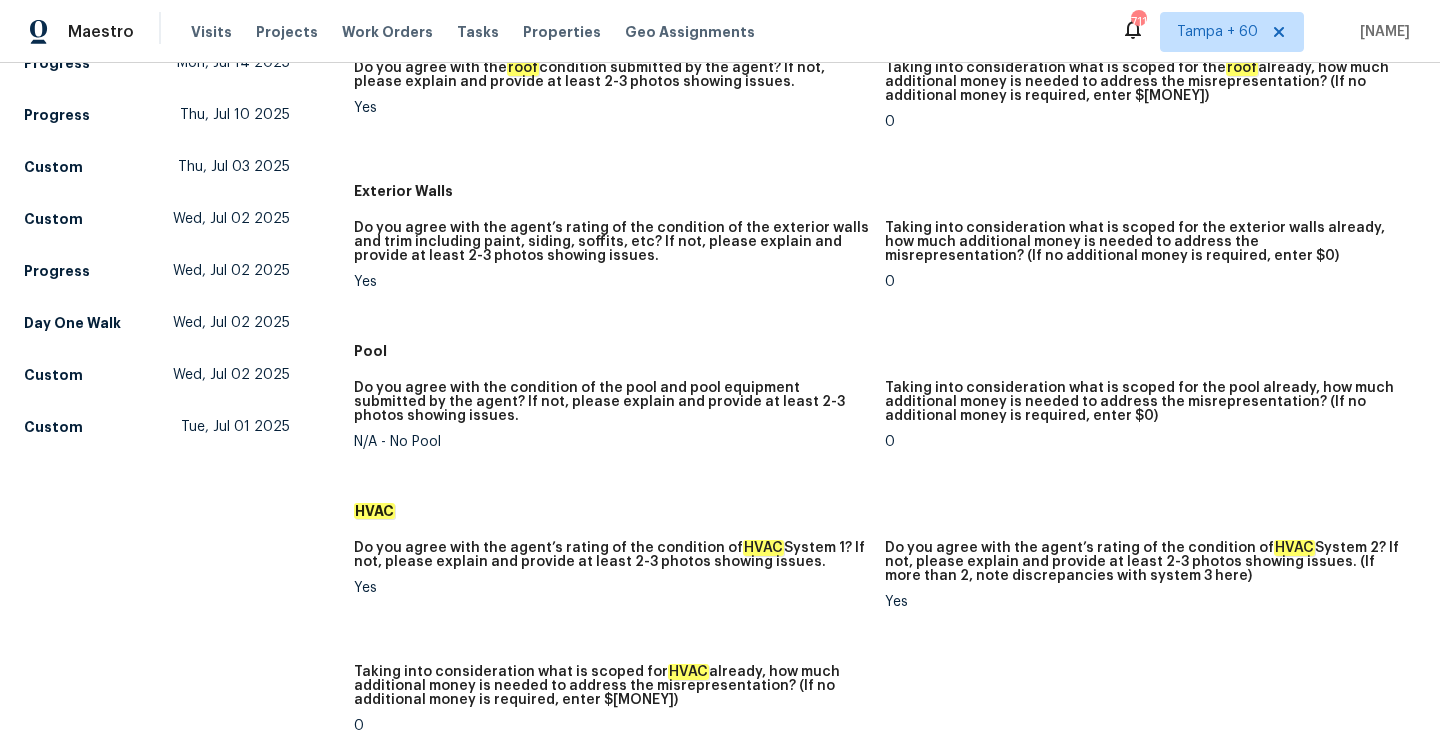 scroll, scrollTop: 0, scrollLeft: 0, axis: both 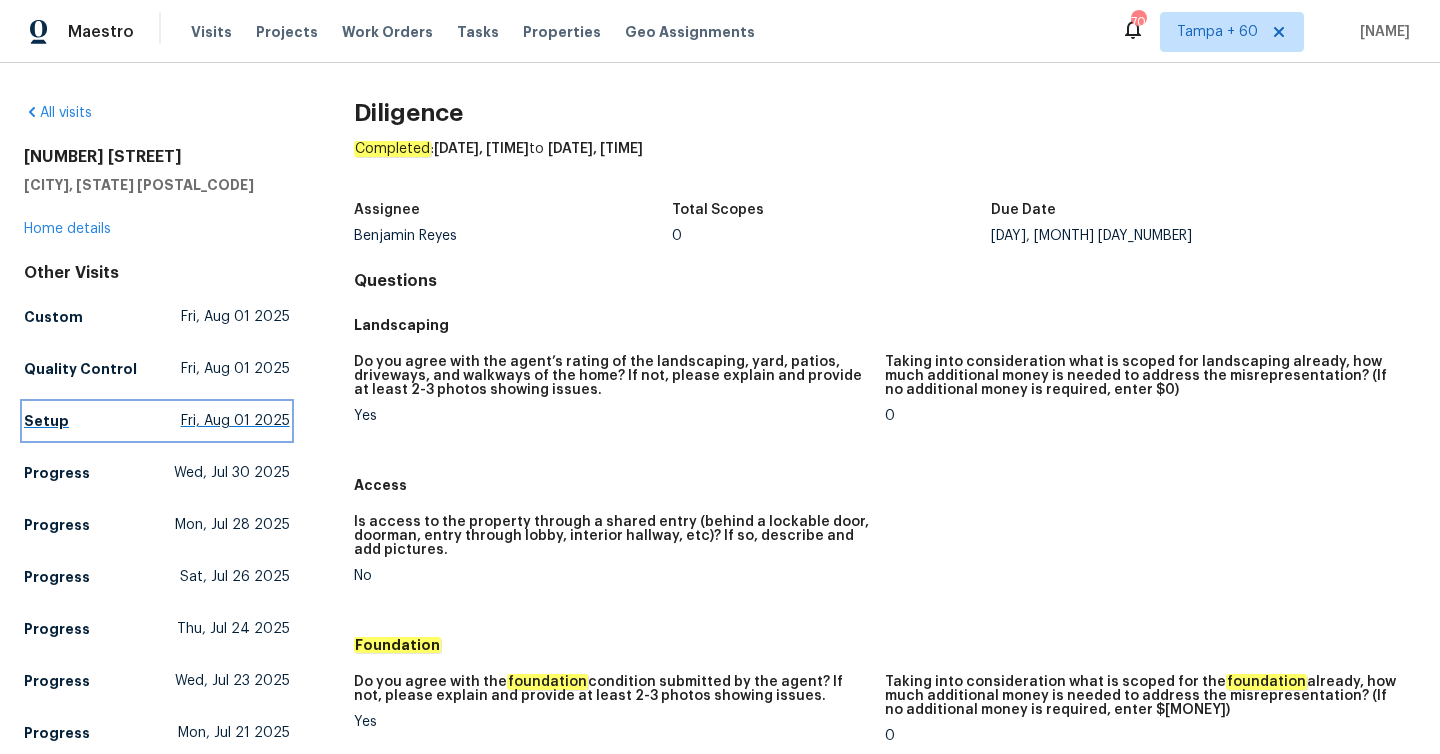 click on "Setup [DATE]" at bounding box center [157, 421] 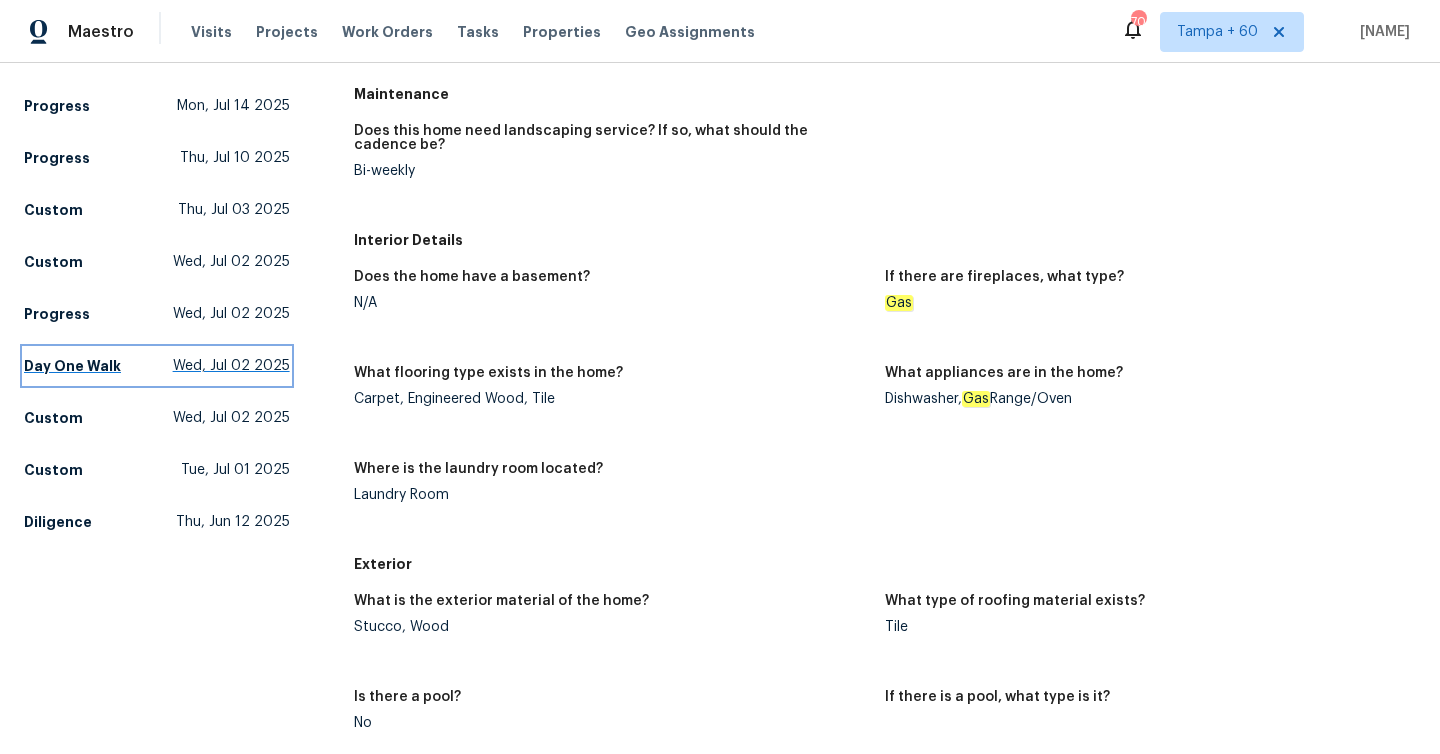 click on "Wed, Jul 02 2025" at bounding box center [231, 366] 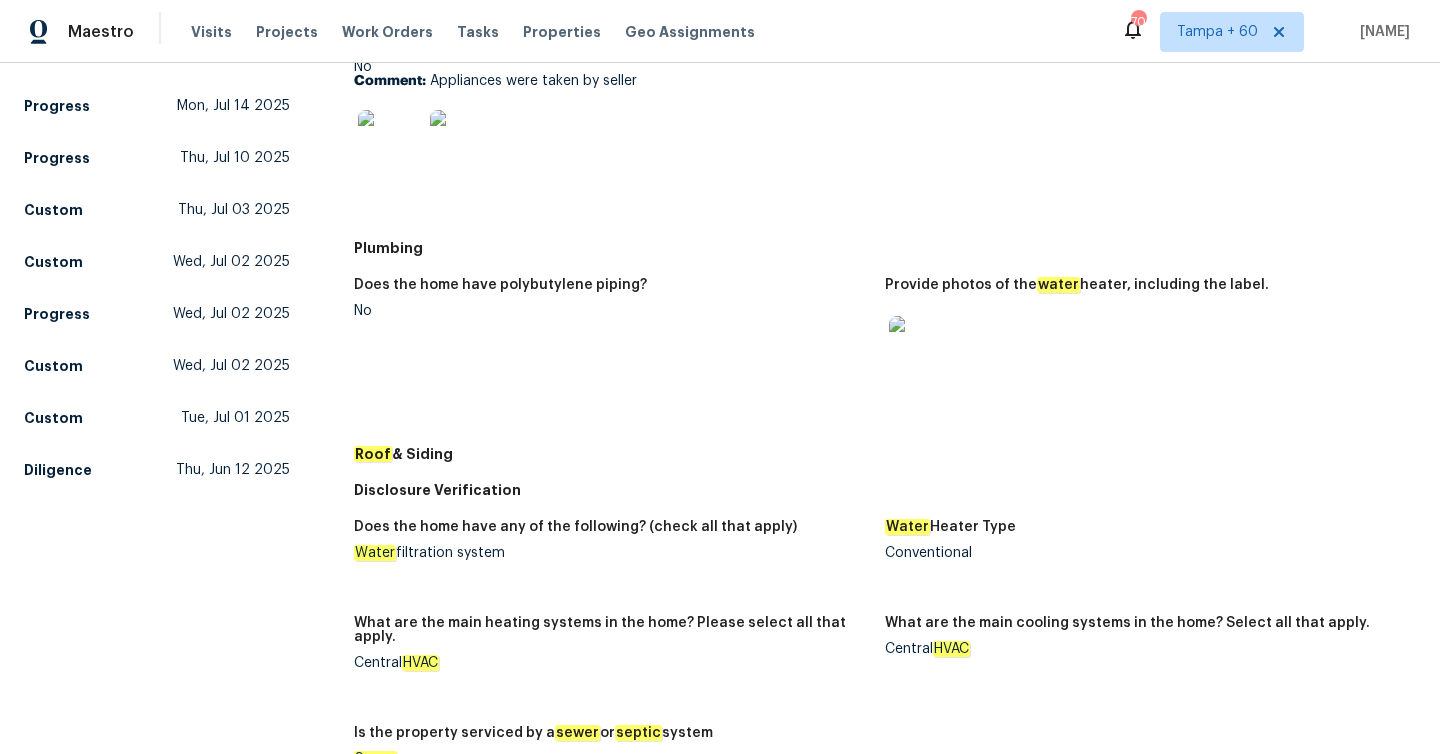 scroll, scrollTop: 0, scrollLeft: 0, axis: both 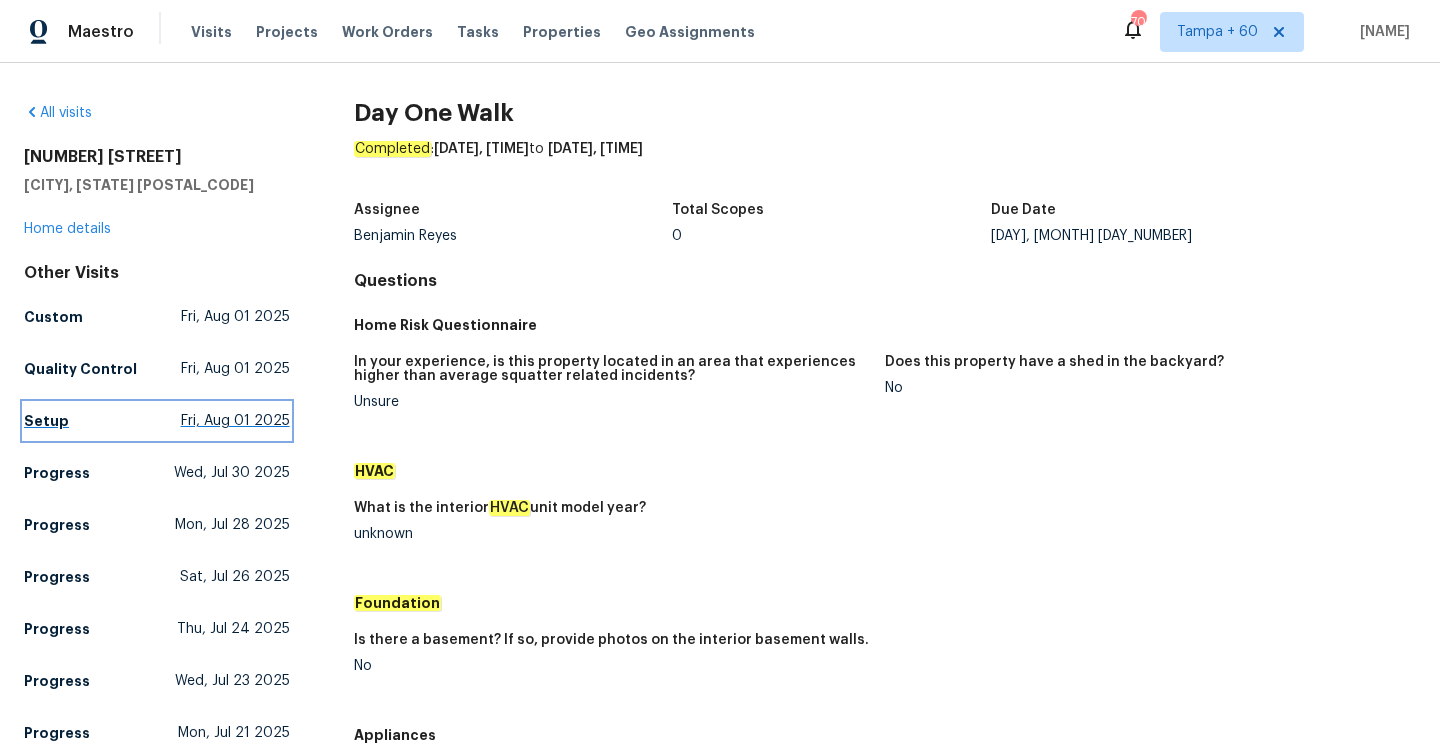 click on "Setup [DATE]" at bounding box center (157, 421) 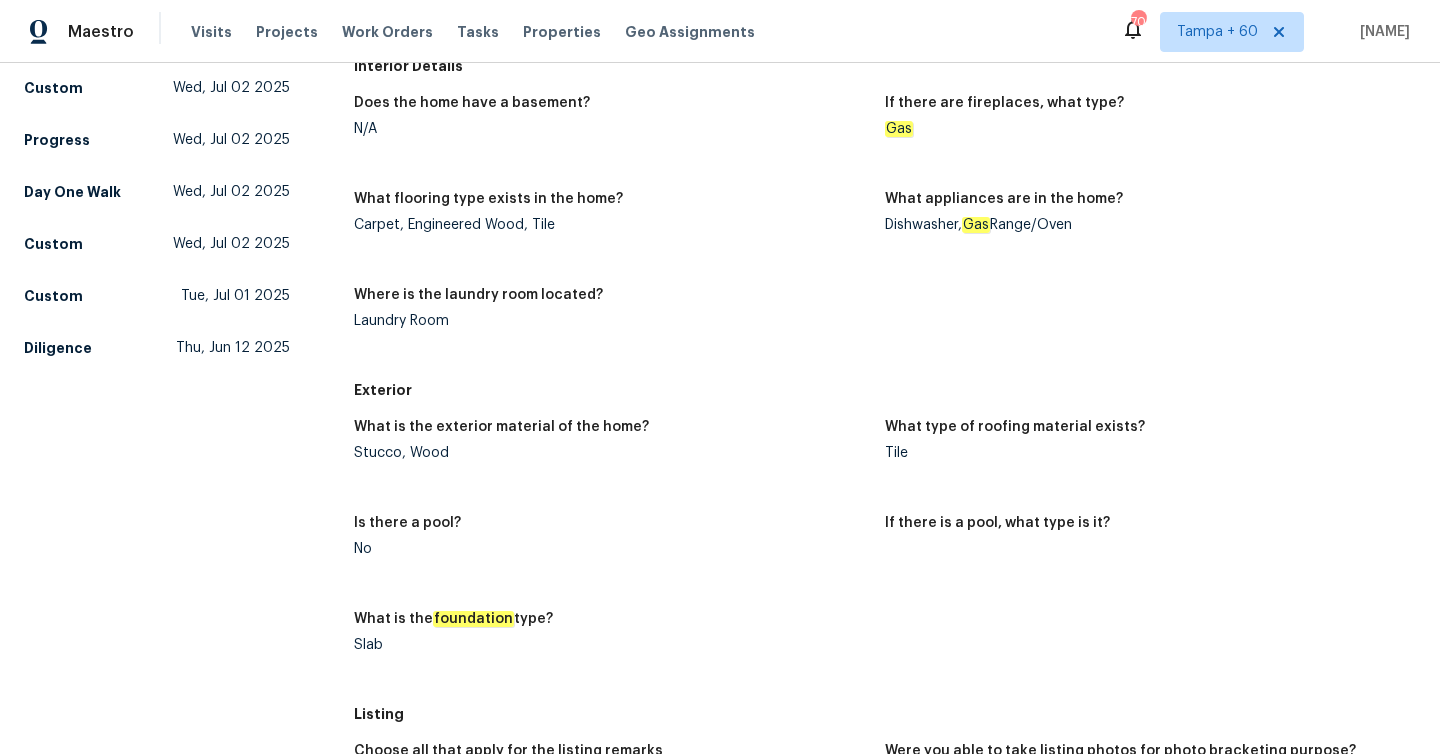 scroll, scrollTop: 863, scrollLeft: 0, axis: vertical 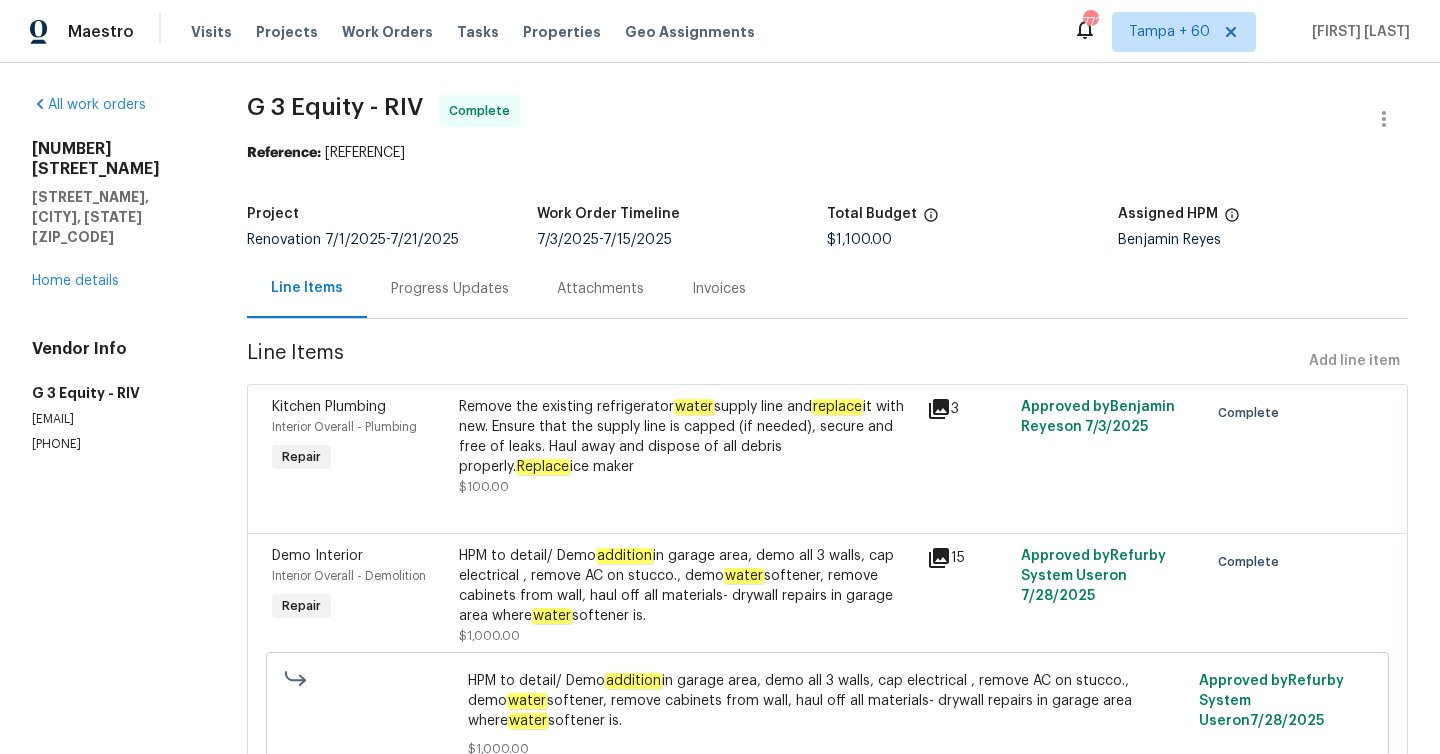 drag, startPoint x: 31, startPoint y: 346, endPoint x: 213, endPoint y: 421, distance: 196.84766 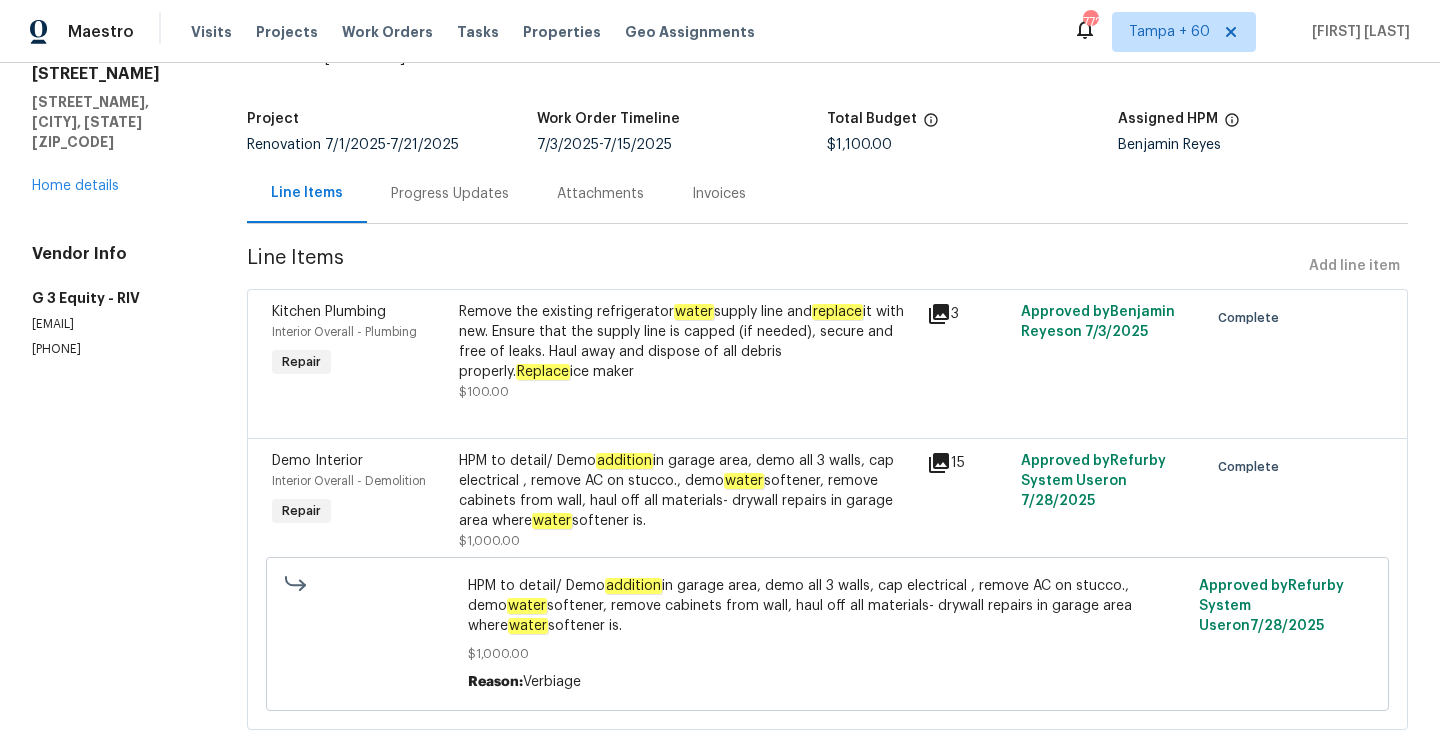 scroll, scrollTop: 128, scrollLeft: 0, axis: vertical 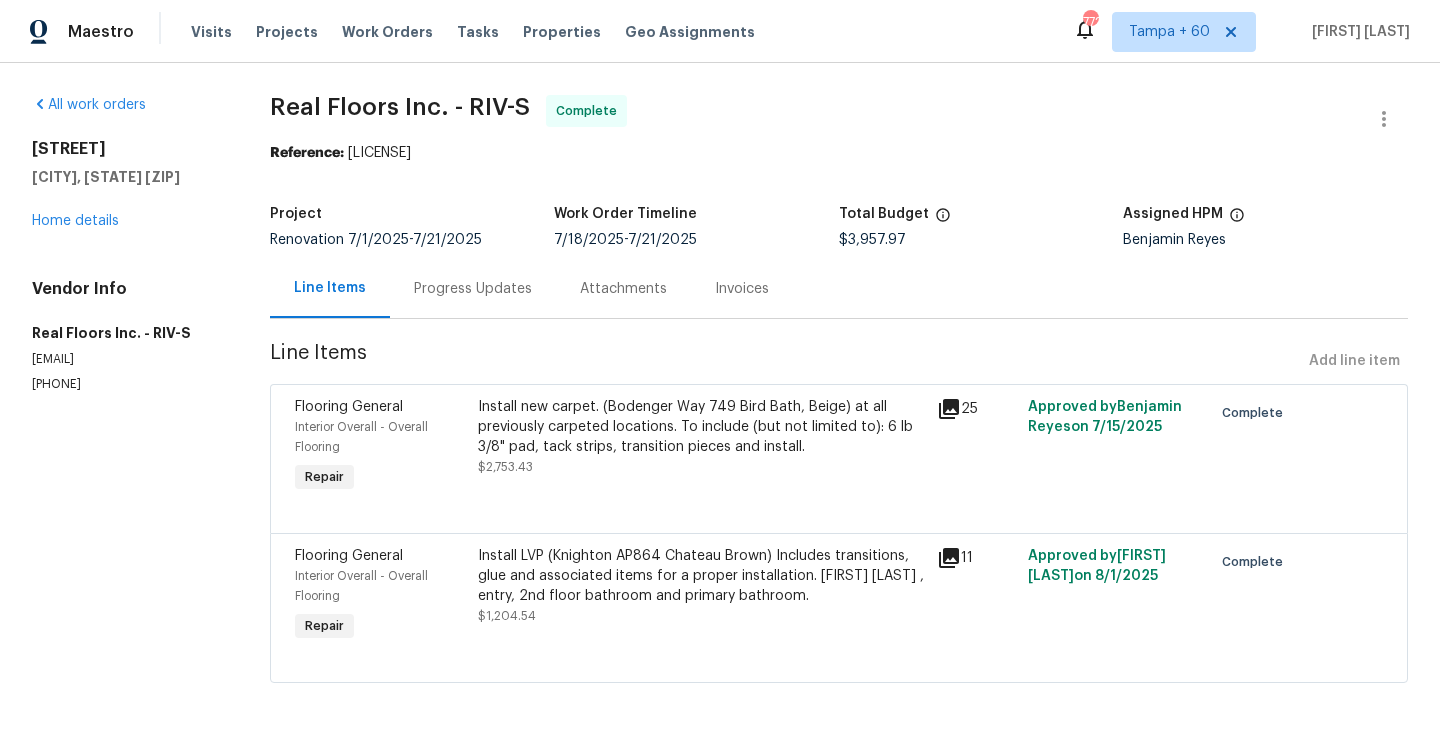 drag, startPoint x: 32, startPoint y: 333, endPoint x: 178, endPoint y: 404, distance: 162.34839 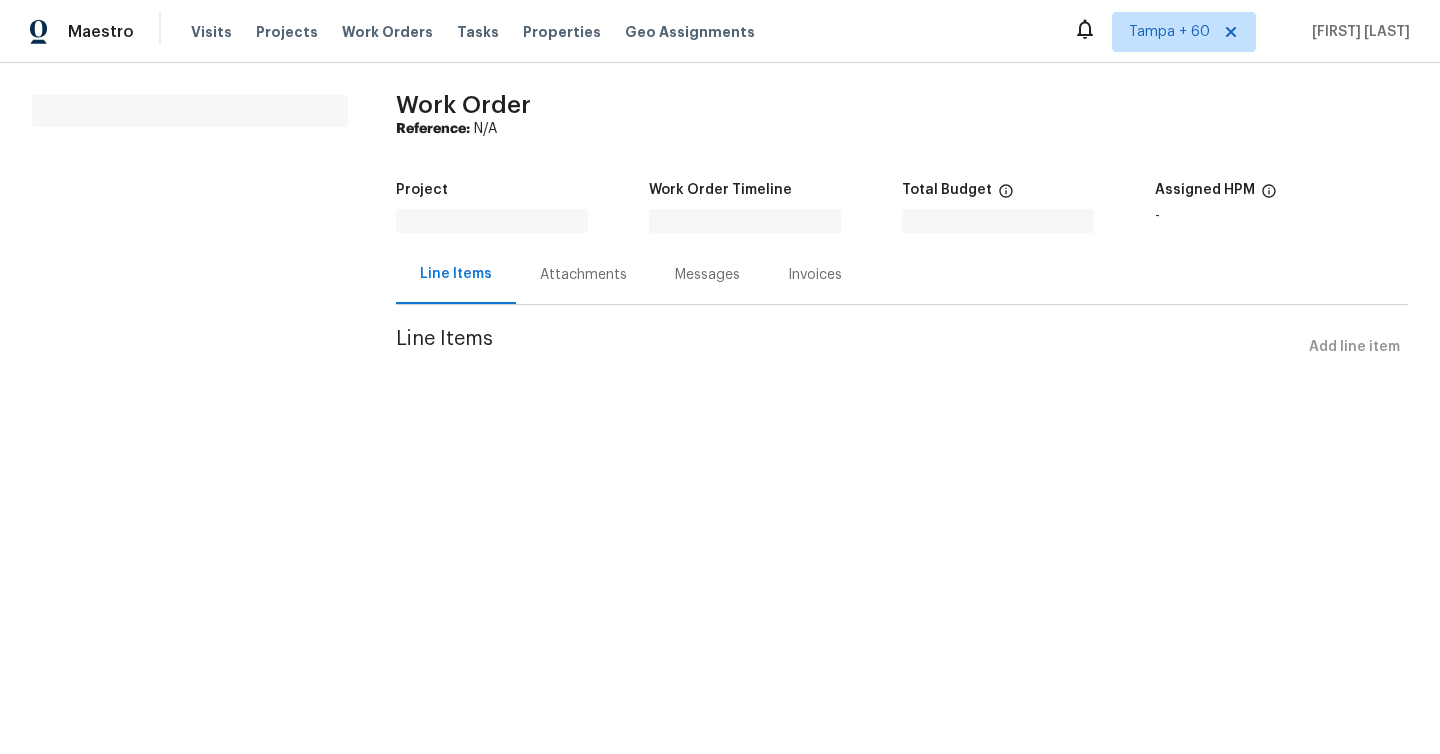 scroll, scrollTop: 0, scrollLeft: 0, axis: both 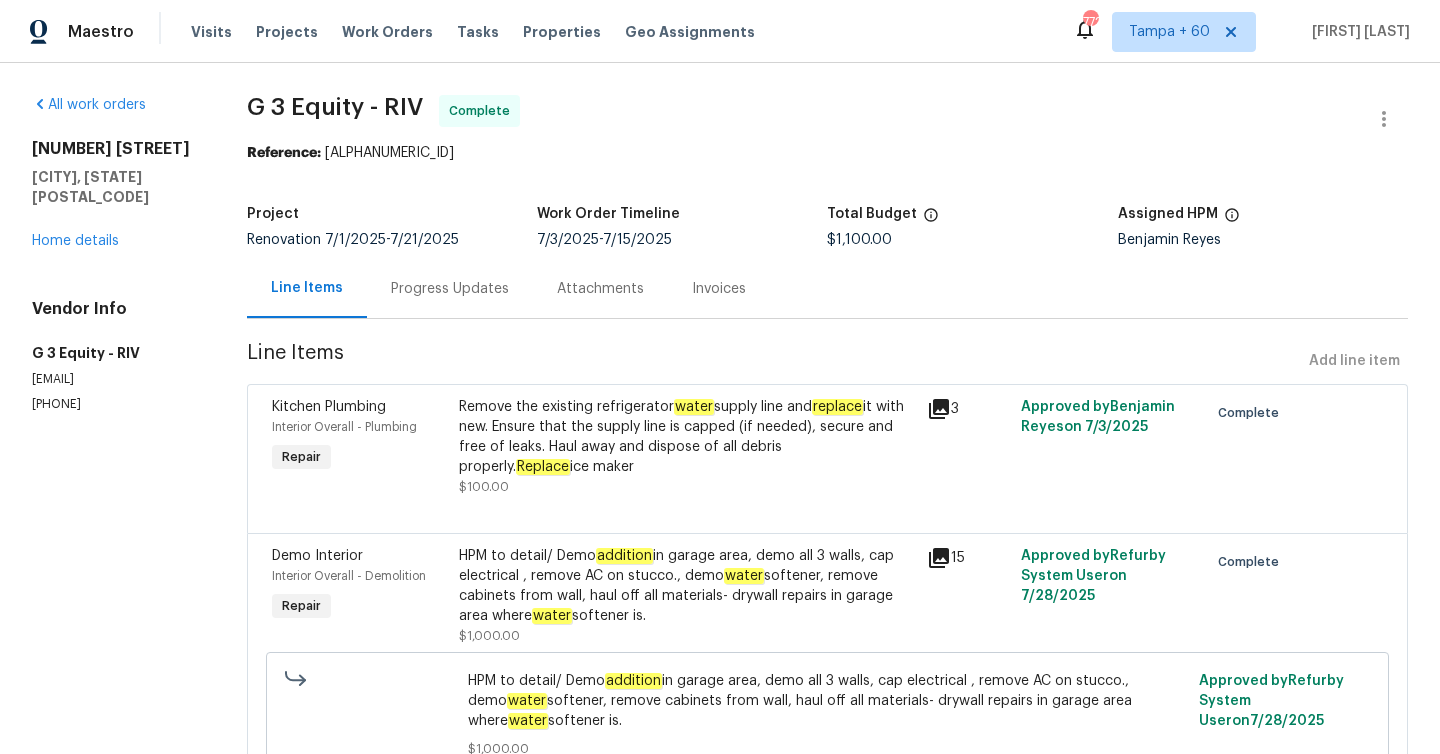 drag, startPoint x: 32, startPoint y: 350, endPoint x: 157, endPoint y: 405, distance: 136.565 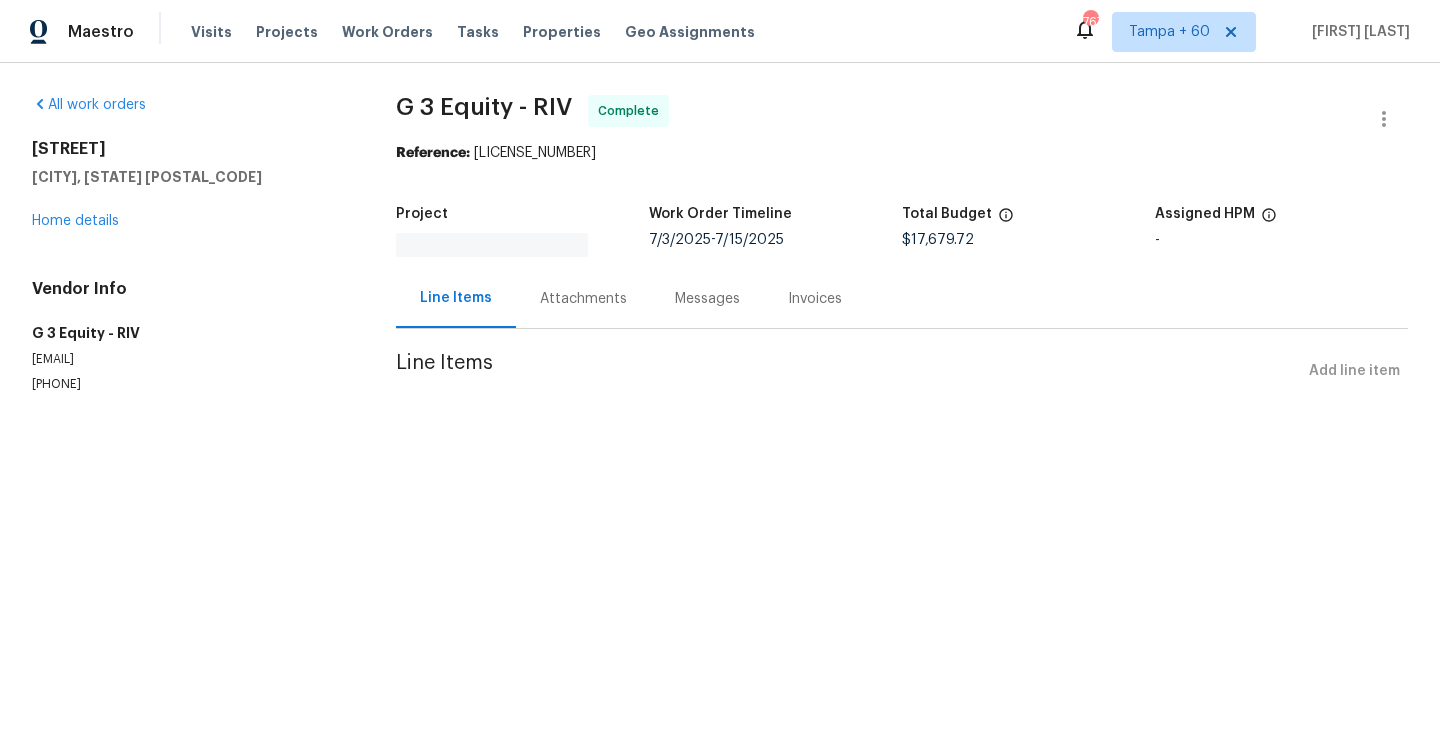 scroll, scrollTop: 0, scrollLeft: 0, axis: both 